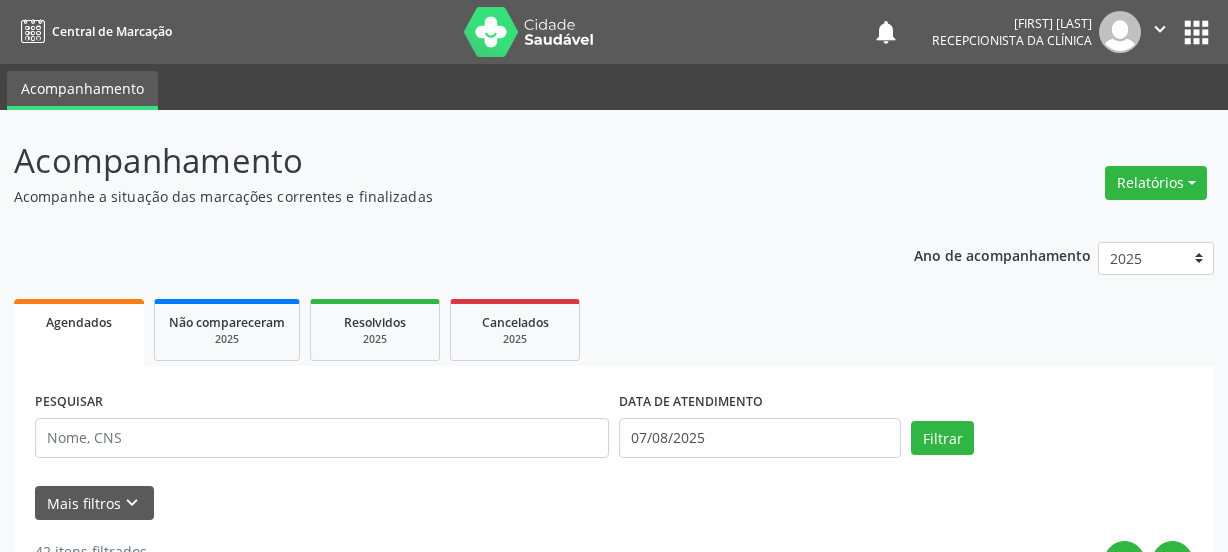 scroll, scrollTop: 0, scrollLeft: 0, axis: both 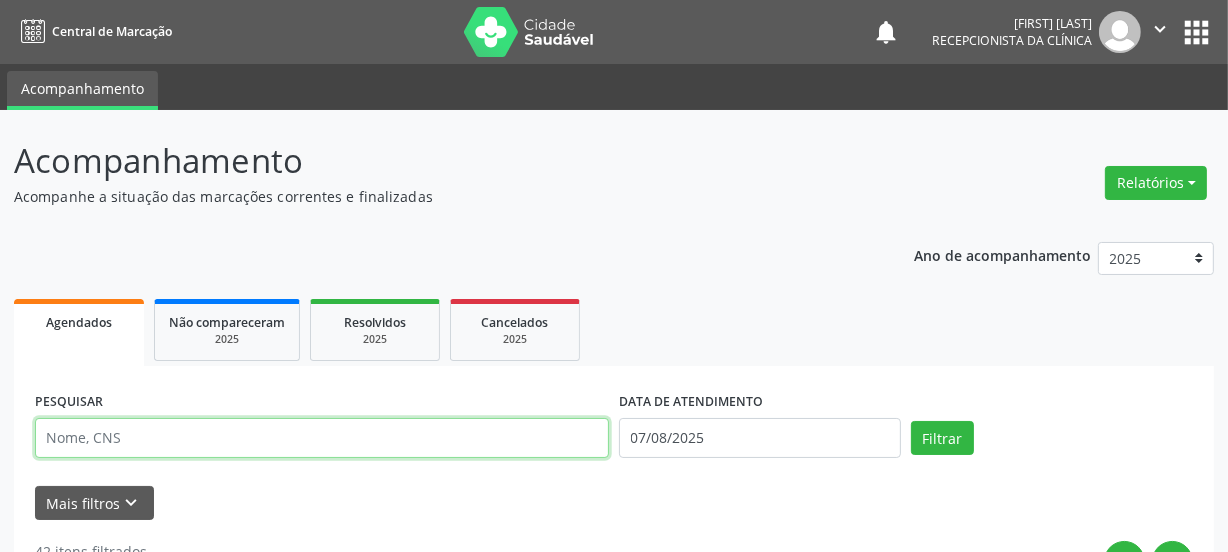 click at bounding box center (322, 438) 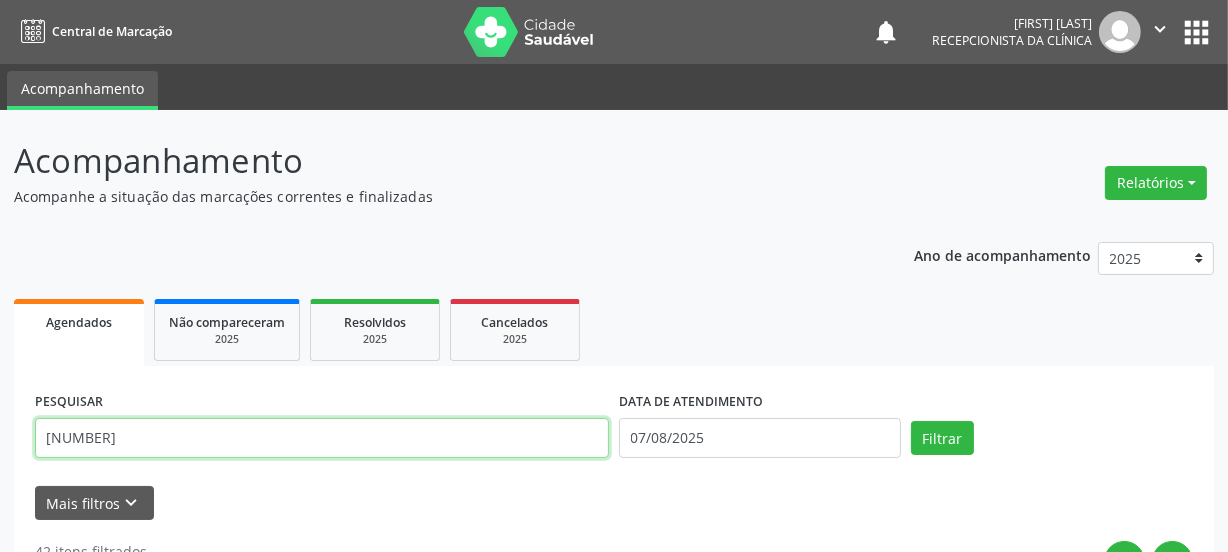 type on "[NUMBER]" 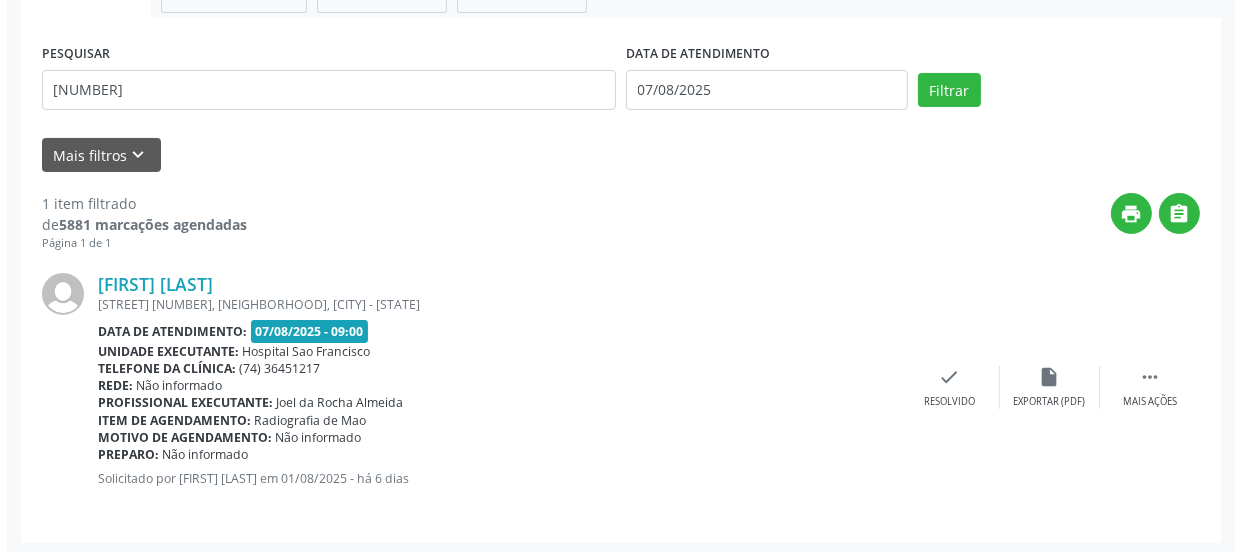 scroll, scrollTop: 352, scrollLeft: 0, axis: vertical 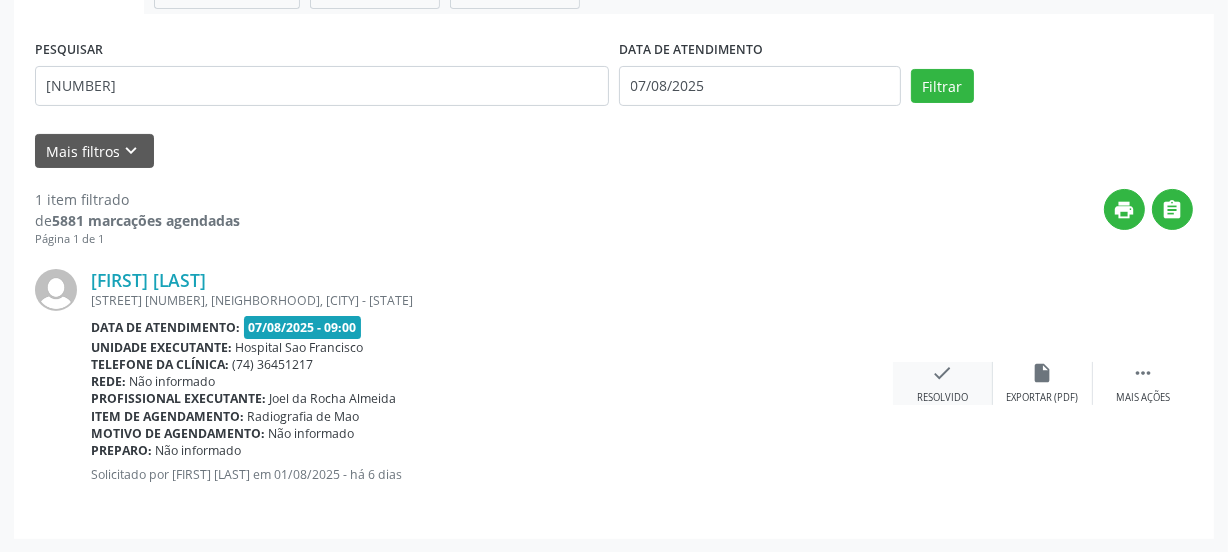click on "check" at bounding box center [943, 373] 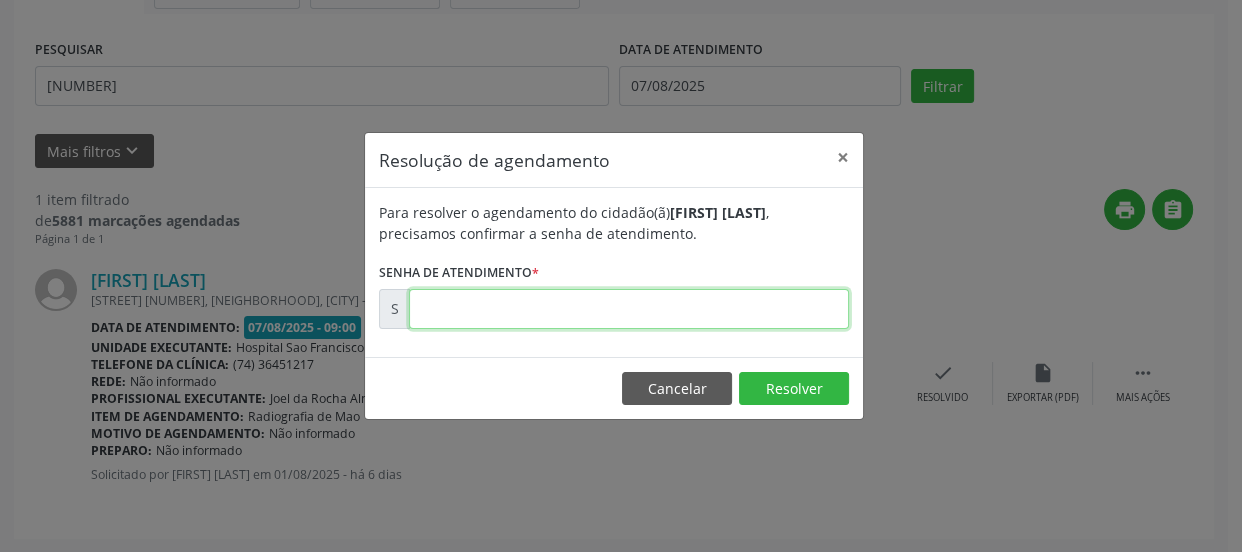 click at bounding box center [629, 309] 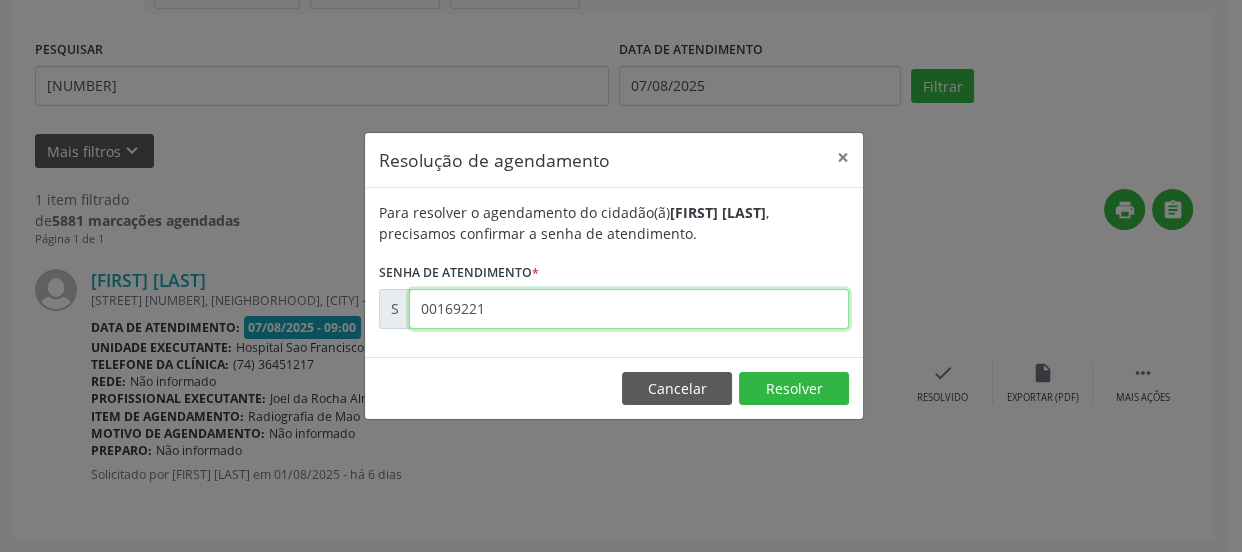 type on "00169221" 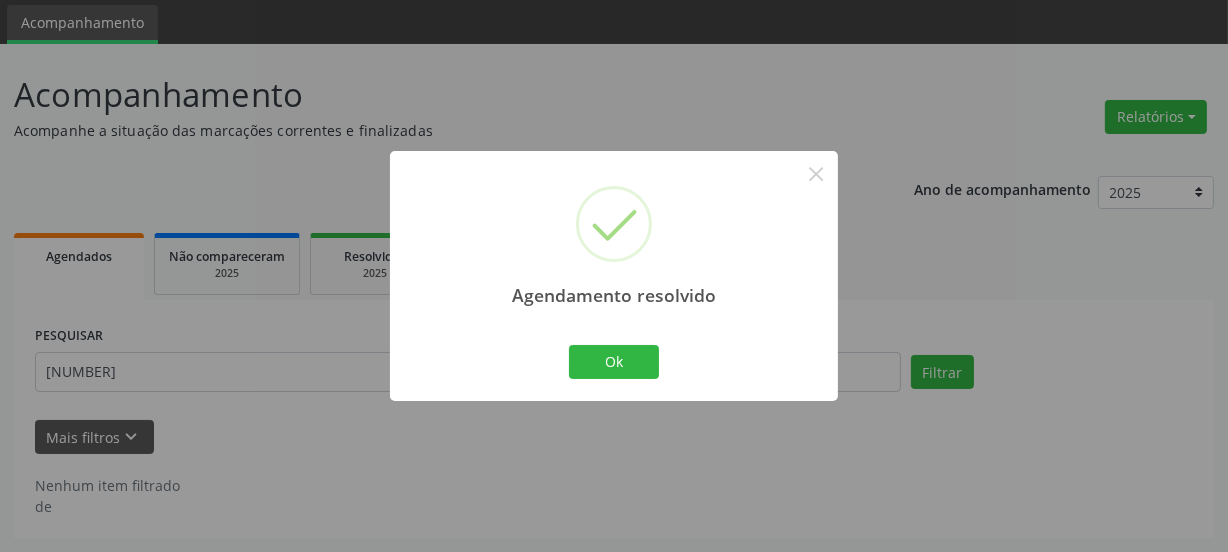 scroll, scrollTop: 65, scrollLeft: 0, axis: vertical 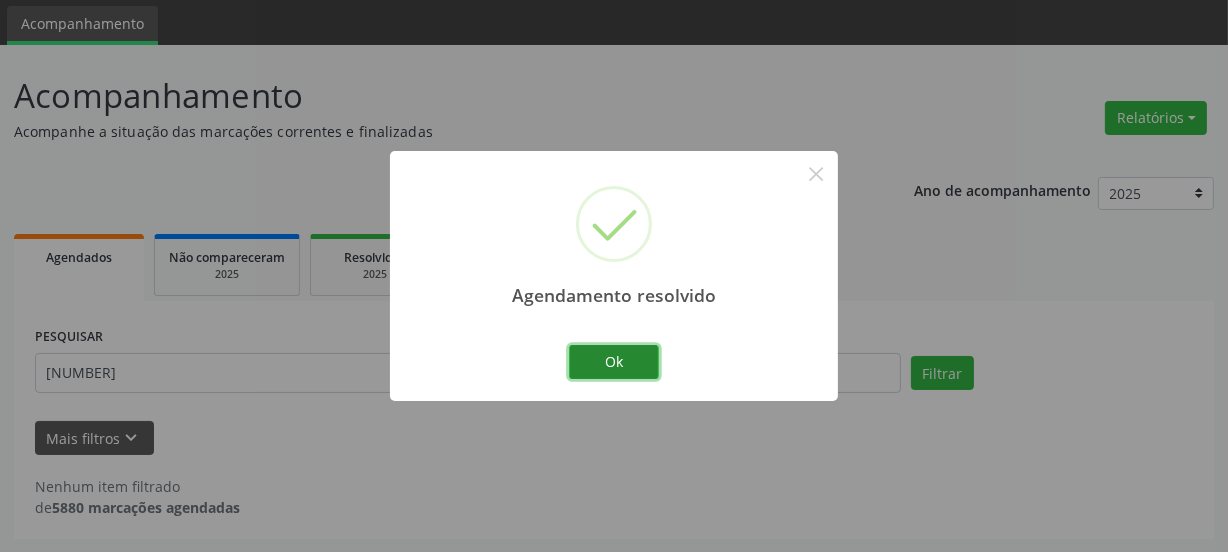 click on "Ok" at bounding box center (614, 362) 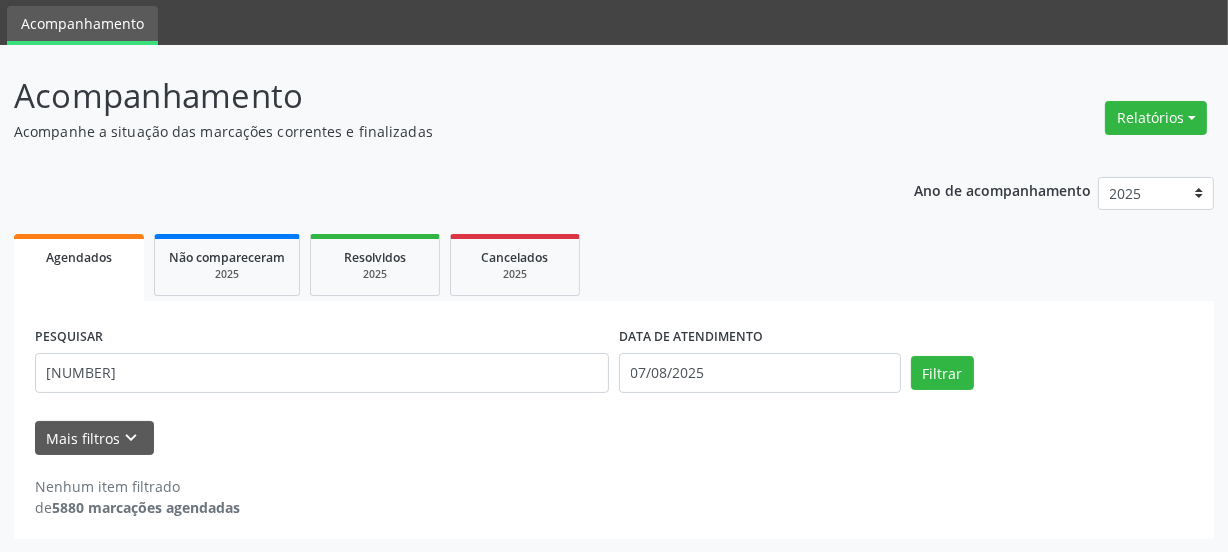 drag, startPoint x: 191, startPoint y: 375, endPoint x: 0, endPoint y: 422, distance: 196.69774 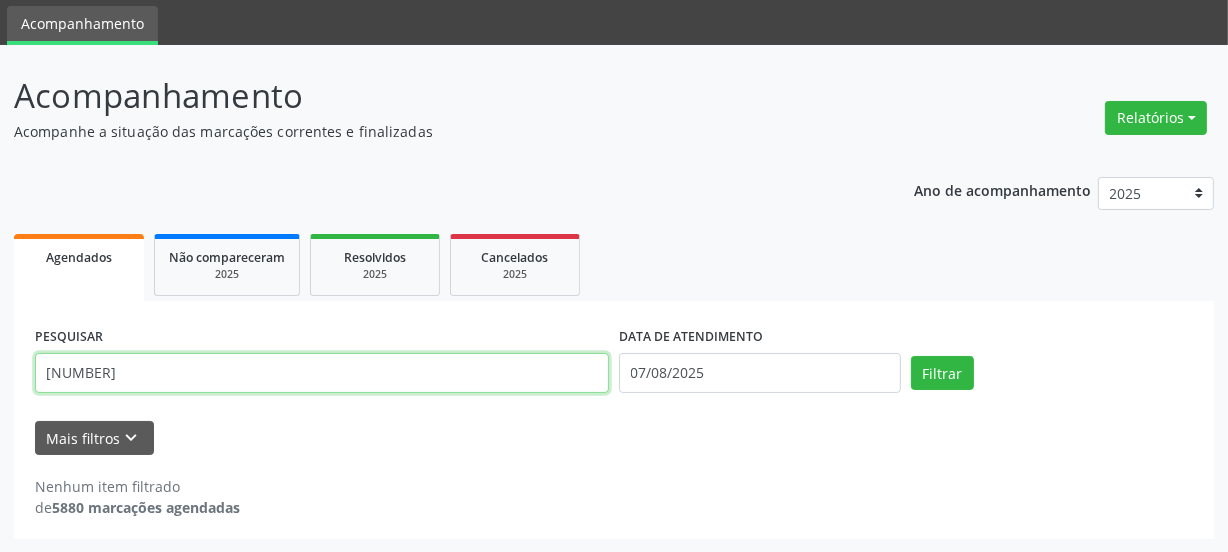 type on "[NUMBER]" 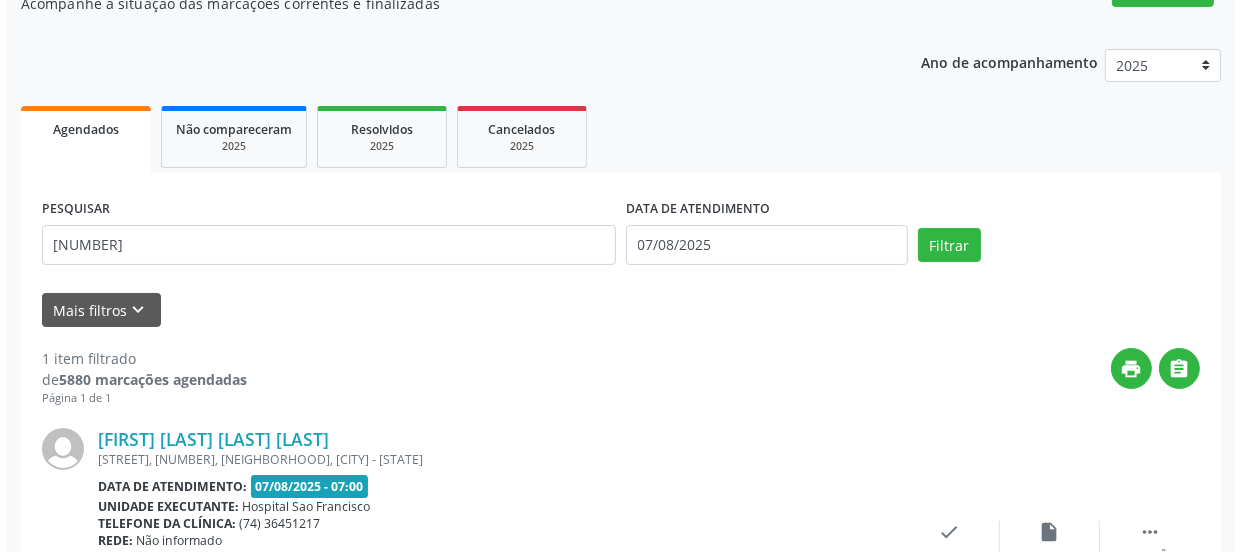 scroll, scrollTop: 352, scrollLeft: 0, axis: vertical 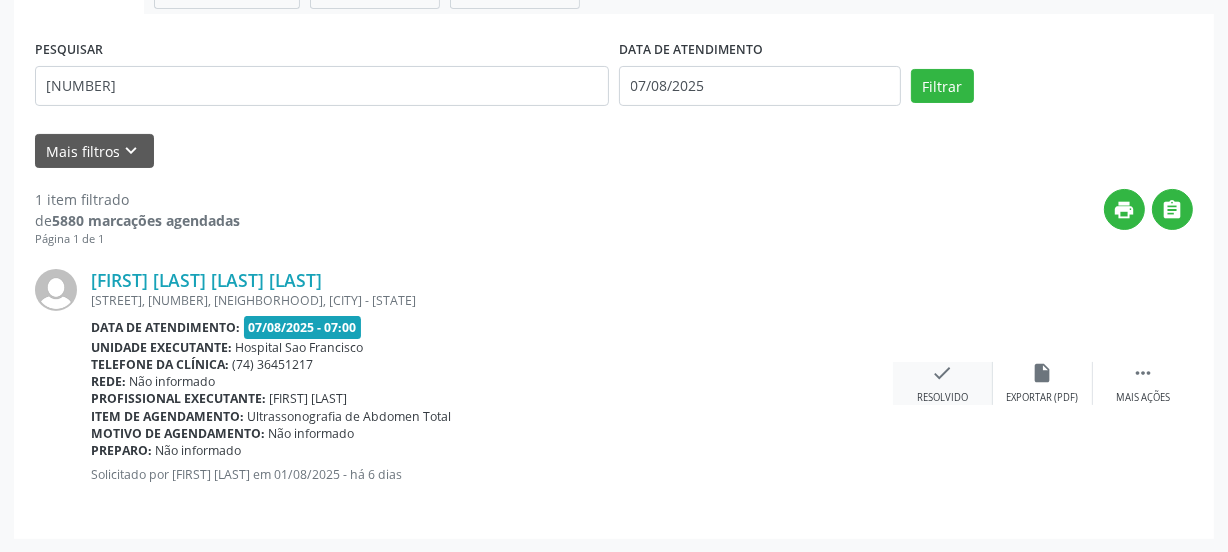 click on "check
Resolvido" at bounding box center [943, 383] 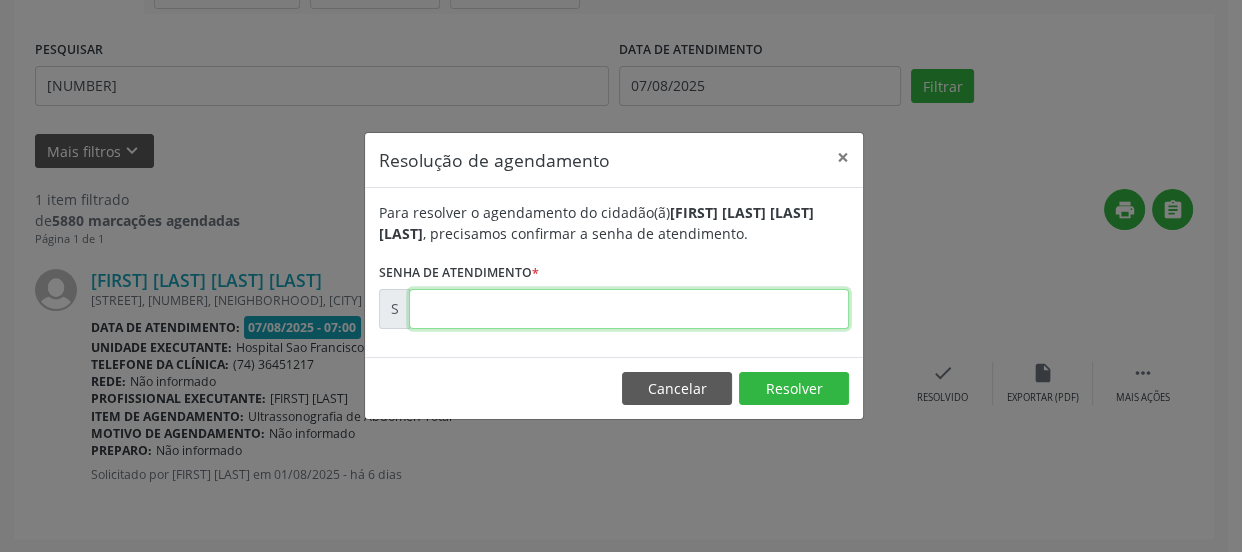 click at bounding box center [629, 309] 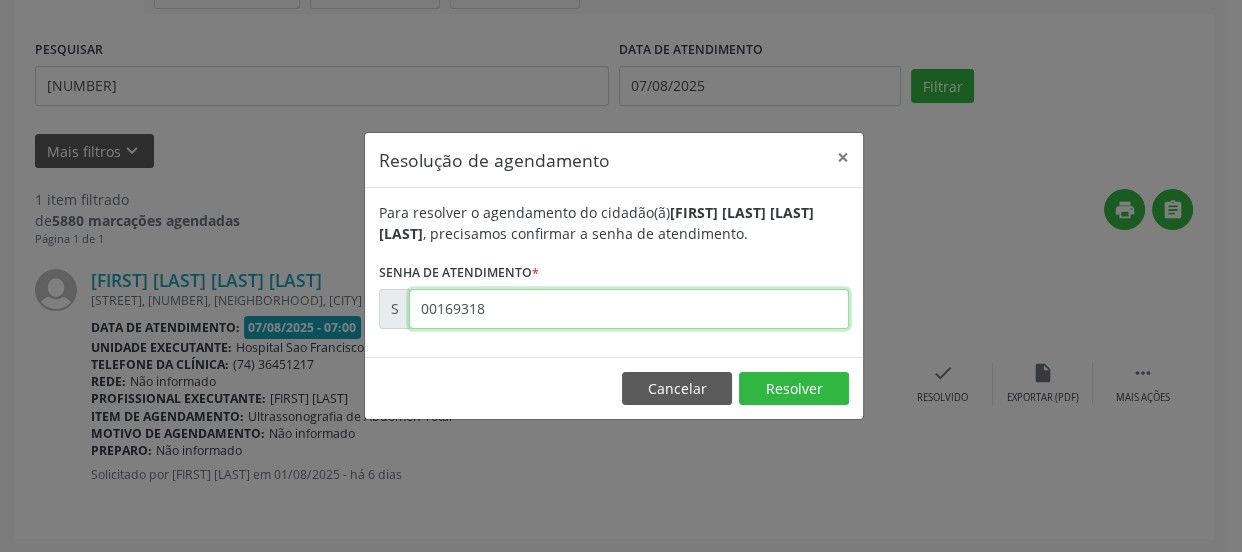 type on "00169318" 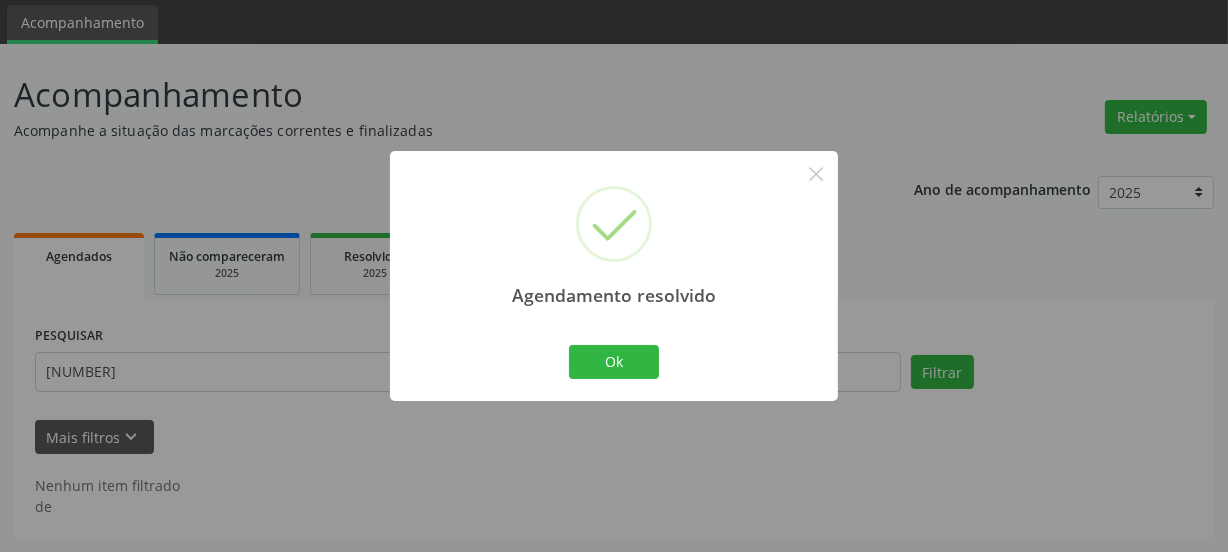scroll, scrollTop: 65, scrollLeft: 0, axis: vertical 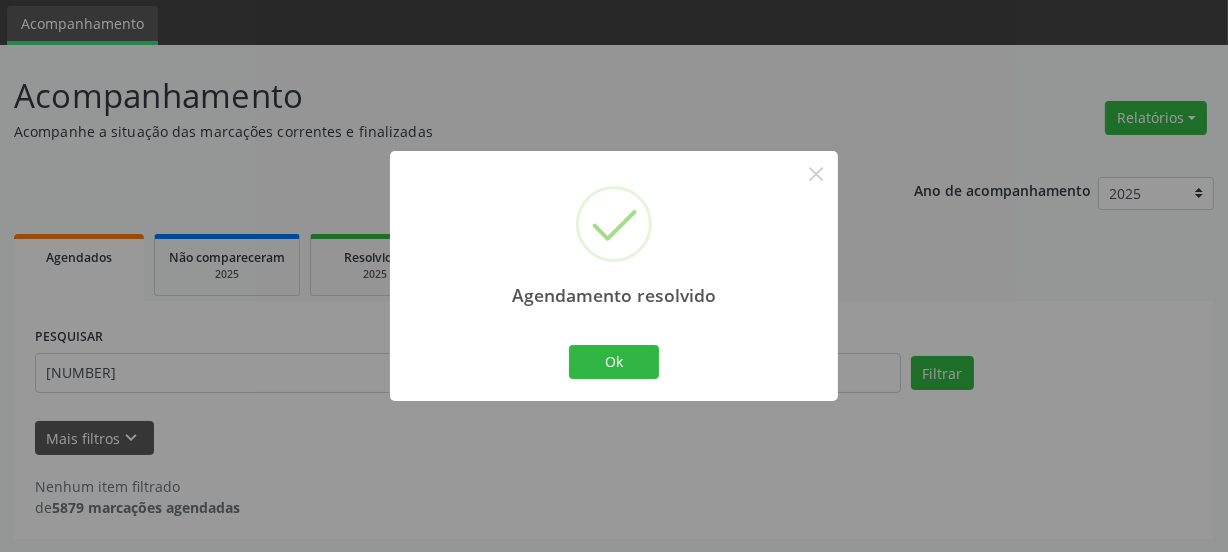 click on "Ok Cancel" at bounding box center (614, 362) 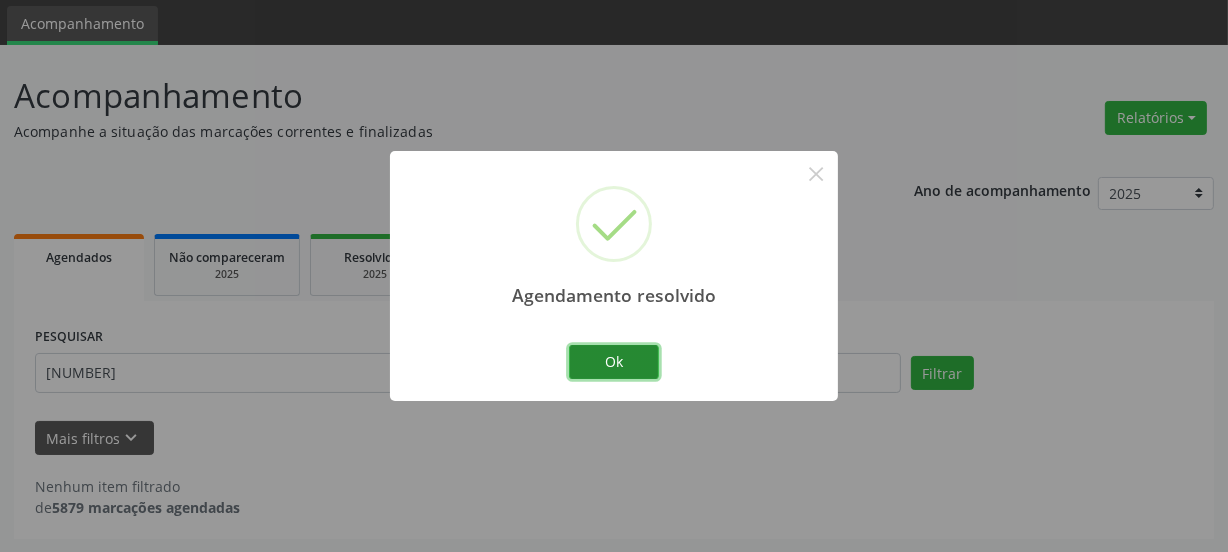 click on "Ok" at bounding box center (614, 362) 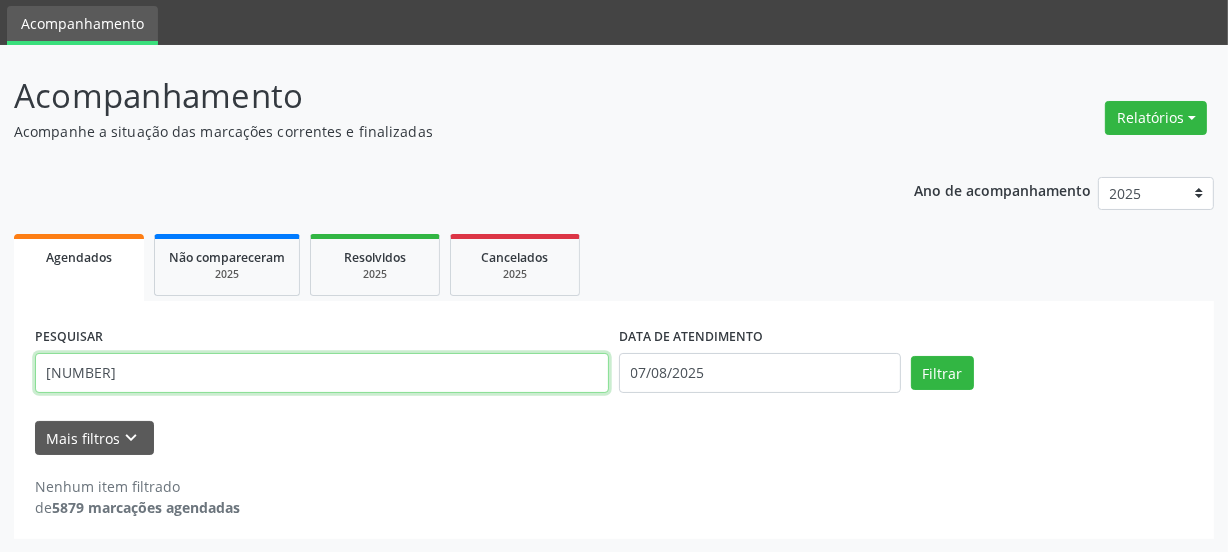 drag, startPoint x: 219, startPoint y: 366, endPoint x: 12, endPoint y: 419, distance: 213.67732 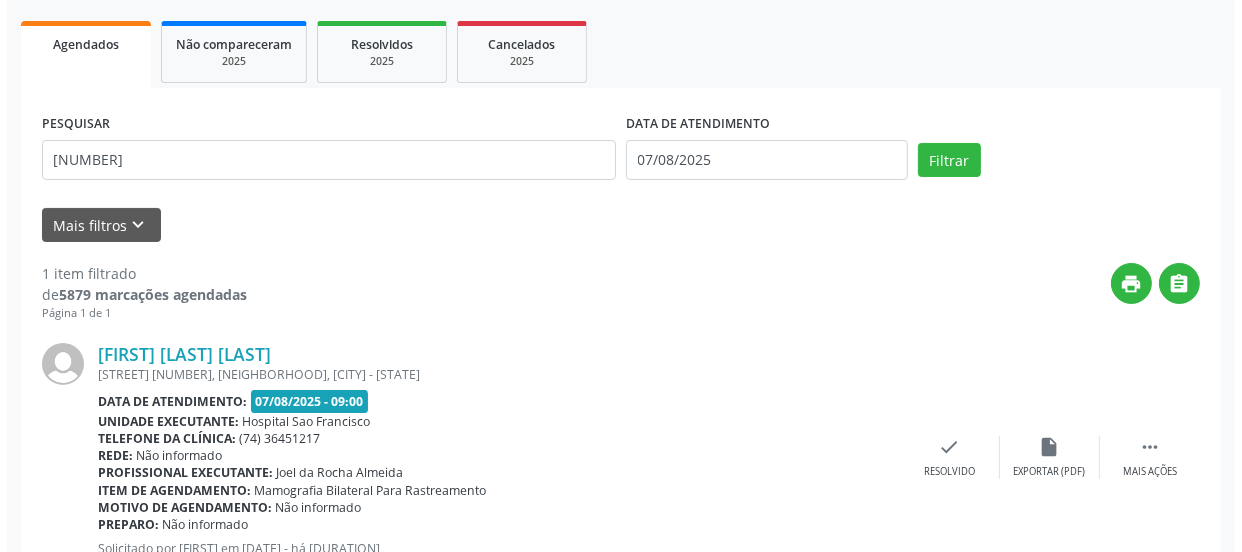 scroll, scrollTop: 352, scrollLeft: 0, axis: vertical 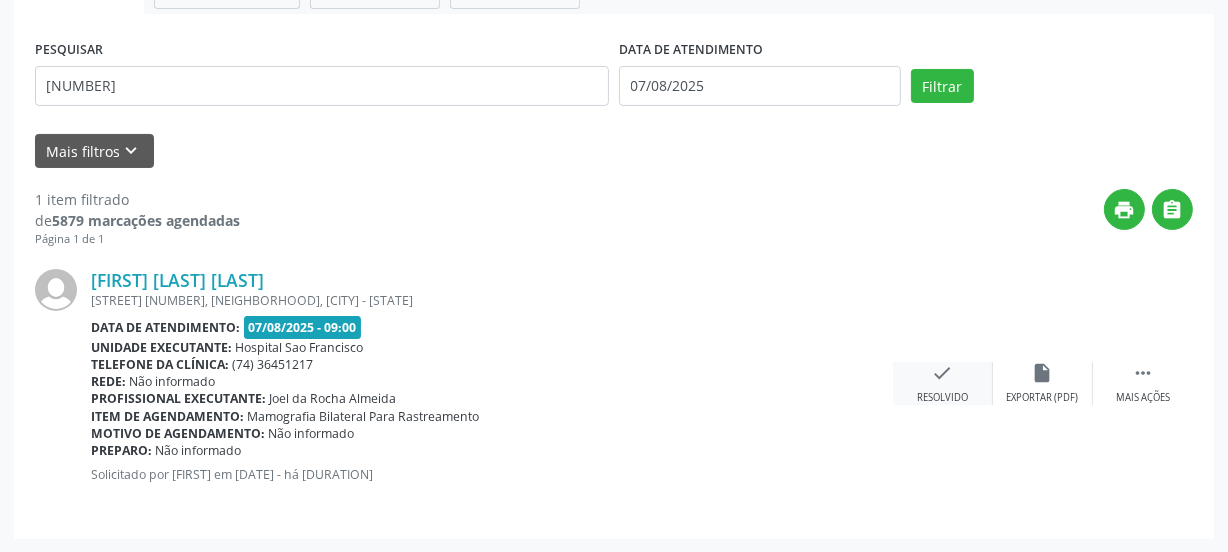 click on "check" at bounding box center [943, 373] 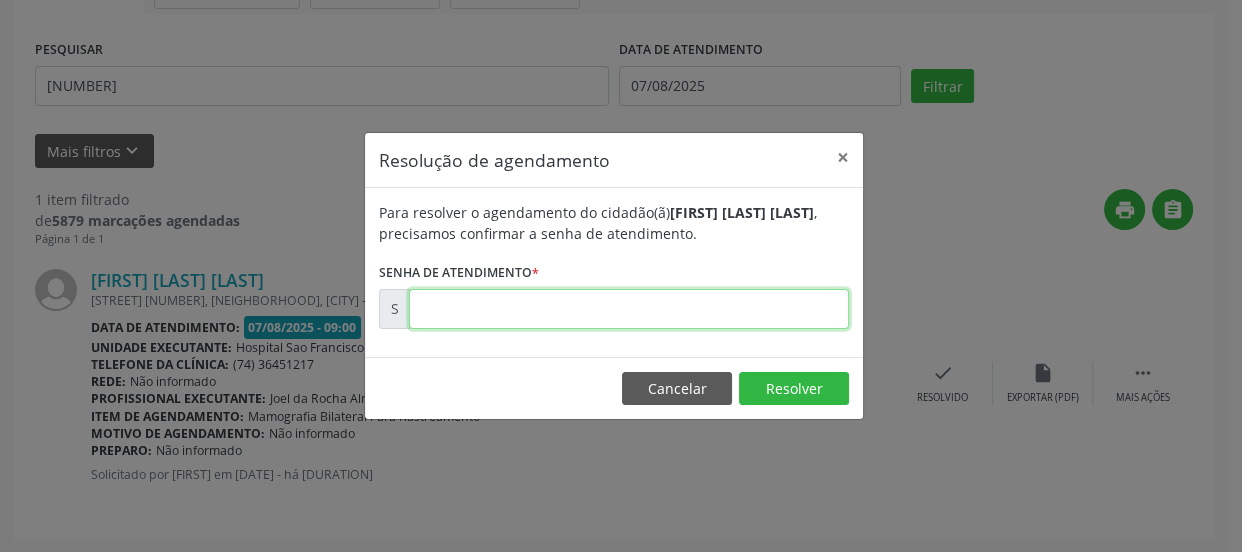 click at bounding box center (629, 309) 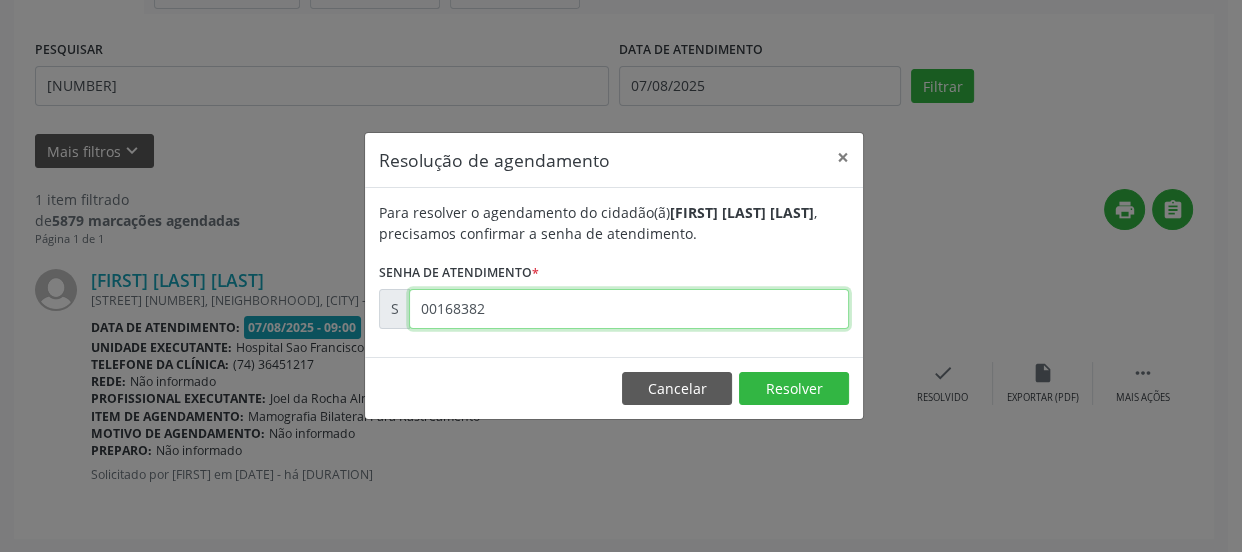 type on "00168382" 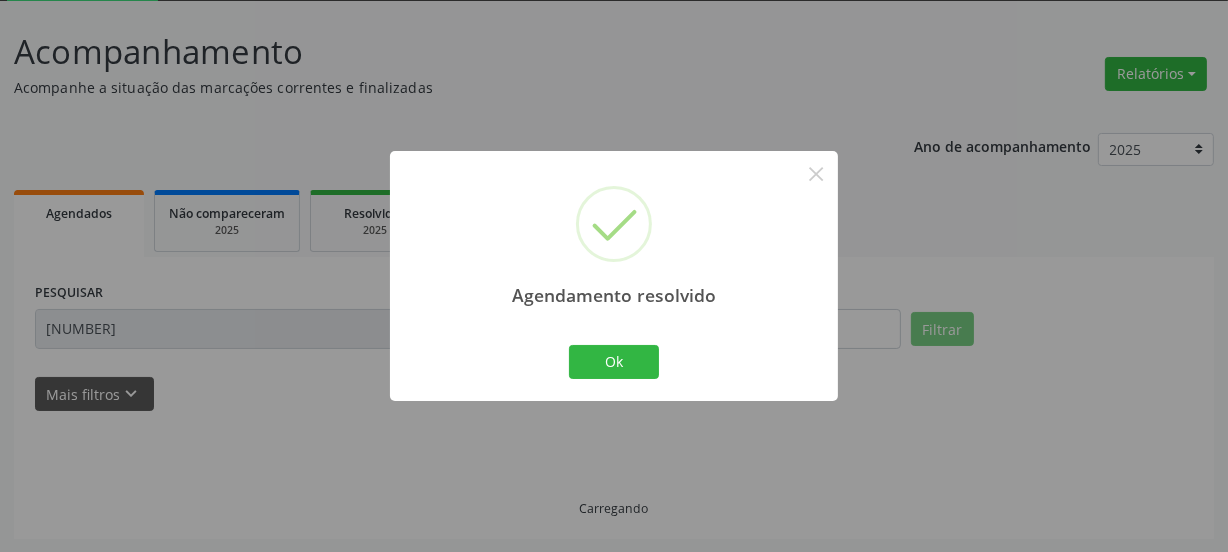 scroll, scrollTop: 65, scrollLeft: 0, axis: vertical 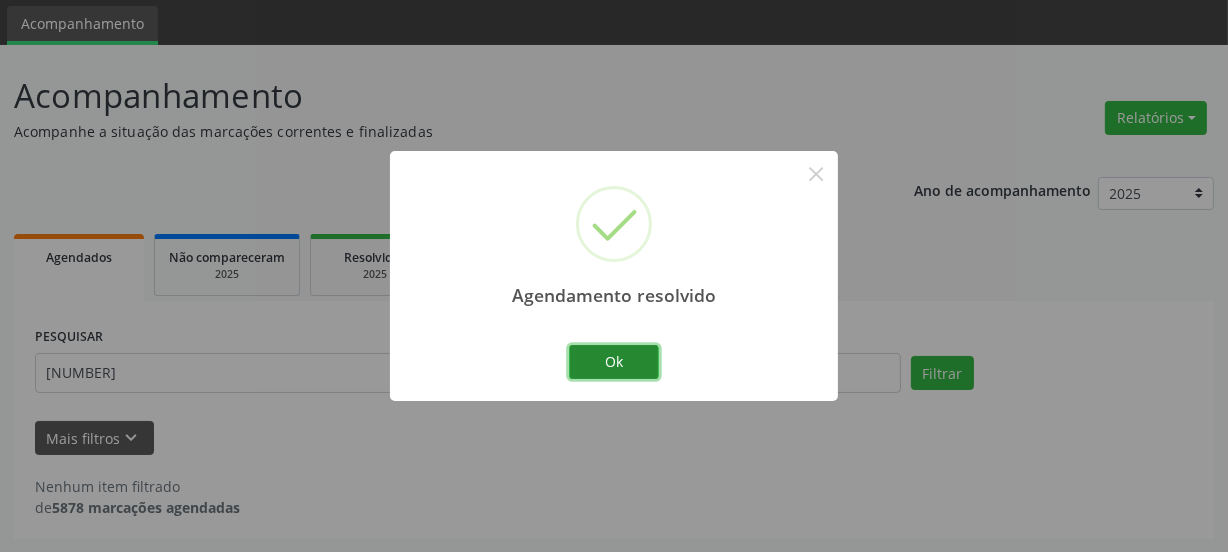 click on "Ok" at bounding box center [614, 362] 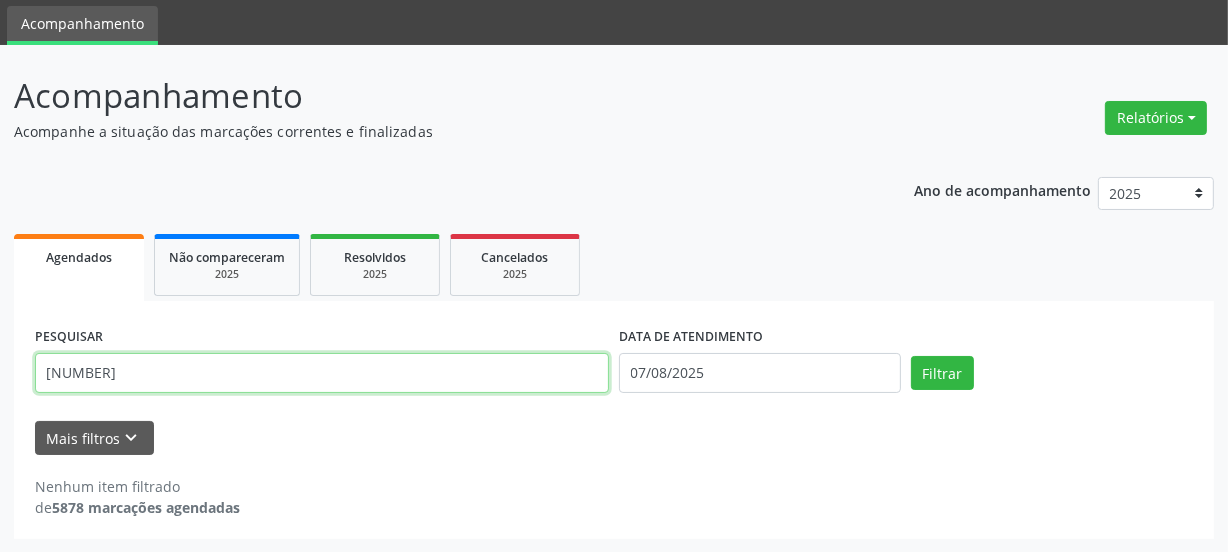 drag, startPoint x: 206, startPoint y: 360, endPoint x: 0, endPoint y: 425, distance: 216.01157 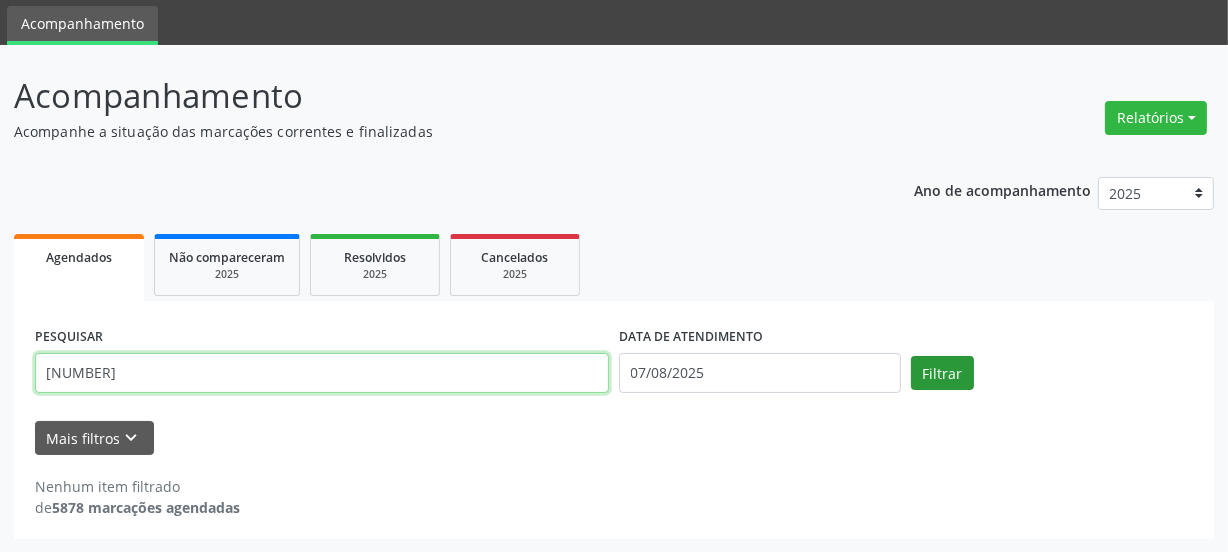 type on "[NUMBER]" 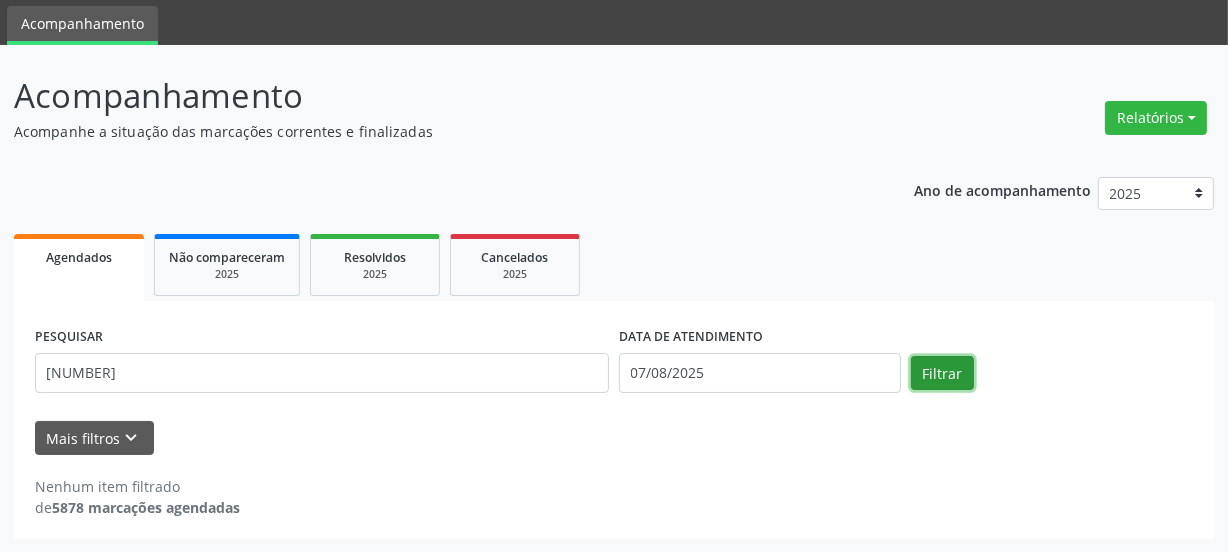 click on "Filtrar" at bounding box center (942, 373) 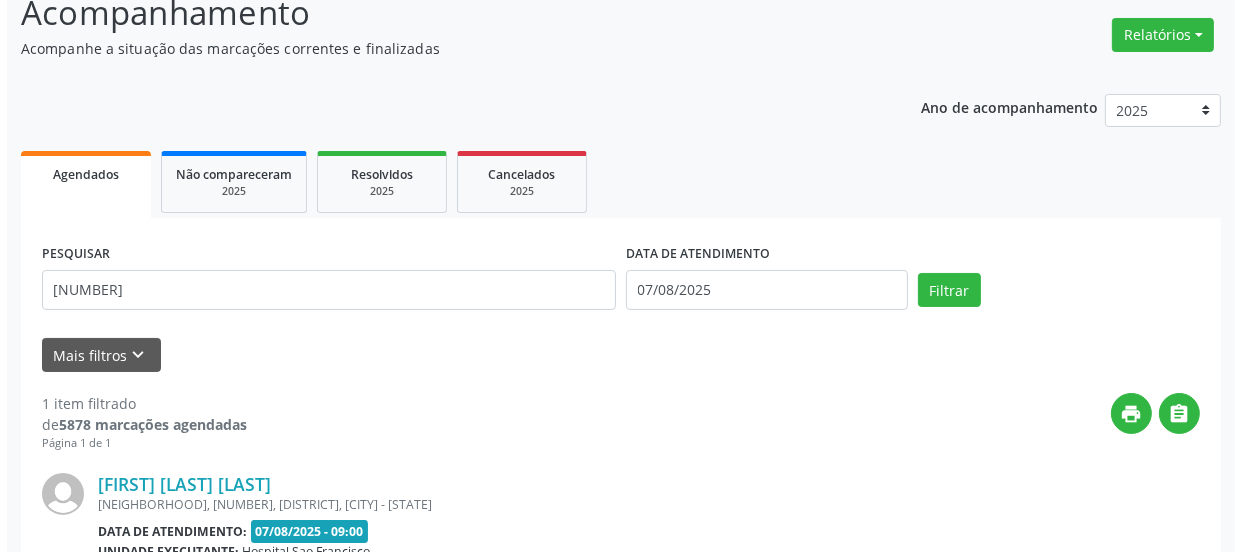 scroll, scrollTop: 352, scrollLeft: 0, axis: vertical 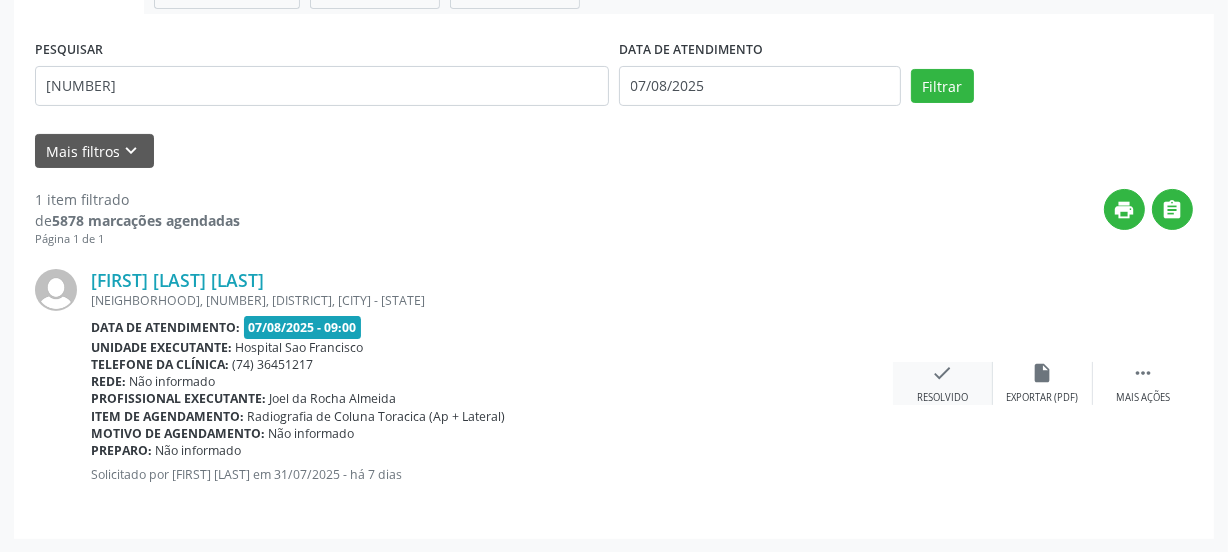 click on "Resolvido" at bounding box center (942, 398) 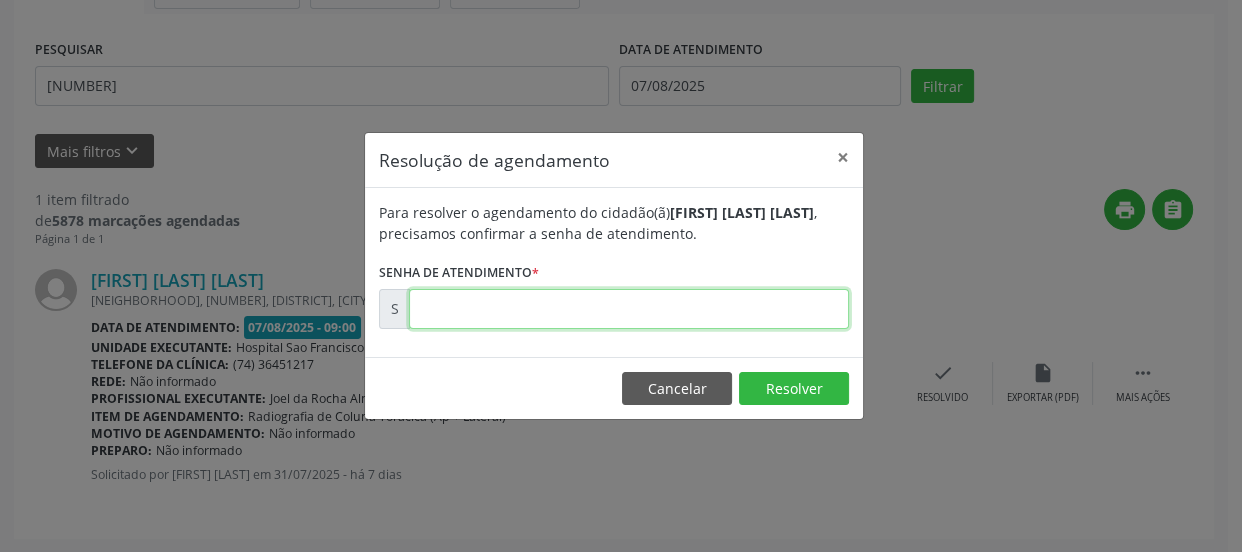 click at bounding box center (629, 309) 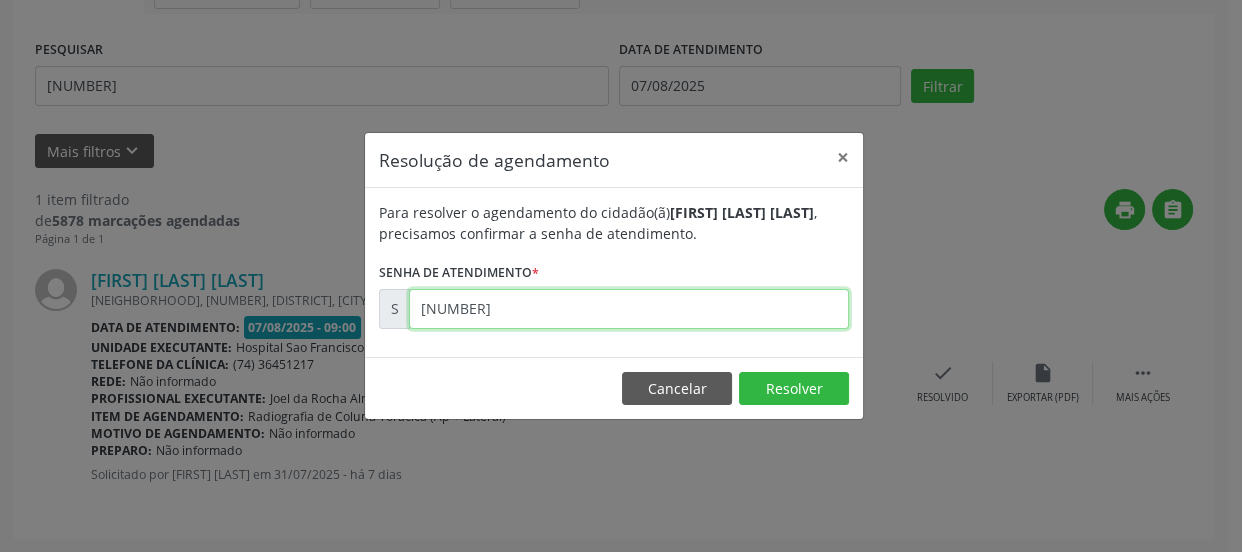 type on "[NUMBER]" 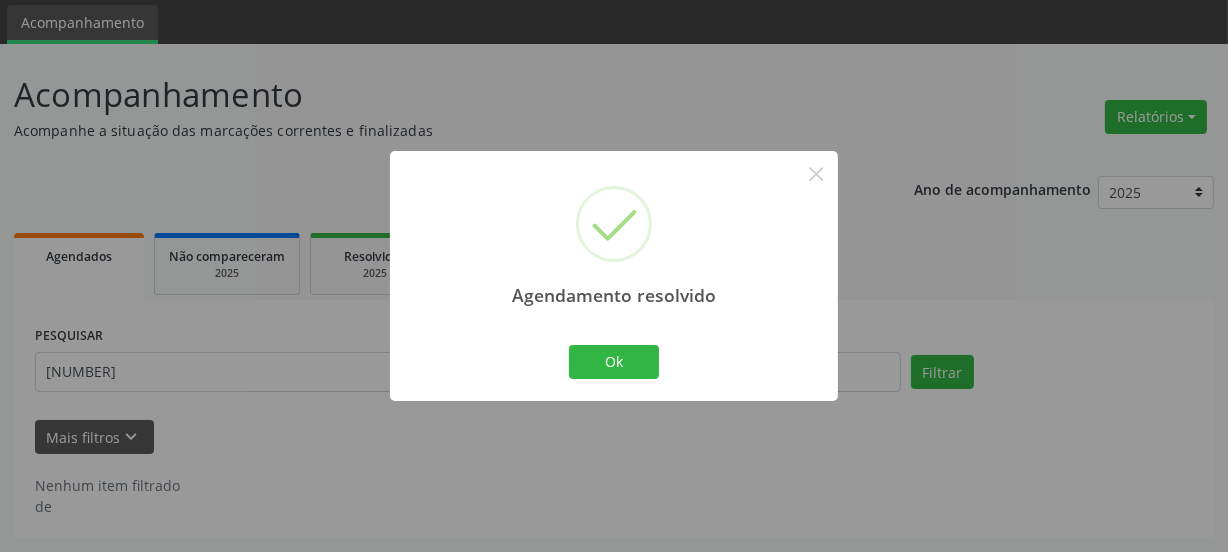 scroll, scrollTop: 65, scrollLeft: 0, axis: vertical 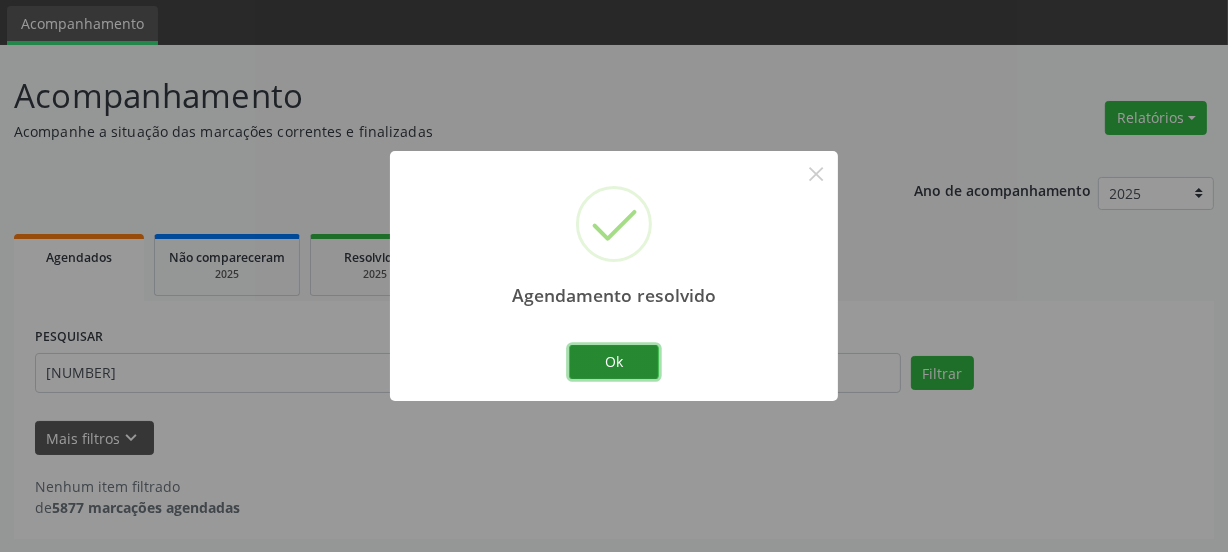 click on "Ok" at bounding box center [614, 362] 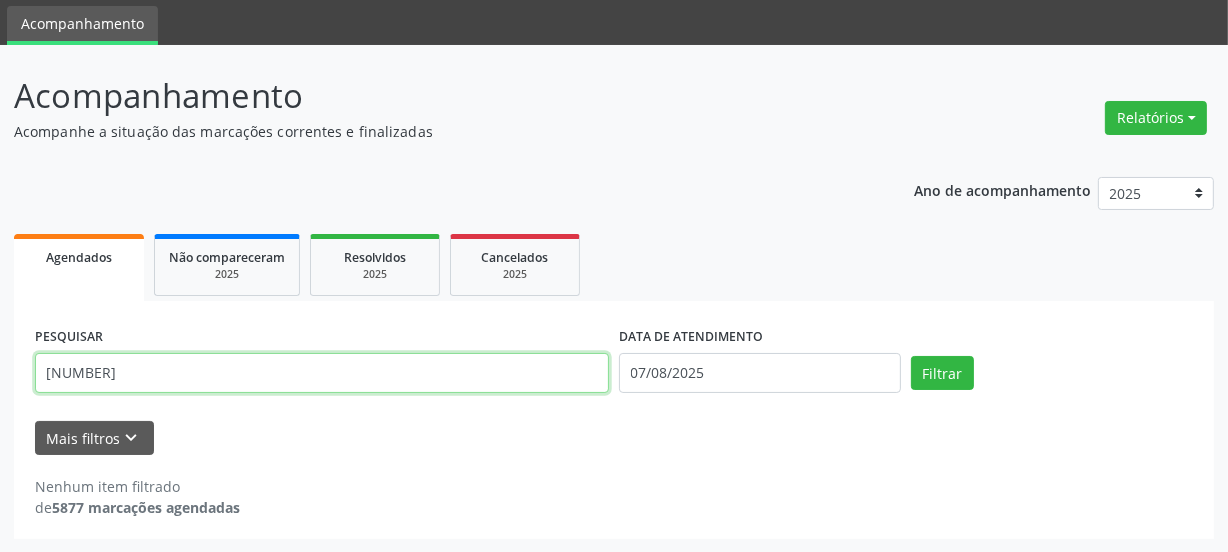 drag, startPoint x: 209, startPoint y: 370, endPoint x: 0, endPoint y: 405, distance: 211.91035 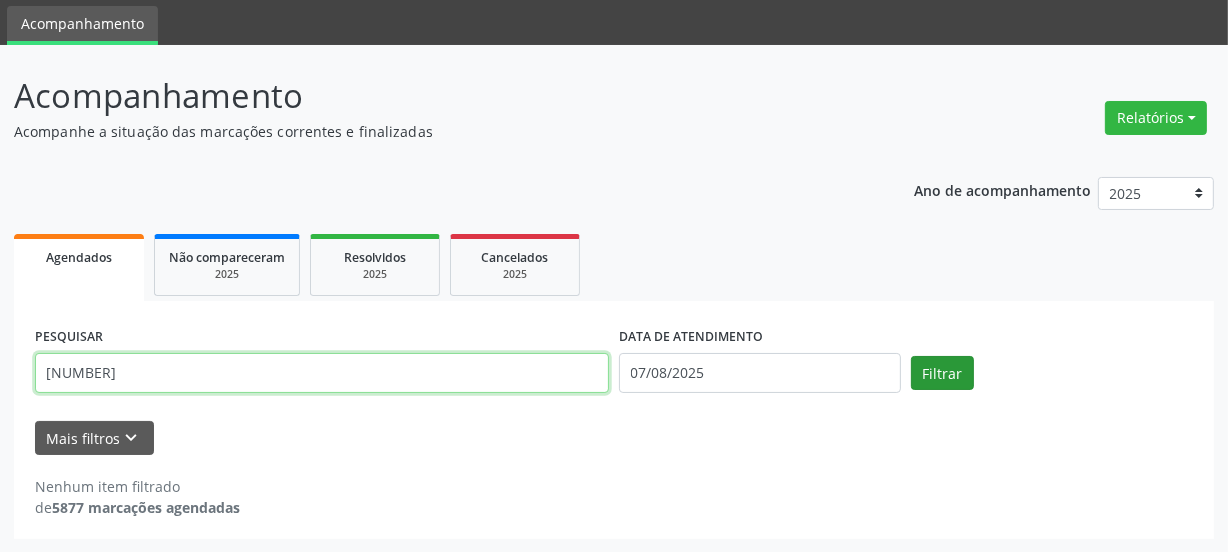 type on "[NUMBER]" 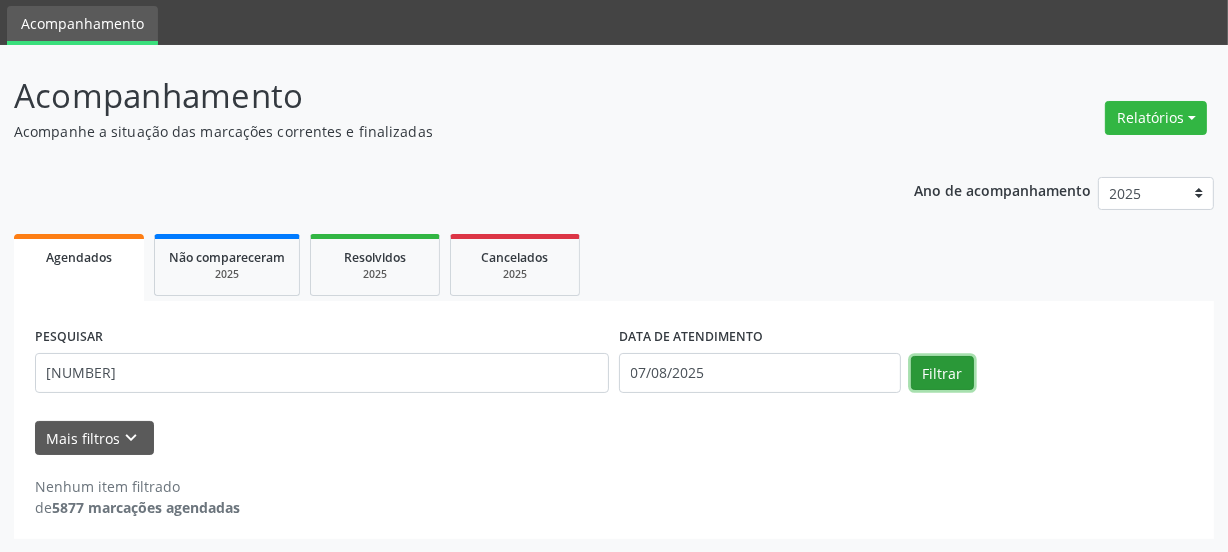 click on "Filtrar" at bounding box center (942, 373) 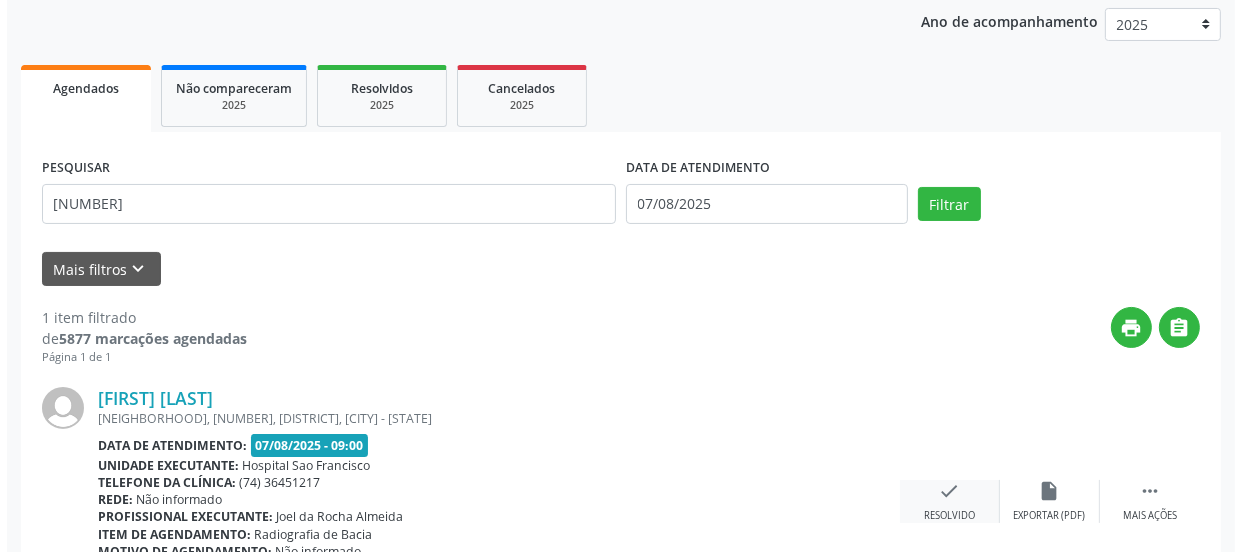 scroll, scrollTop: 352, scrollLeft: 0, axis: vertical 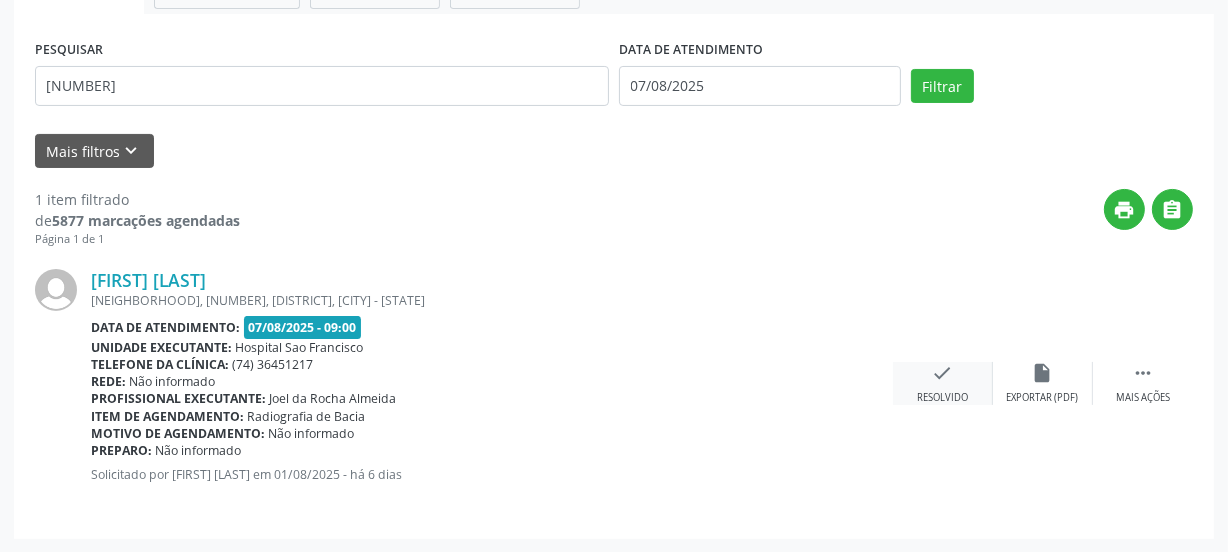 click on "check" at bounding box center [943, 373] 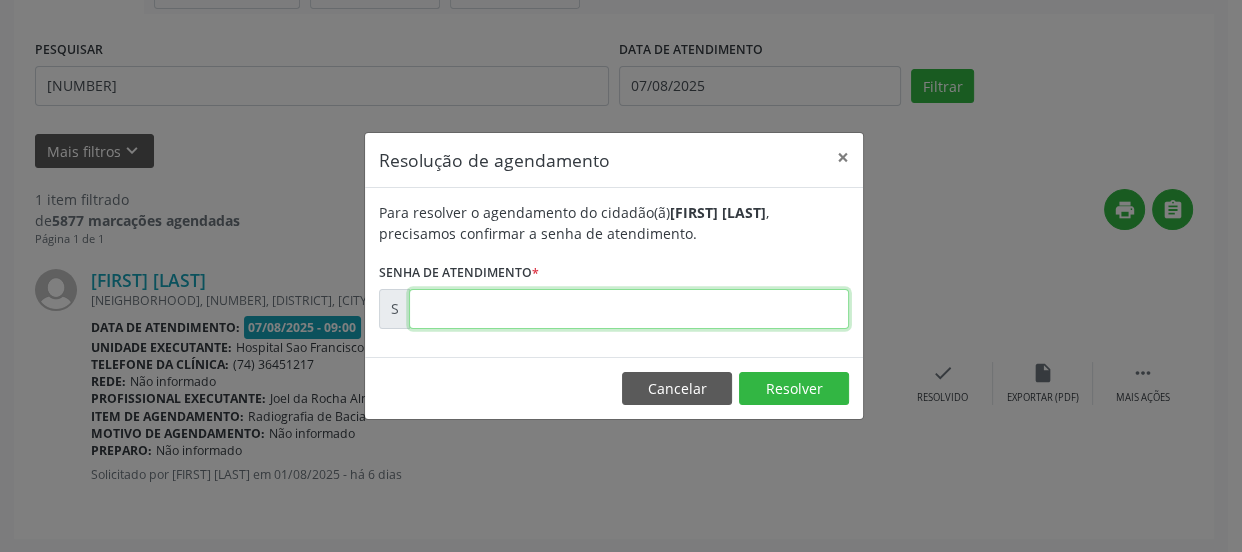 click at bounding box center (629, 309) 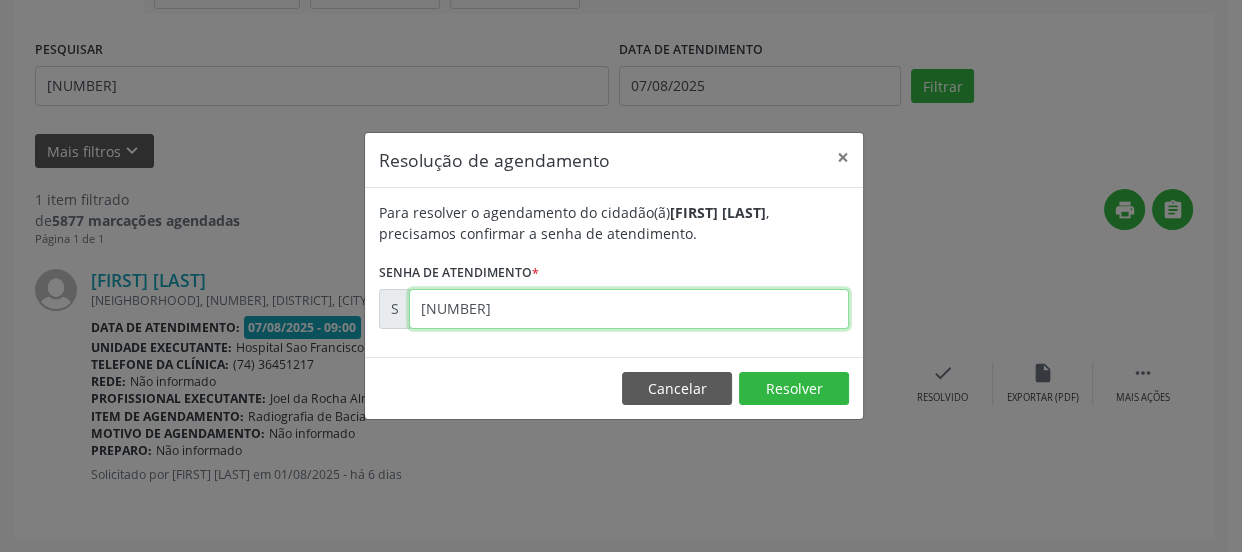 type on "[NUMBER]" 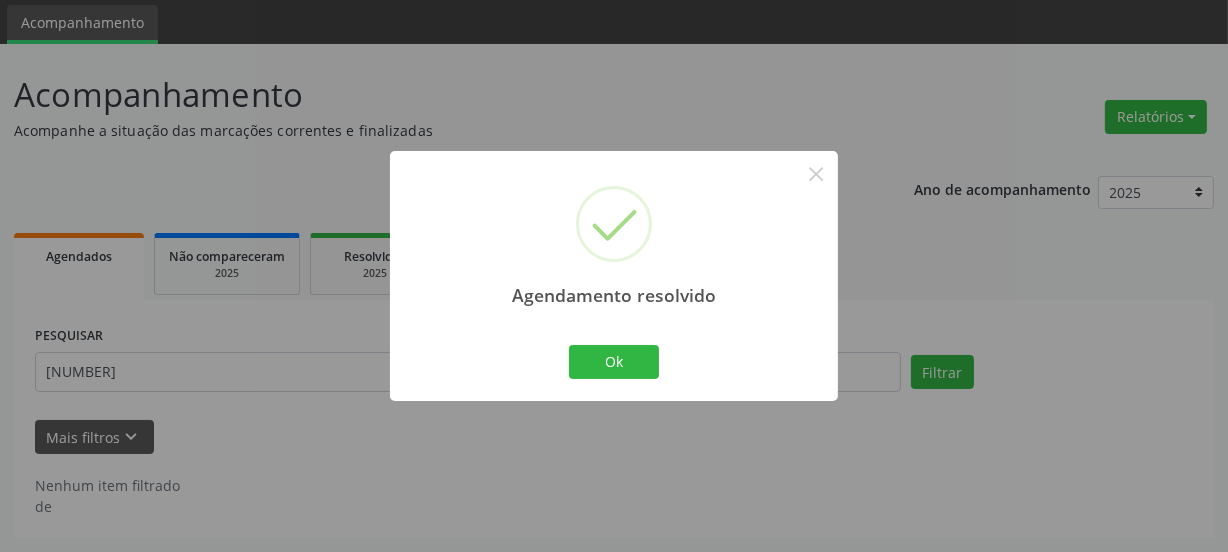 scroll, scrollTop: 65, scrollLeft: 0, axis: vertical 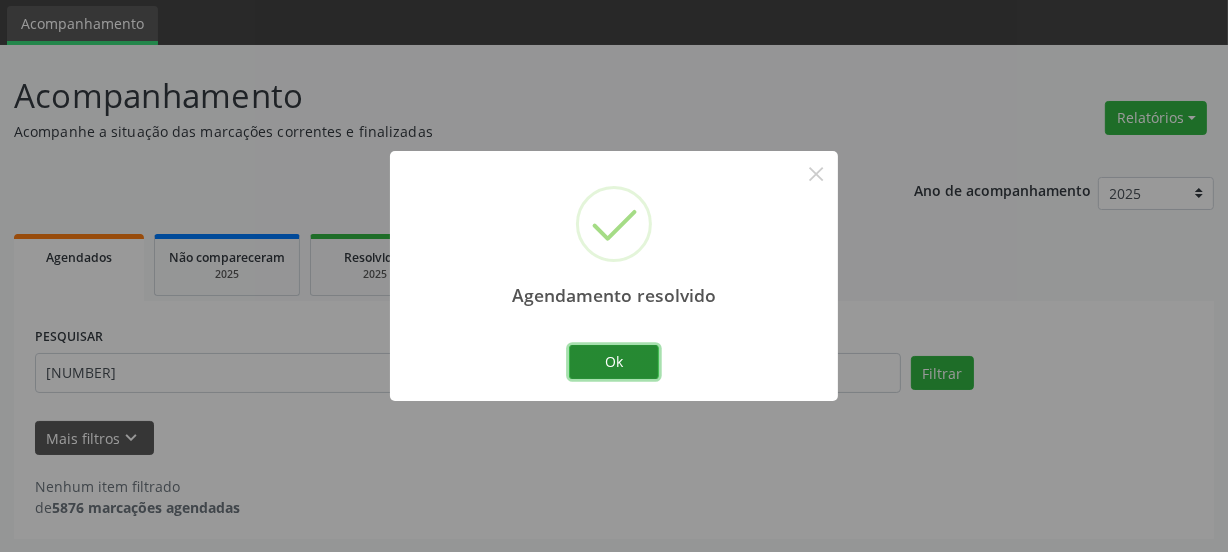 click on "Ok" at bounding box center (614, 362) 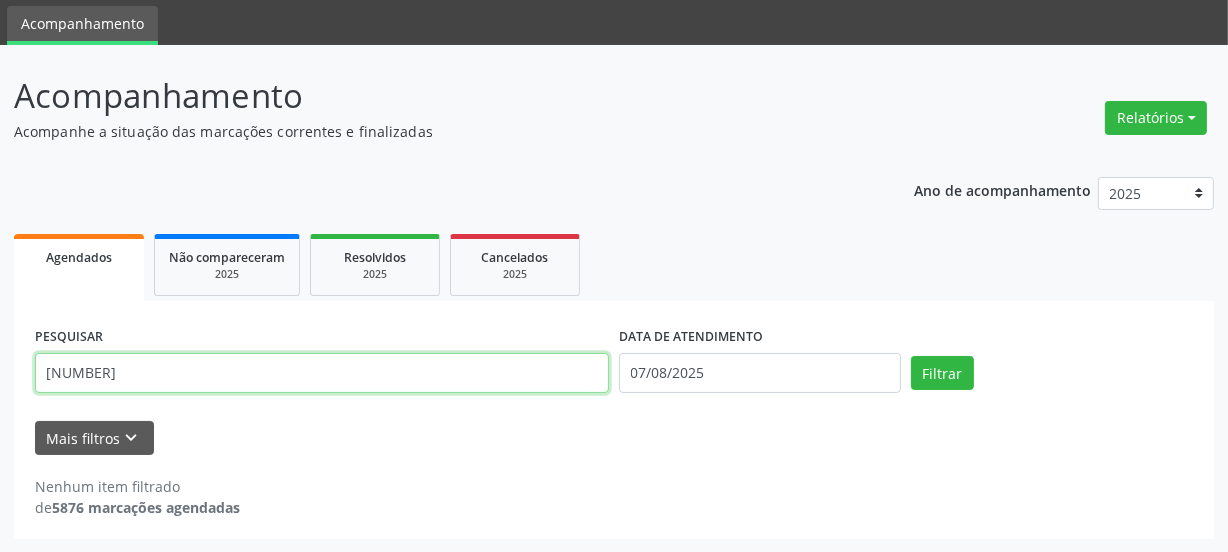 drag, startPoint x: 232, startPoint y: 370, endPoint x: 0, endPoint y: 466, distance: 251.07768 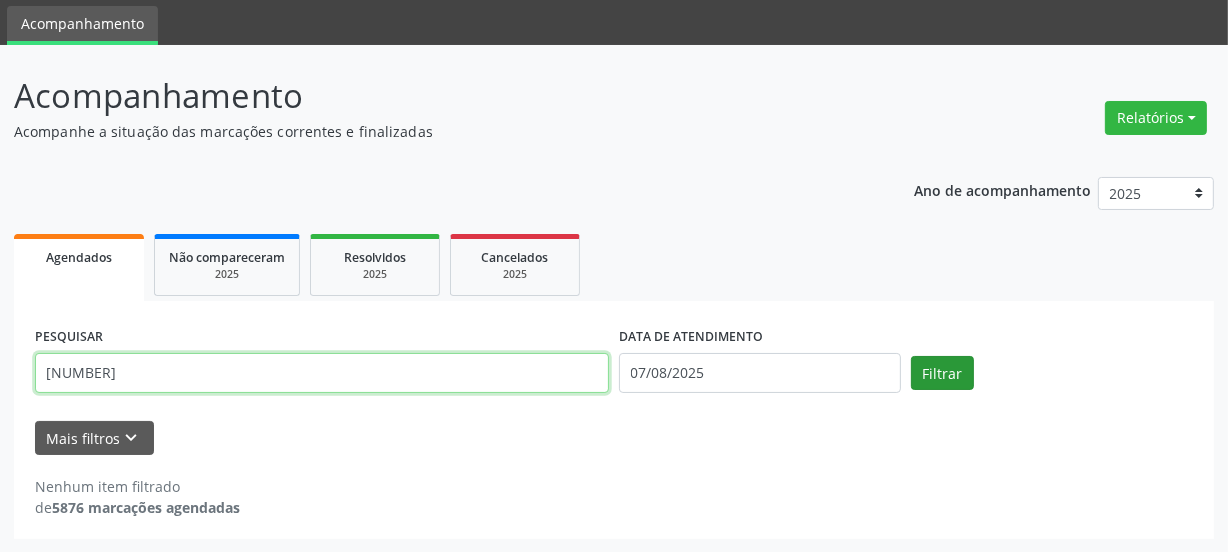 type on "[NUMBER]" 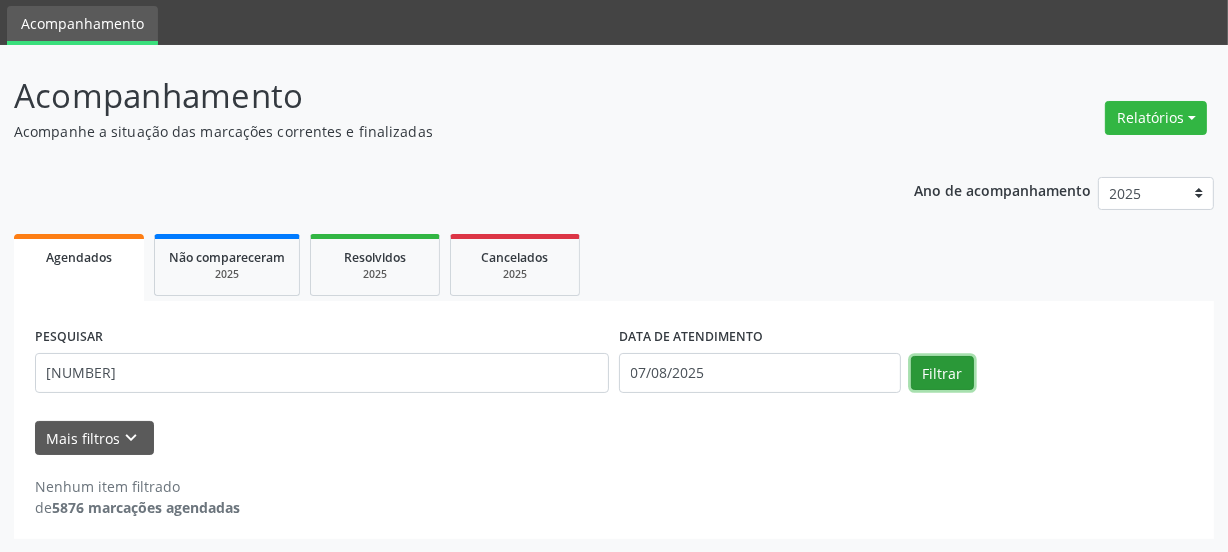 click on "Filtrar" at bounding box center (942, 373) 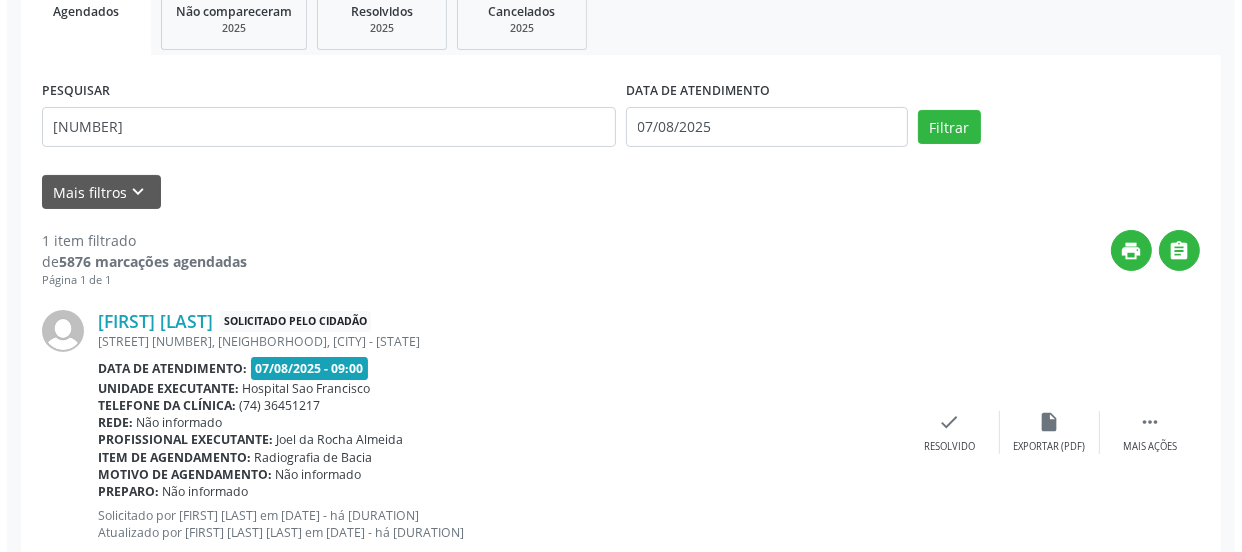 scroll, scrollTop: 370, scrollLeft: 0, axis: vertical 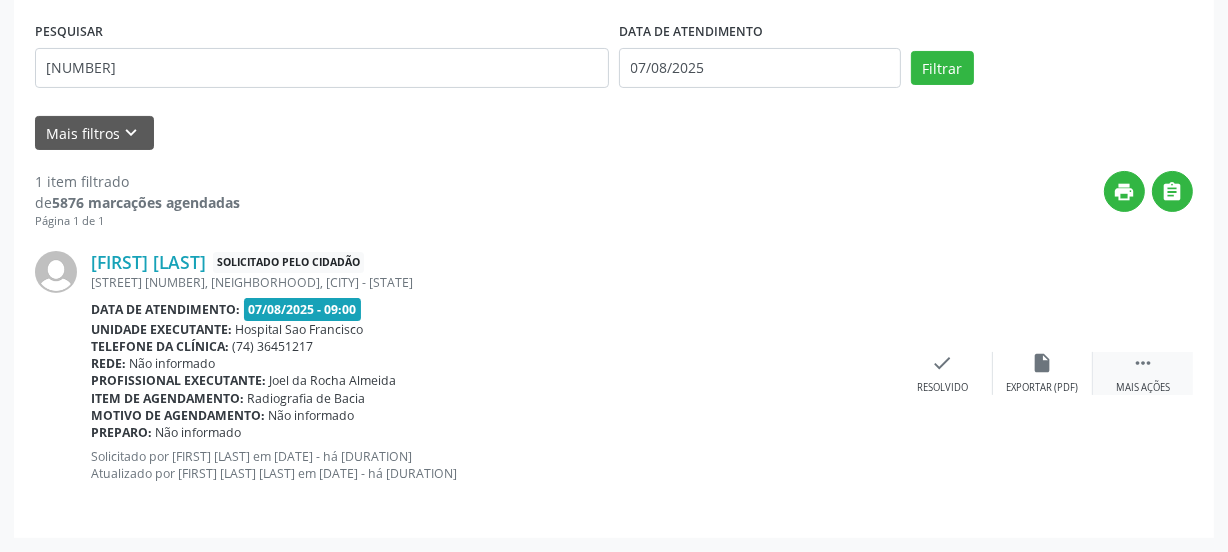 click on "" at bounding box center [1143, 363] 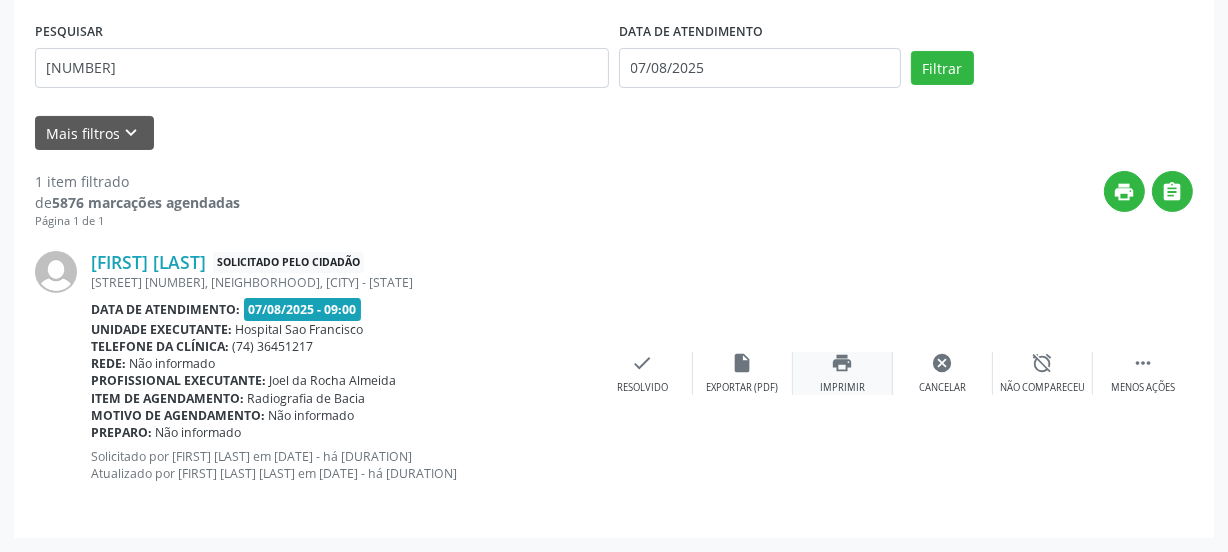 click on "print
Imprimir" at bounding box center [843, 373] 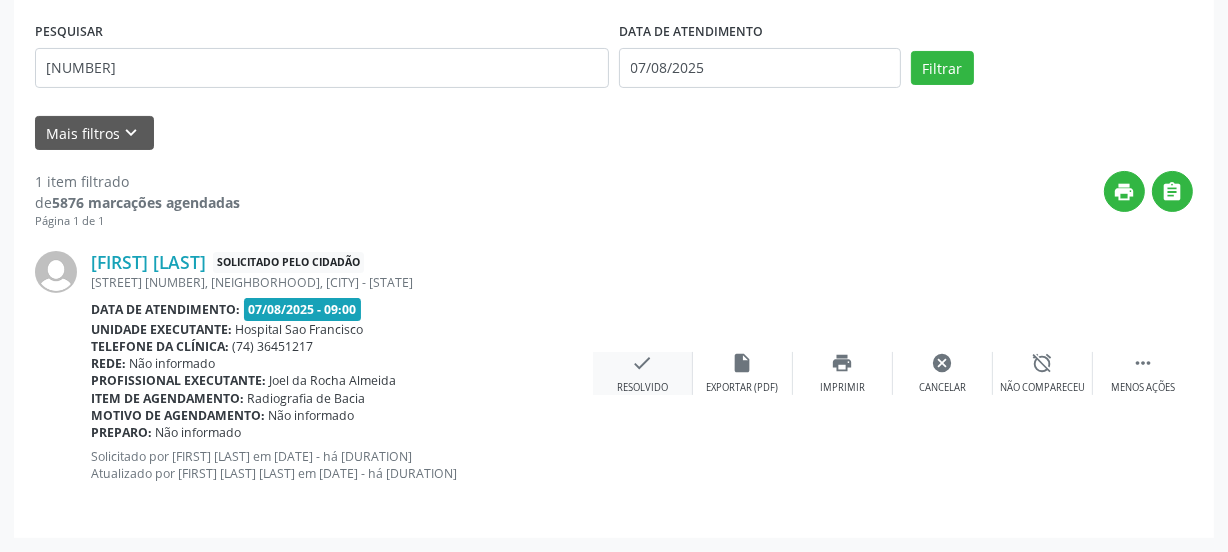 click on "check
Resolvido" at bounding box center (643, 373) 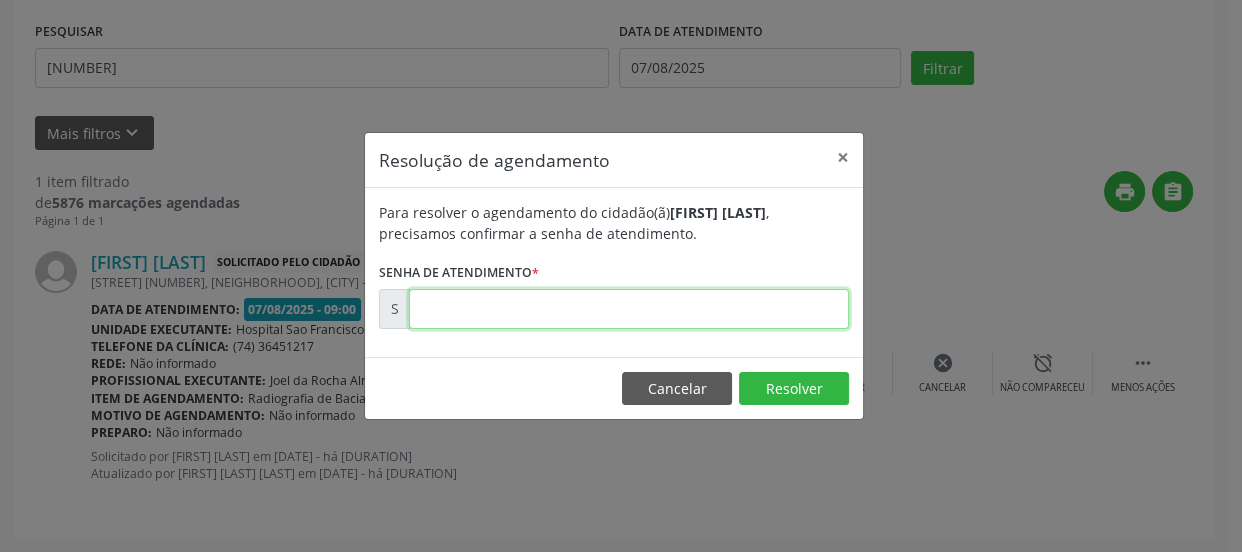click at bounding box center (629, 309) 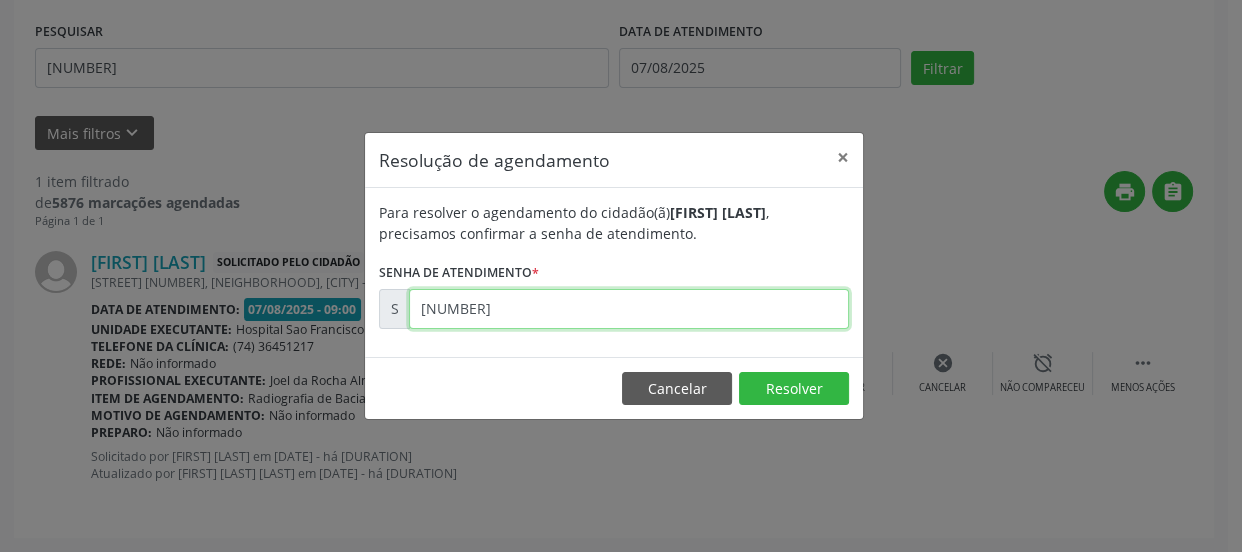 type on "[NUMBER]" 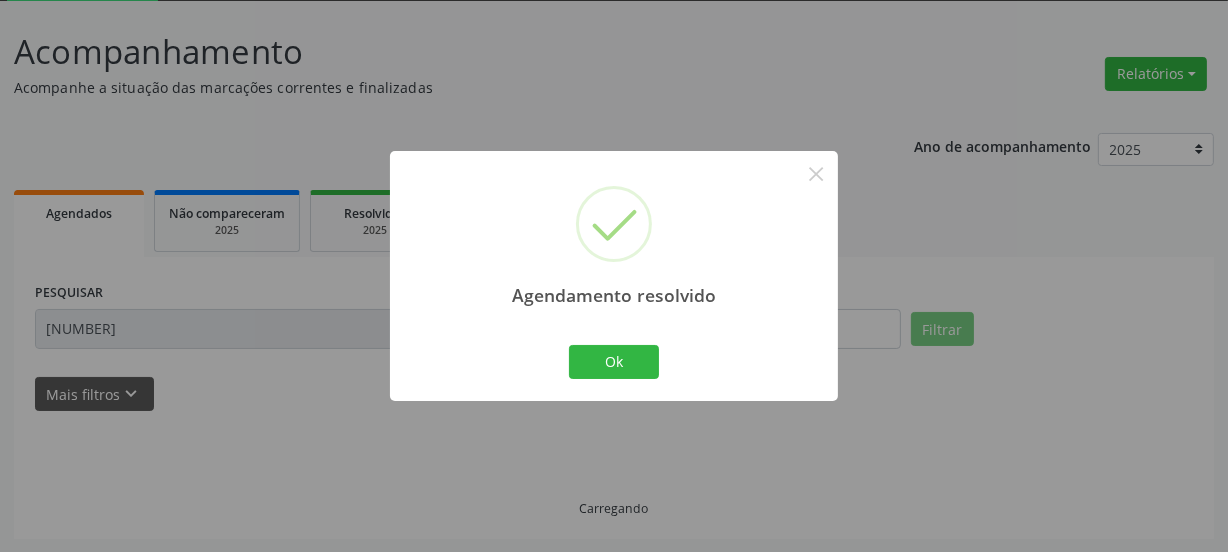 scroll, scrollTop: 65, scrollLeft: 0, axis: vertical 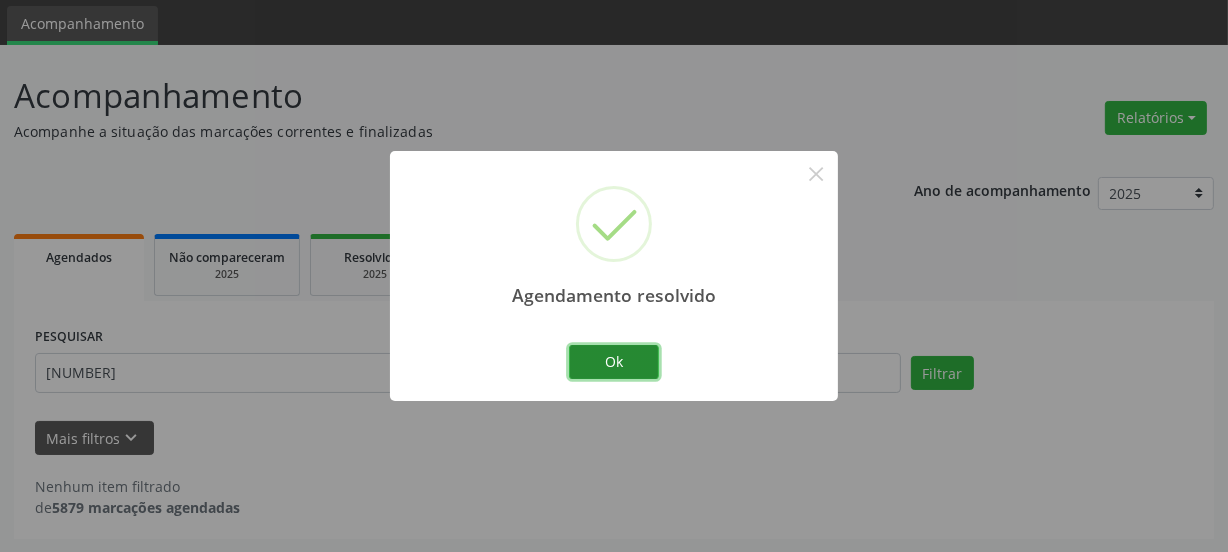 click on "Ok" at bounding box center (614, 362) 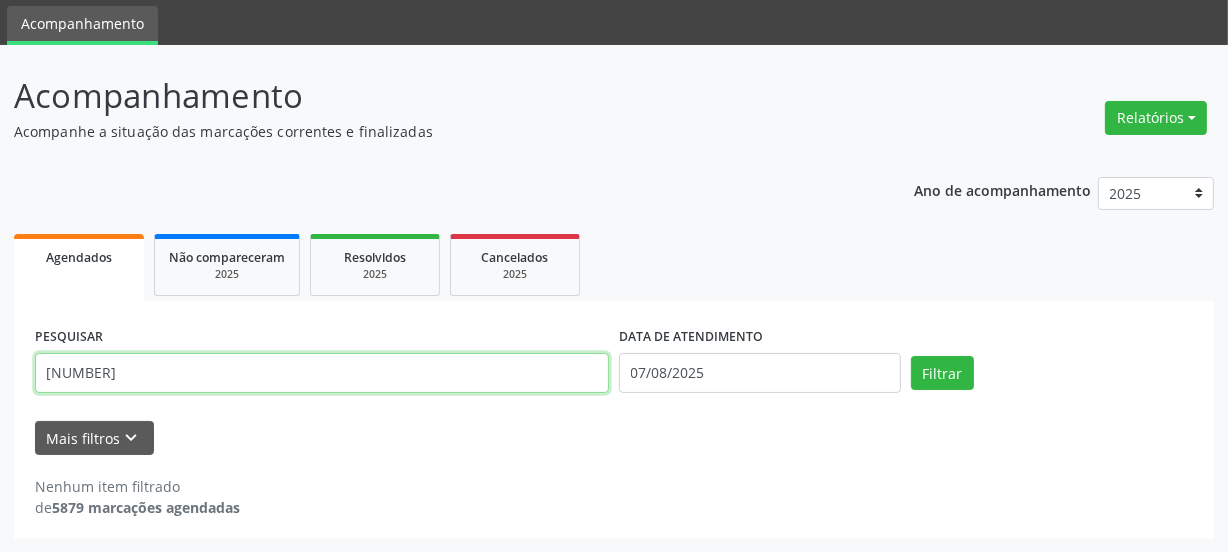 click on "Acompanhamento
Acompanhe a situação das marcações correntes e finalizadas
Relatórios
Agendamentos
Procedimentos realizados
Ano de acompanhamento
2025 2024 2023   Agendados   Não compareceram
2025
Resolvidos
2025
Cancelados
2025
PESQUISAR
[NUMBER]
DATA DE ATENDIMENTO
[DATE]
Filtrar
UNIDADE DE REFERÊNCIA
Selecione uma UBS
Todas as UBS   Unidade Basica de Saude da Familia Dr Paulo Sudre   Centro de Enfrentamento Para Covid 19 de Campo Formoso   Central de Marcacao de Consultas e Exames de Campo Formoso   Vigilancia em Saude de Campo Formoso   PSF Lage dos Negros III   P S da Familia do Povoado de Caraibas   Unidade Basica de Saude da Familia Maninho Ferreira   P S de Curral da Ponta Psf Oseas Manoel da Silva   Farmacia Basica     P S da Familia do Povoado de Pocos" at bounding box center (614, 299) 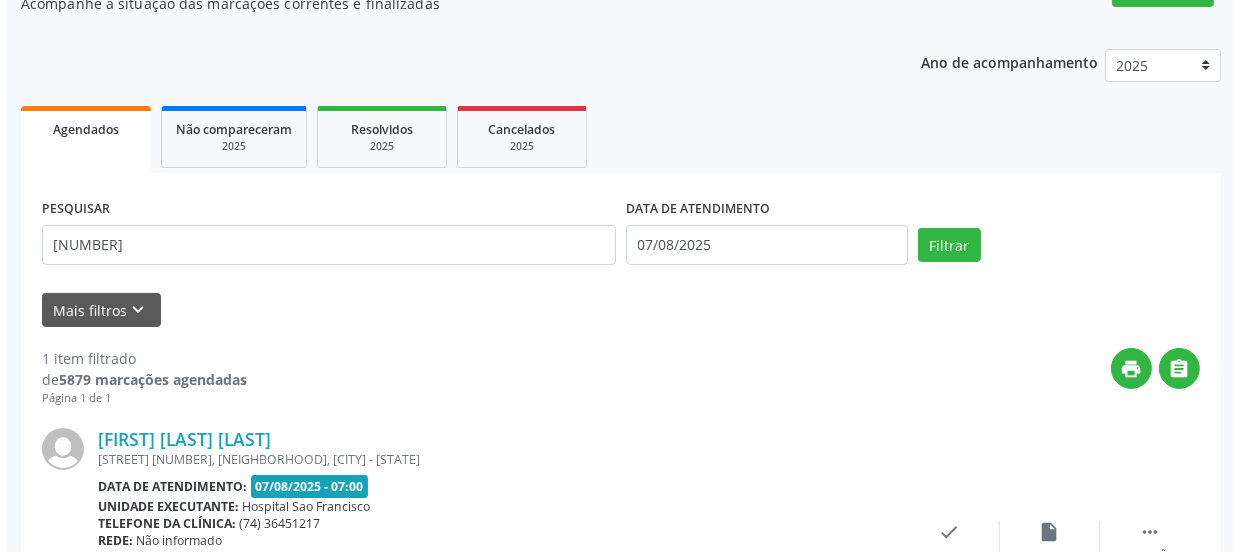 scroll, scrollTop: 352, scrollLeft: 0, axis: vertical 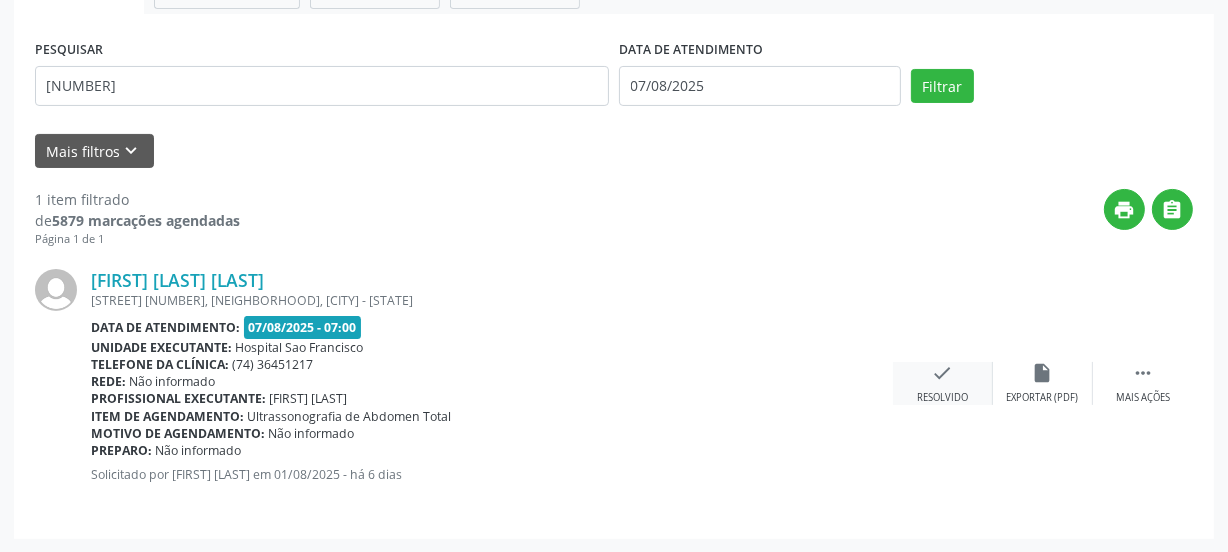 click on "Resolvido" at bounding box center [942, 398] 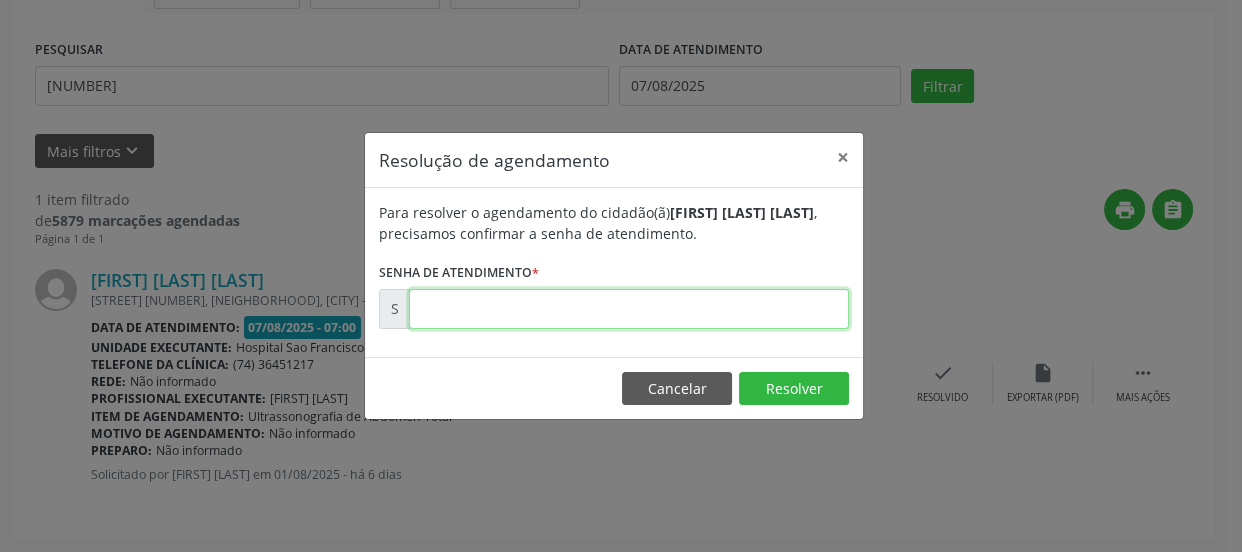 click at bounding box center [629, 309] 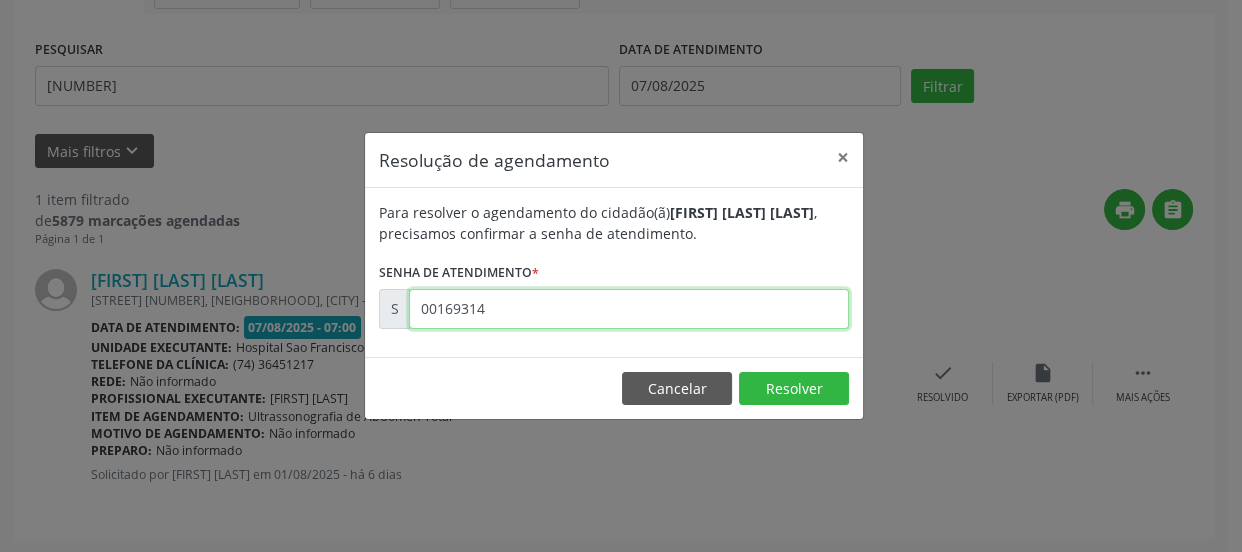 type on "00169314" 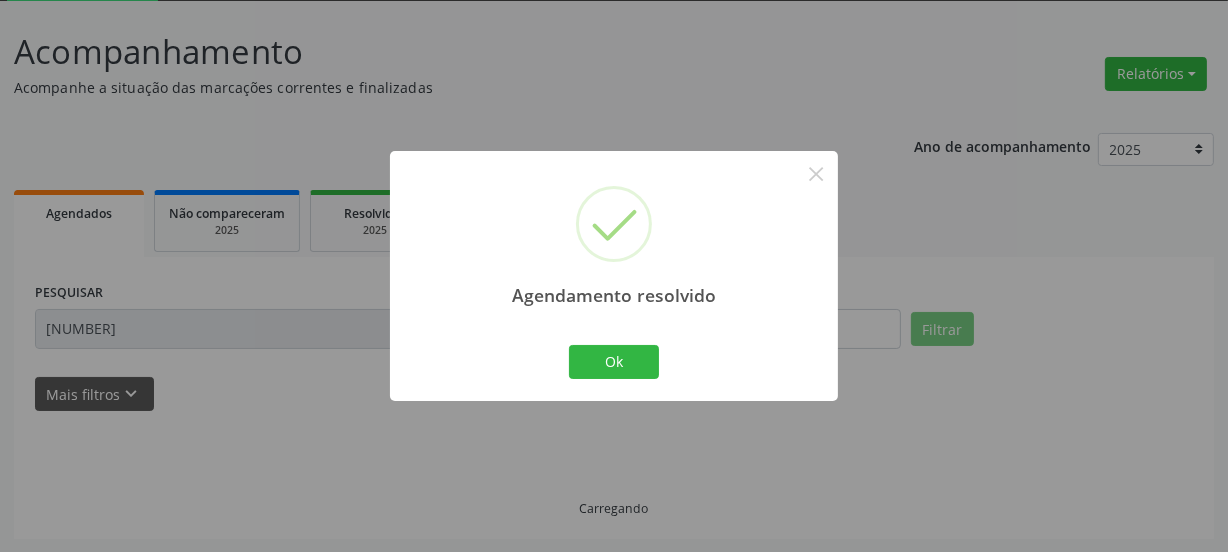 scroll, scrollTop: 65, scrollLeft: 0, axis: vertical 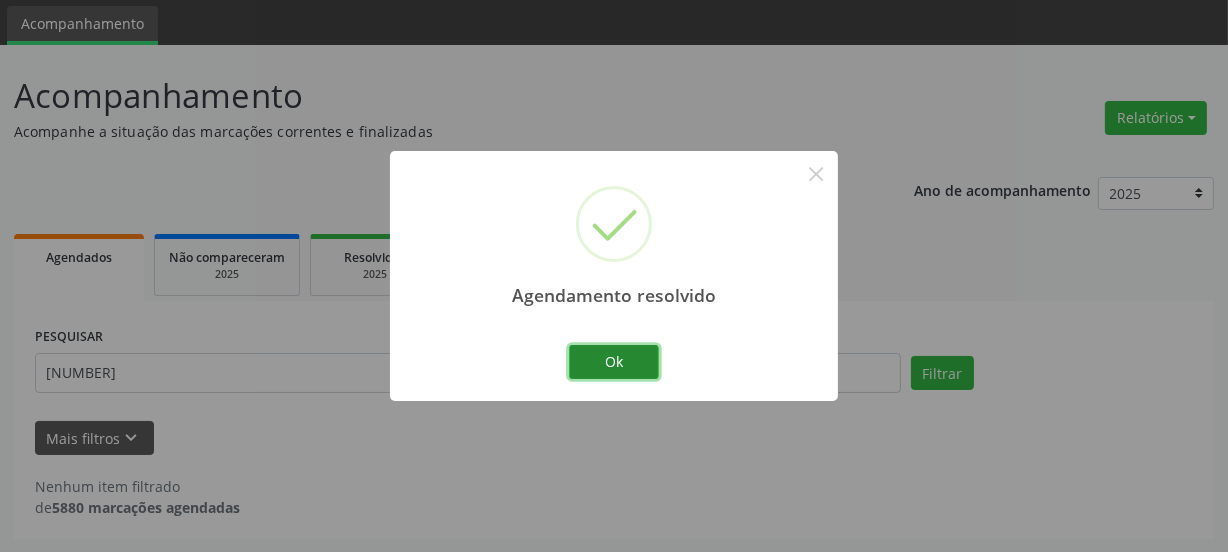 click on "Ok" at bounding box center [614, 362] 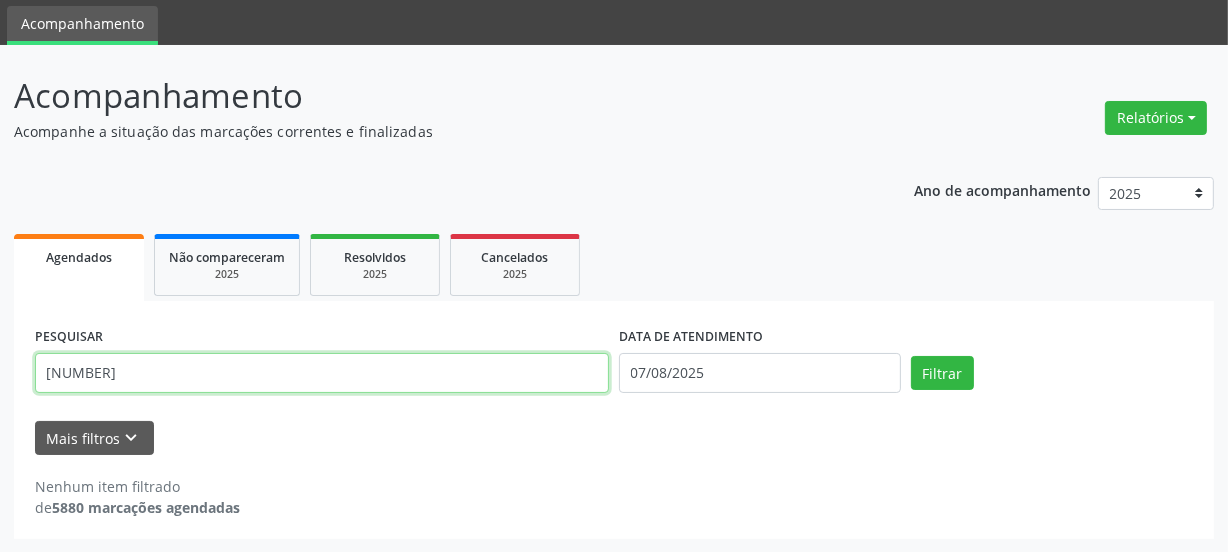 drag, startPoint x: 173, startPoint y: 360, endPoint x: 0, endPoint y: 395, distance: 176.50496 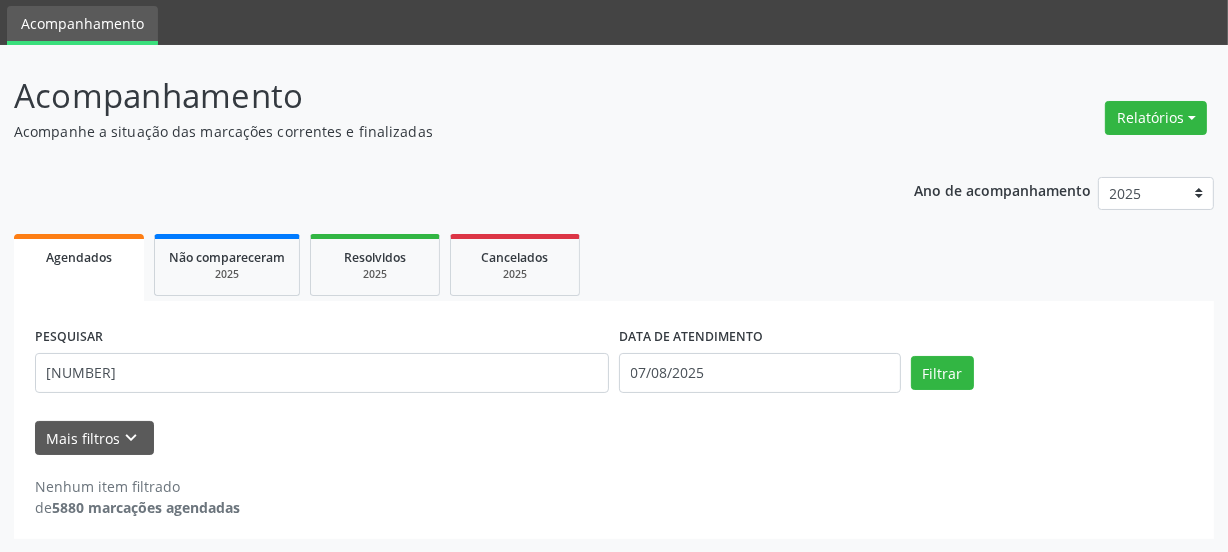click on "Filtrar" at bounding box center [1052, 373] 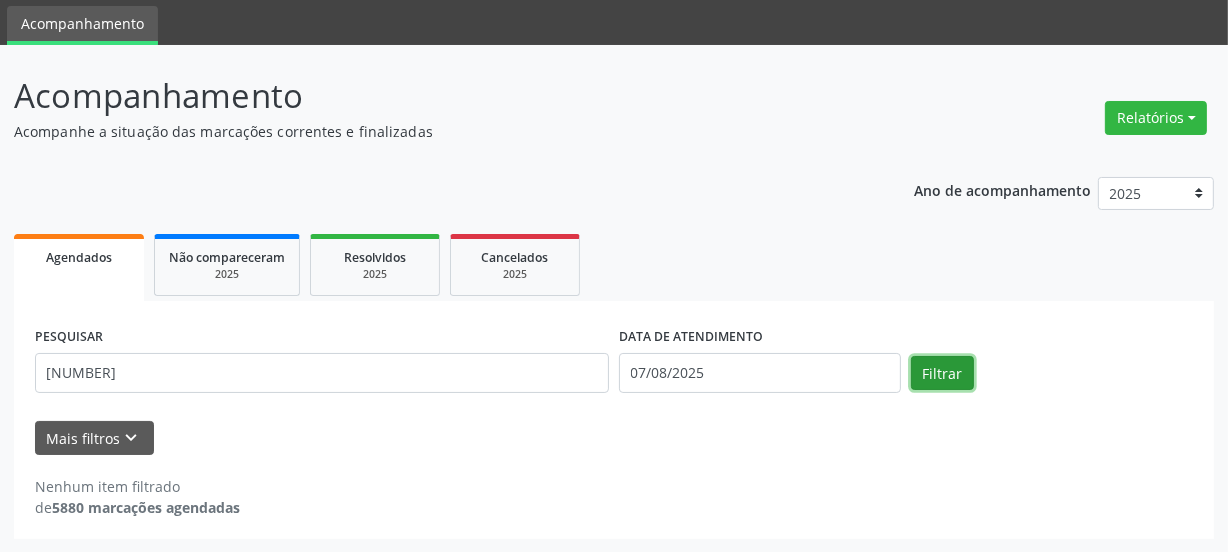 click on "Filtrar" at bounding box center (942, 373) 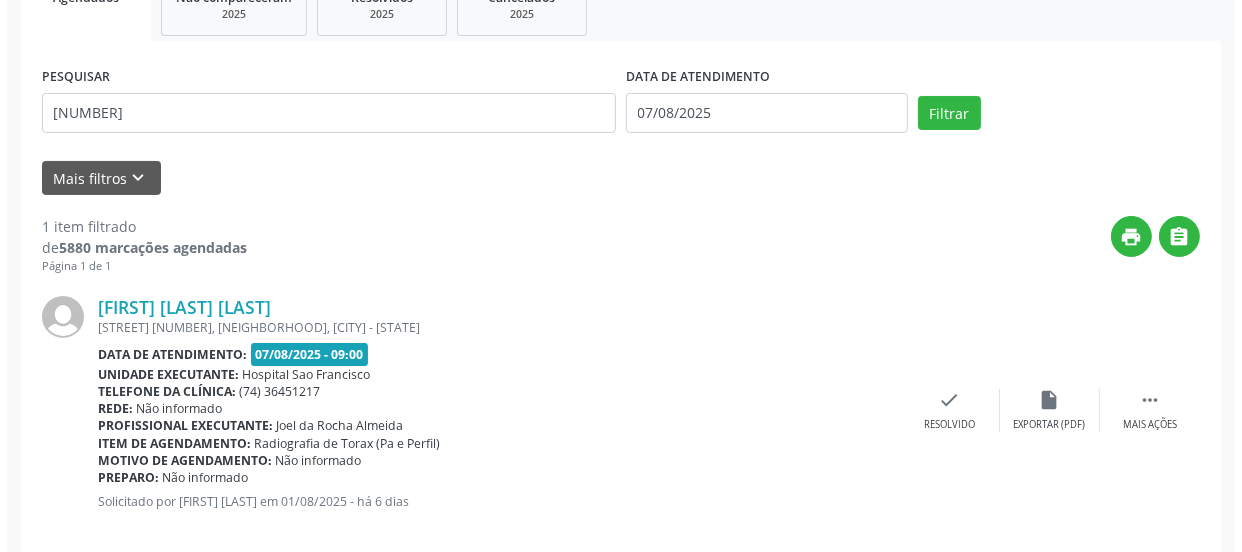 scroll, scrollTop: 352, scrollLeft: 0, axis: vertical 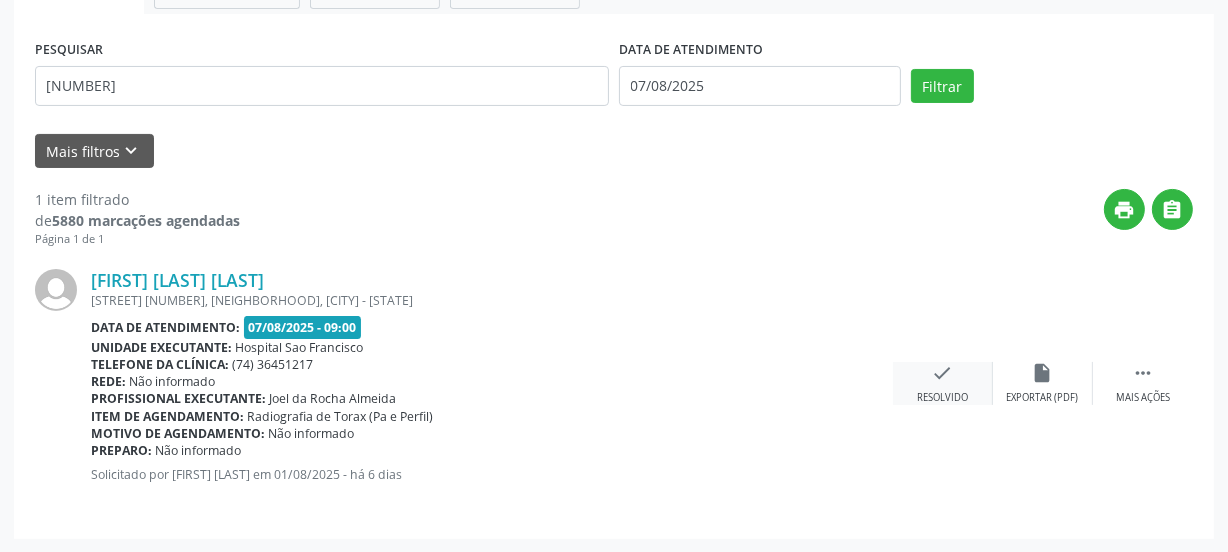 click on "check
Resolvido" at bounding box center (943, 383) 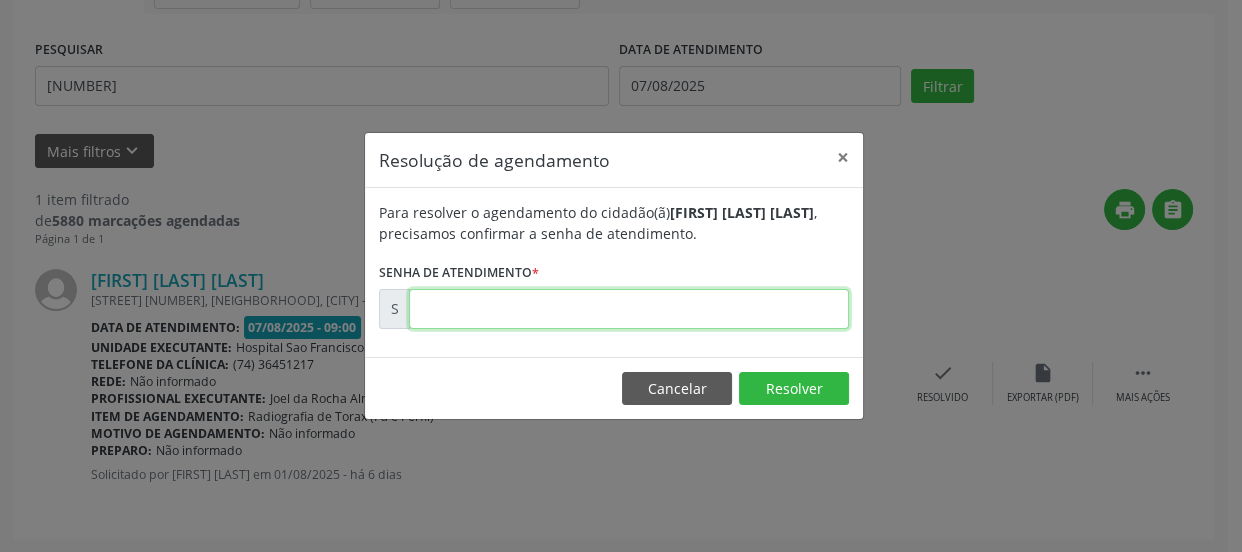 click at bounding box center [629, 309] 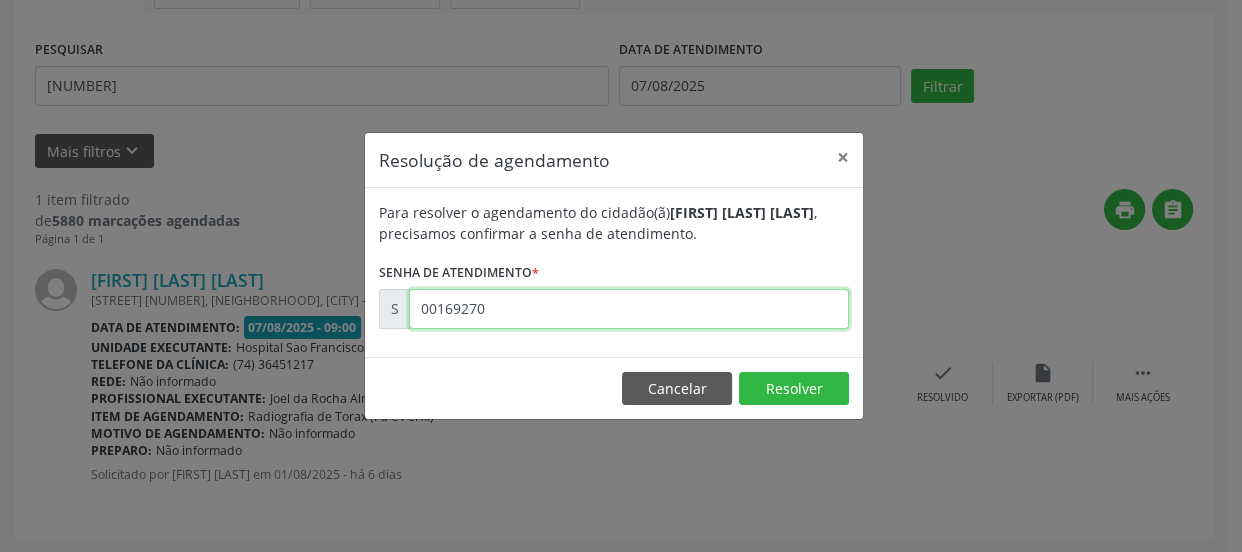 type on "00169270" 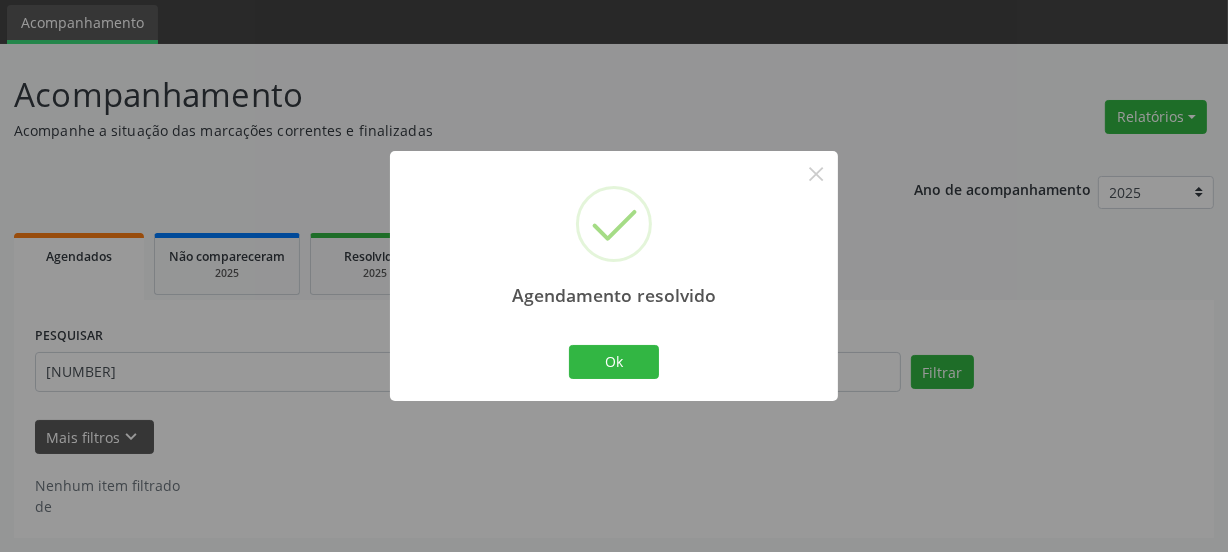 scroll, scrollTop: 65, scrollLeft: 0, axis: vertical 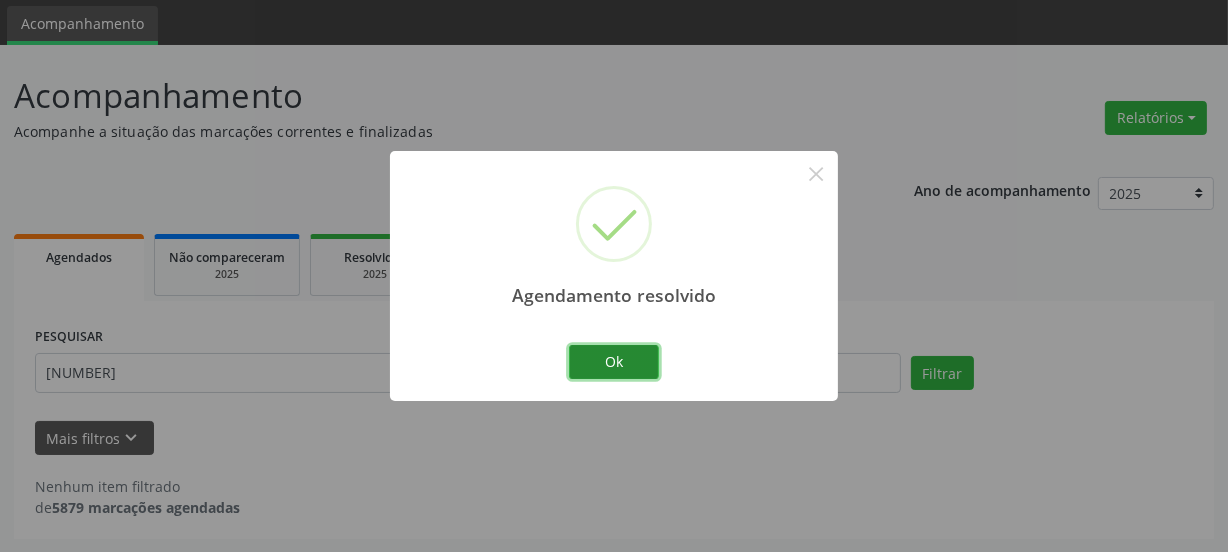 click on "Ok" at bounding box center (614, 362) 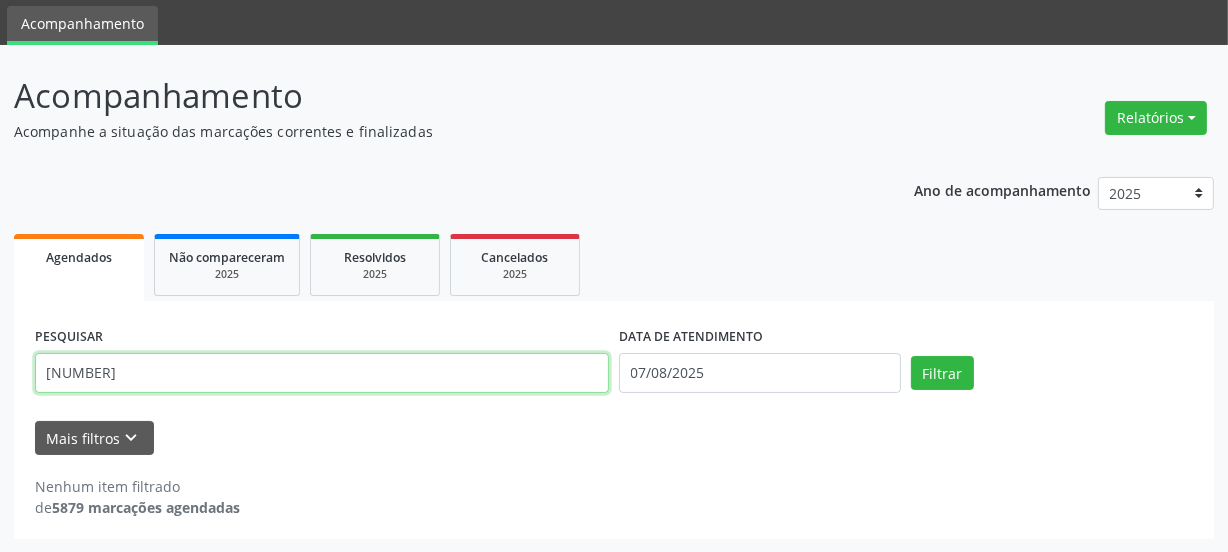 drag, startPoint x: 235, startPoint y: 380, endPoint x: 0, endPoint y: 443, distance: 243.29817 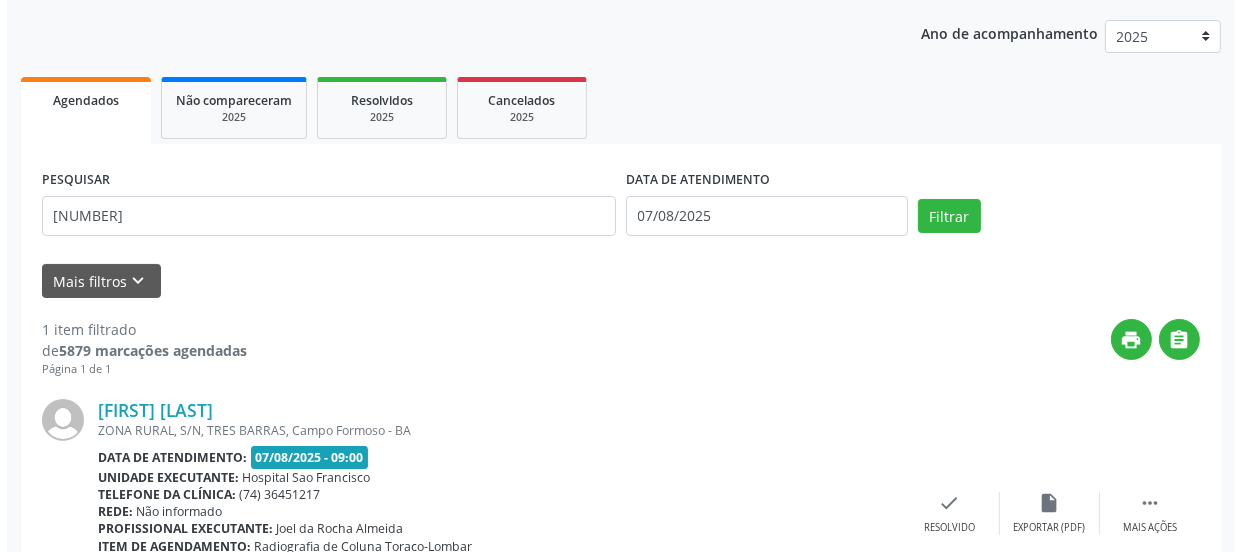 scroll, scrollTop: 352, scrollLeft: 0, axis: vertical 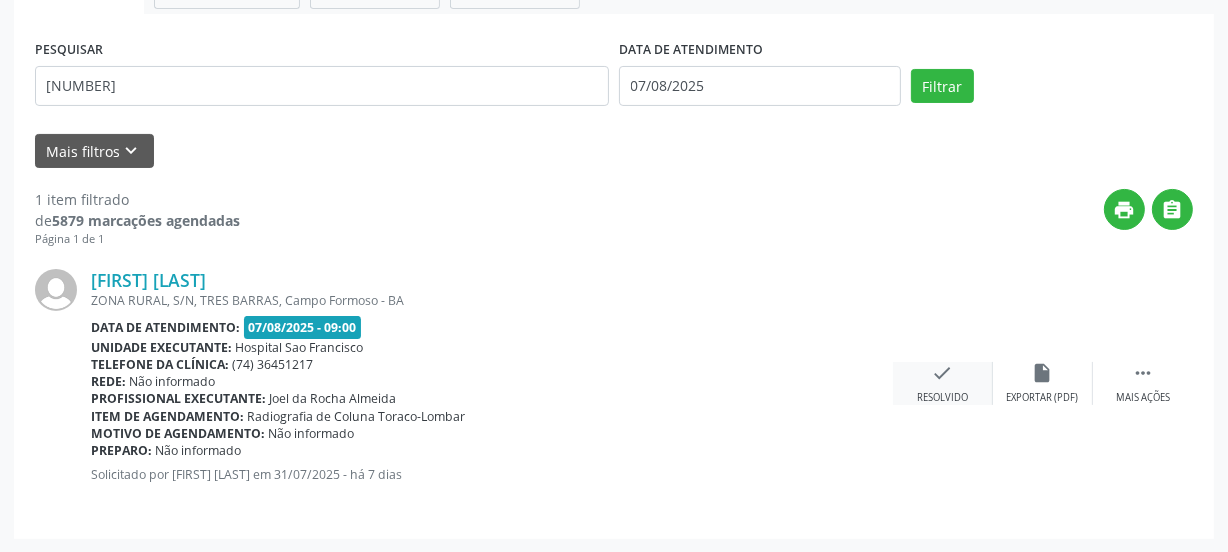 click on "Resolvido" at bounding box center [942, 398] 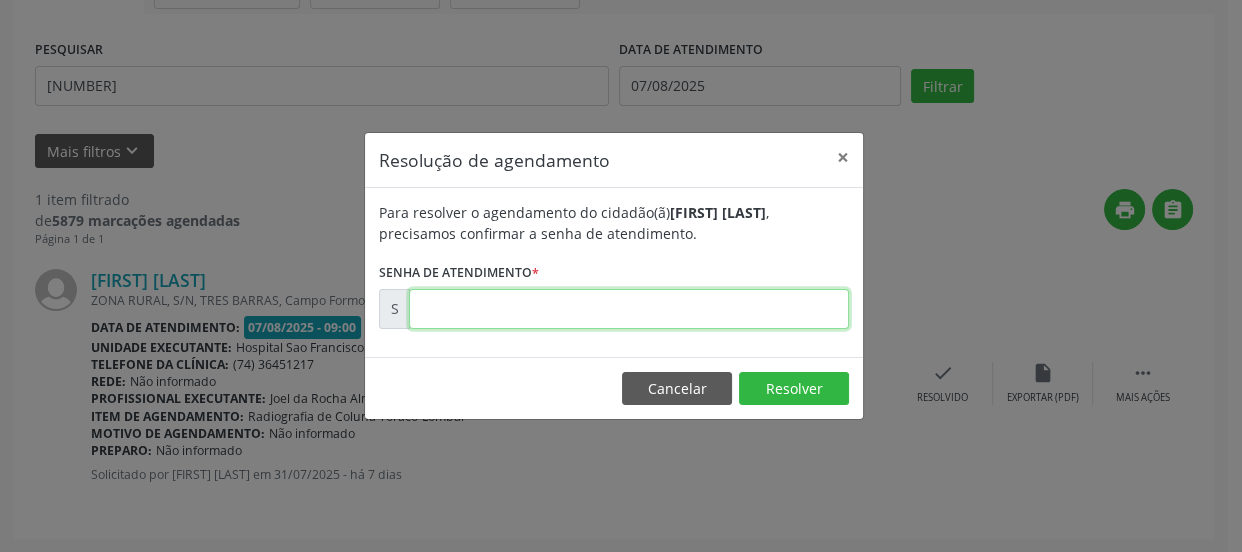 click at bounding box center (629, 309) 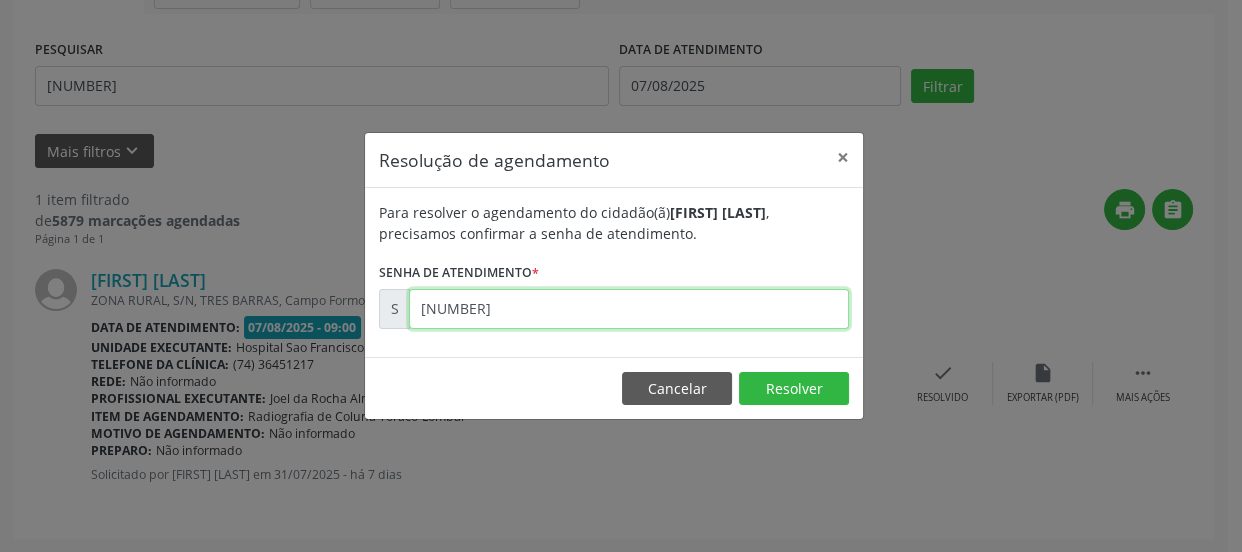 type on "[NUMBER]" 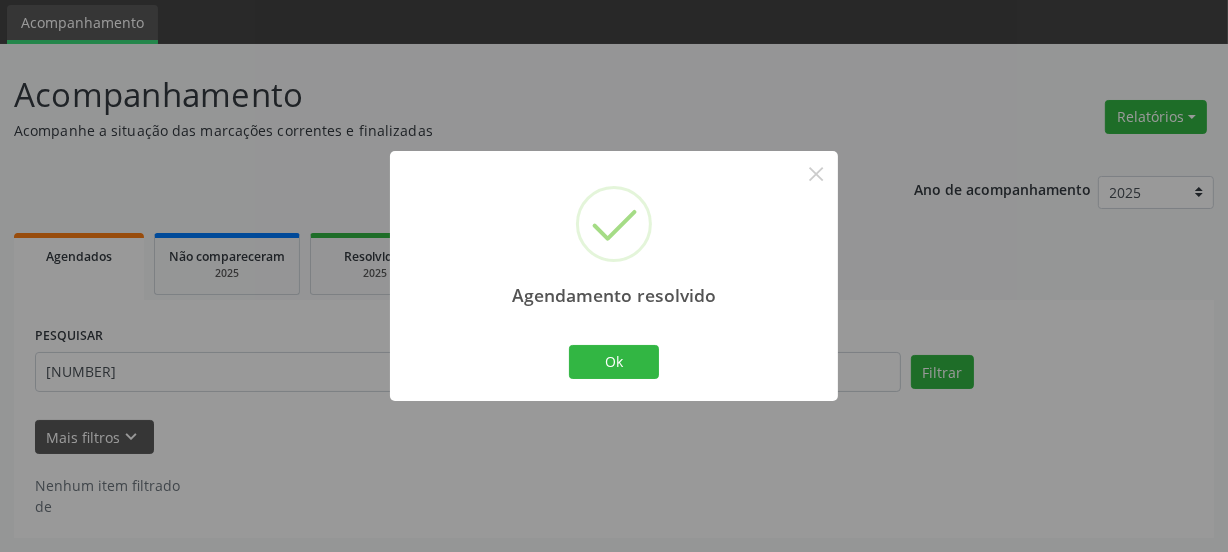 scroll, scrollTop: 65, scrollLeft: 0, axis: vertical 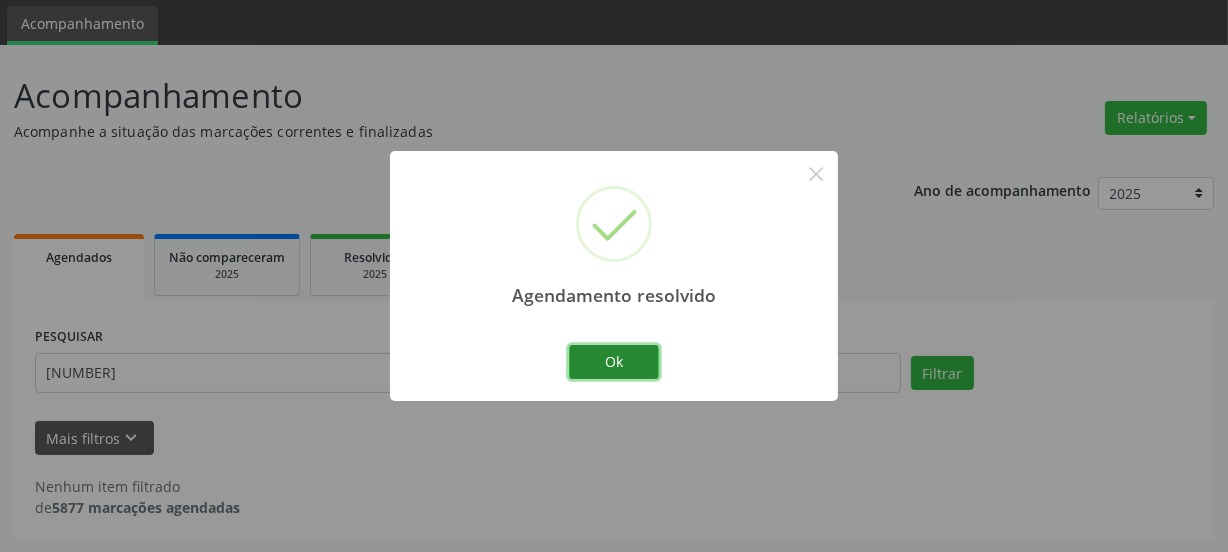 click on "Ok" at bounding box center [614, 362] 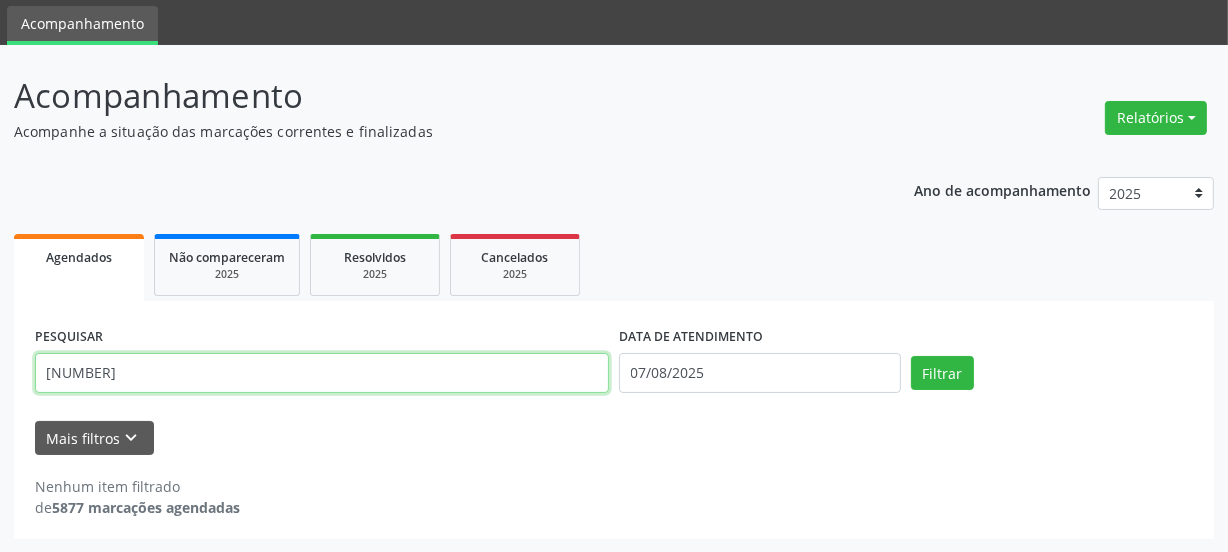 drag, startPoint x: 194, startPoint y: 386, endPoint x: 0, endPoint y: 381, distance: 194.06442 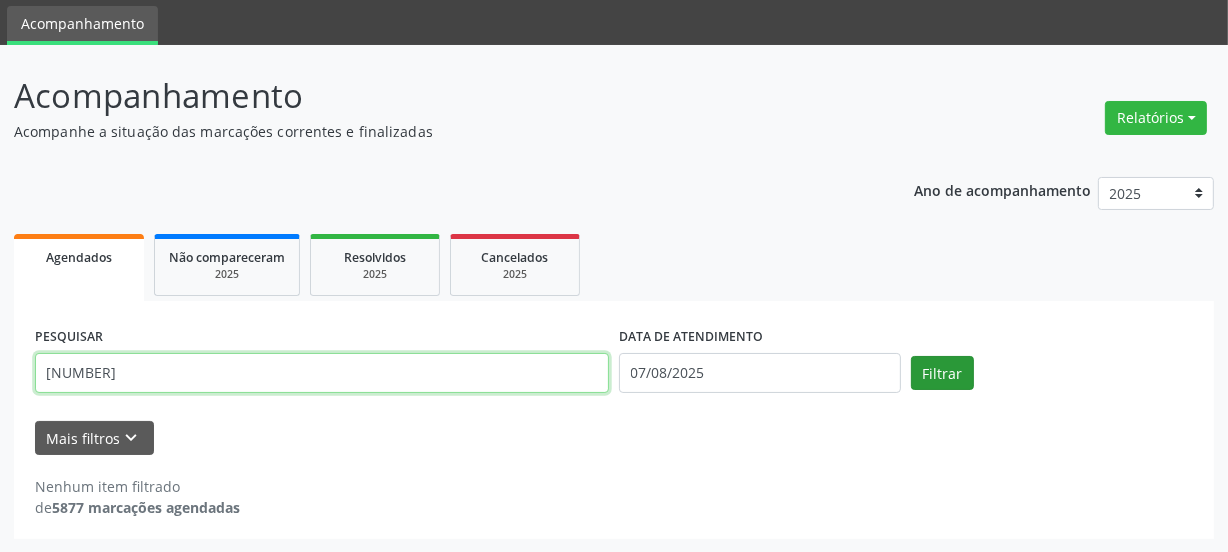 type on "[NUMBER]" 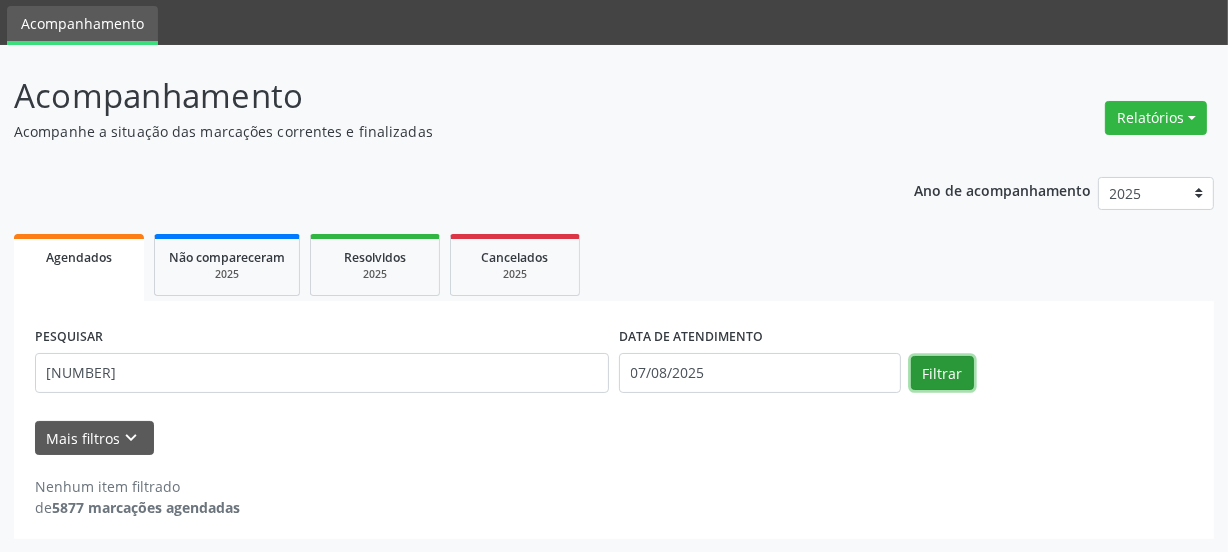 click on "Filtrar" at bounding box center (942, 373) 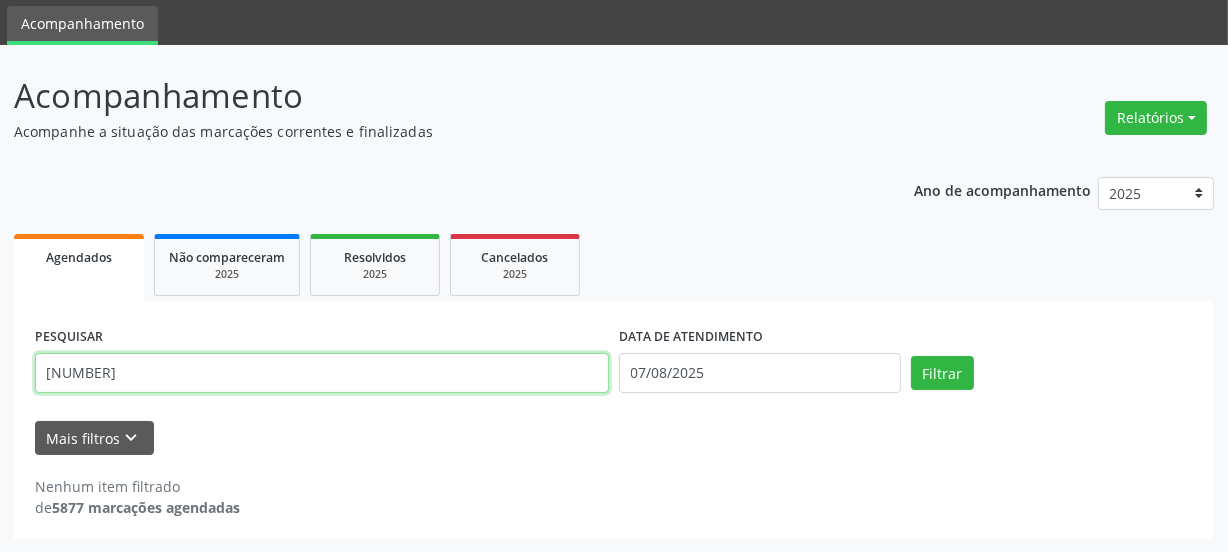 drag, startPoint x: 227, startPoint y: 365, endPoint x: 20, endPoint y: 405, distance: 210.82932 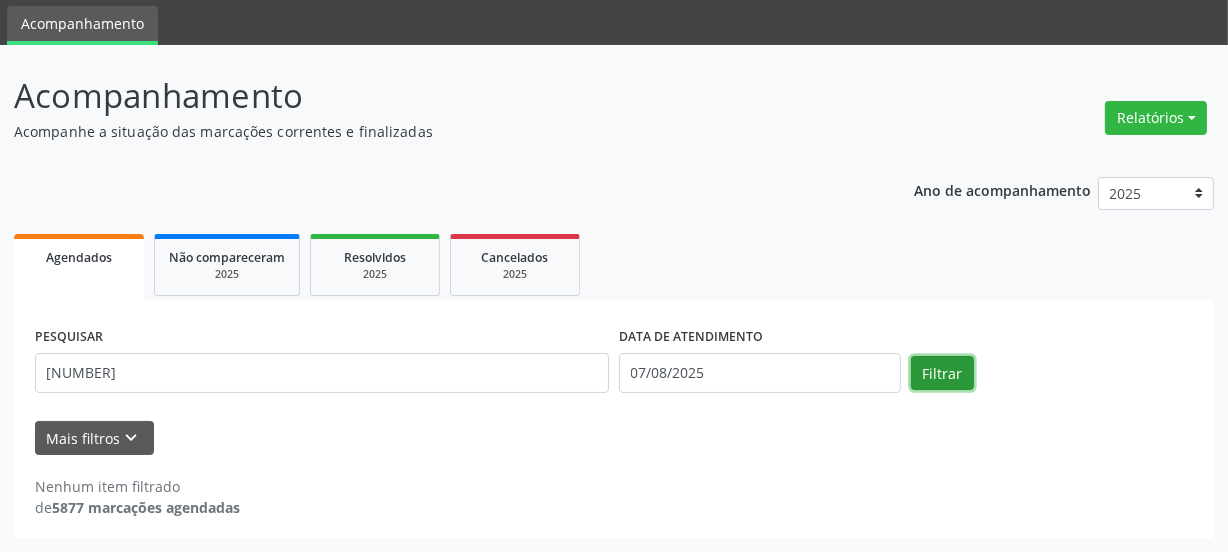 click on "Filtrar" at bounding box center (942, 373) 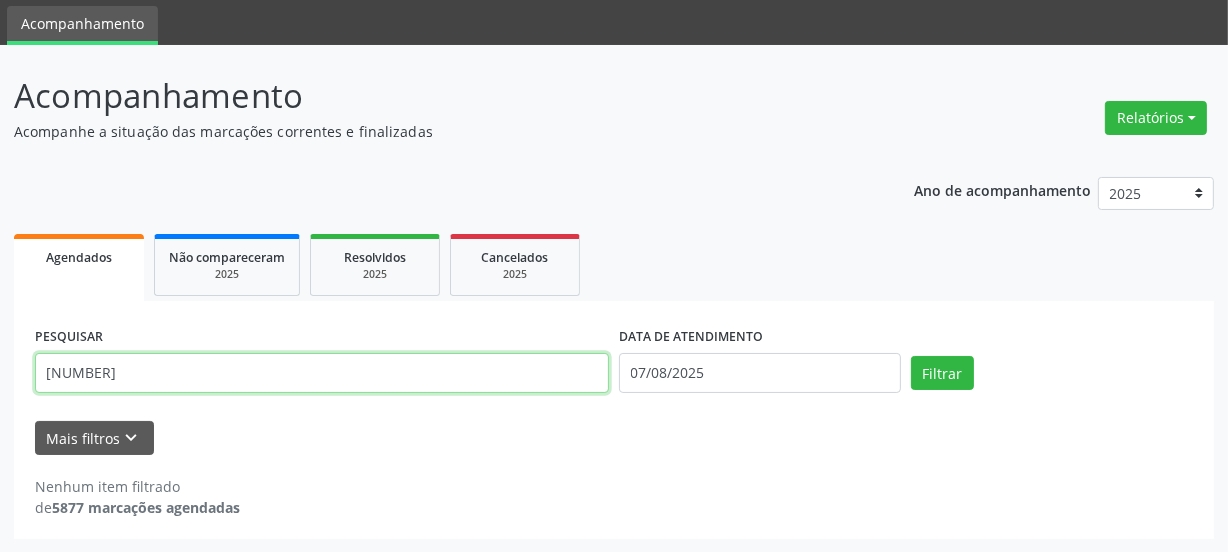 drag, startPoint x: 144, startPoint y: 375, endPoint x: 316, endPoint y: 414, distance: 176.3661 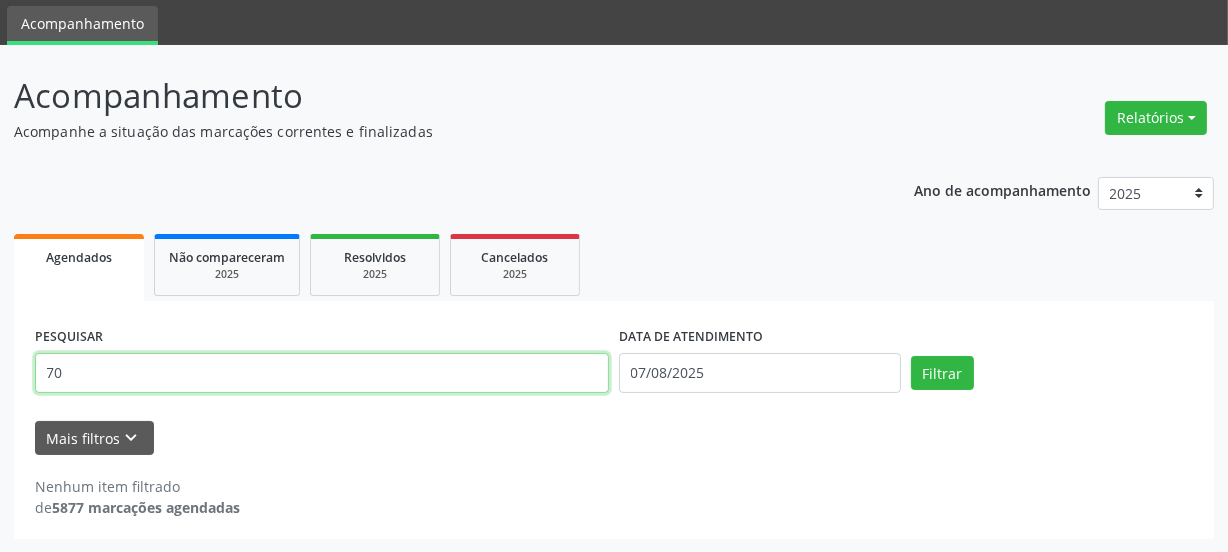 type on "7" 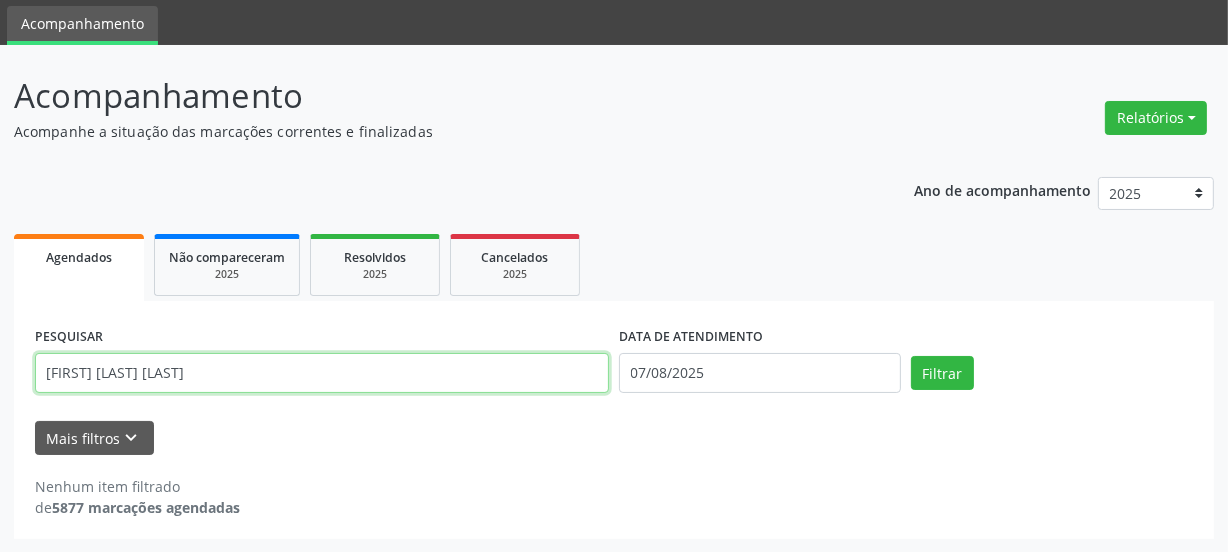 type on "[FIRST] [LAST] [LAST]" 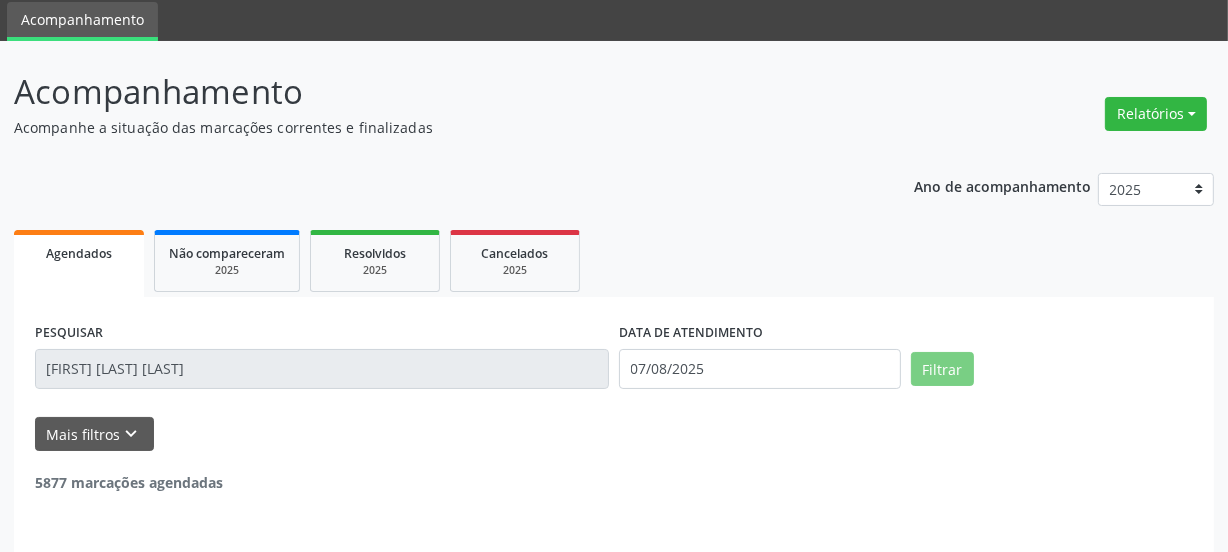 scroll, scrollTop: 65, scrollLeft: 0, axis: vertical 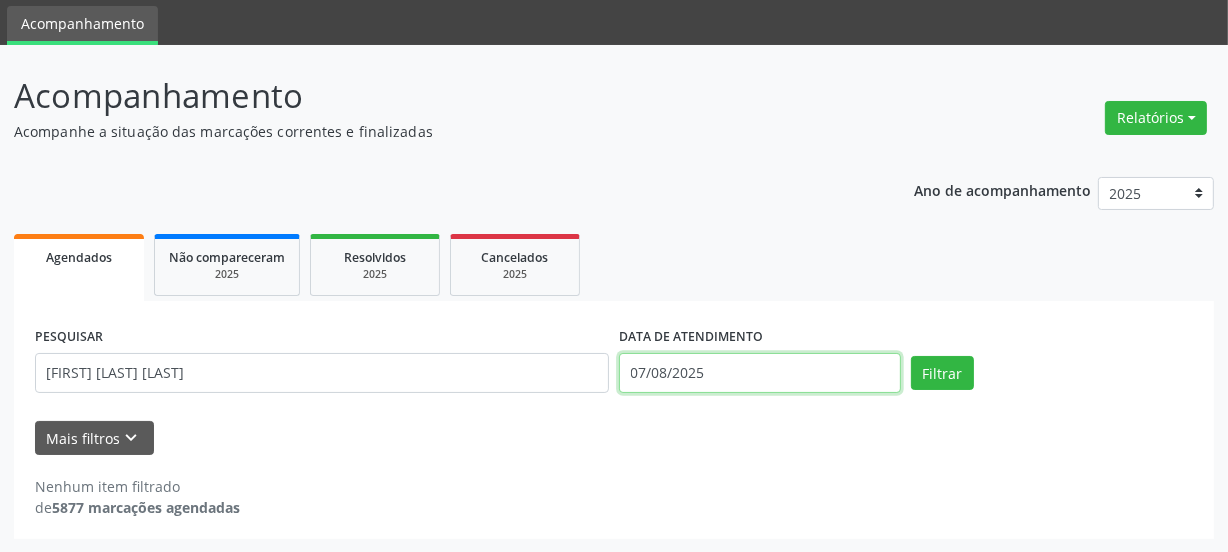 click on "07/08/2025" at bounding box center [760, 373] 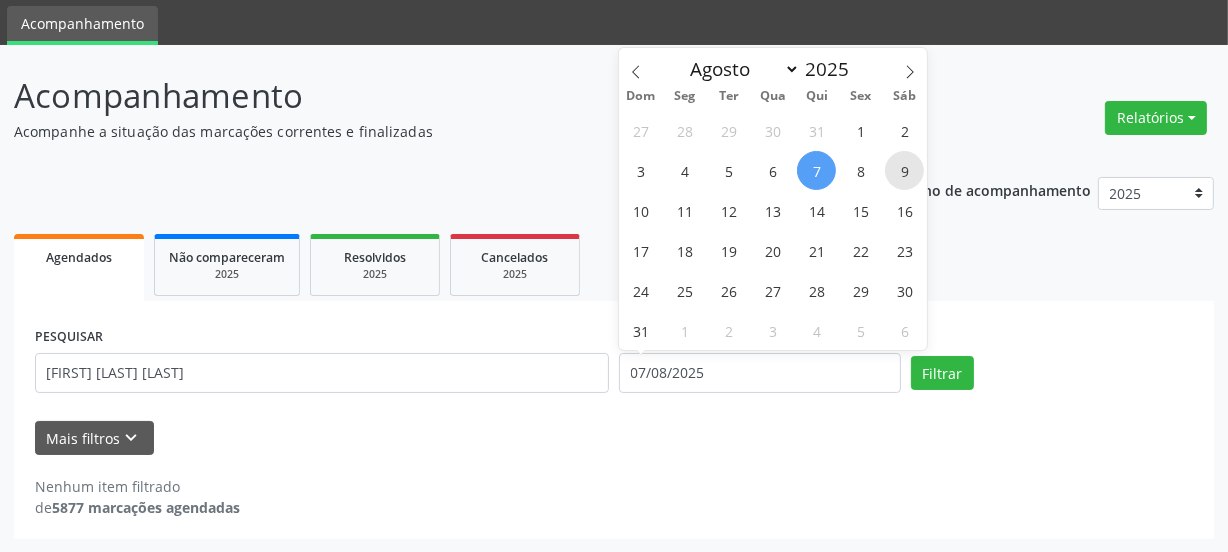 click on "9" at bounding box center (904, 170) 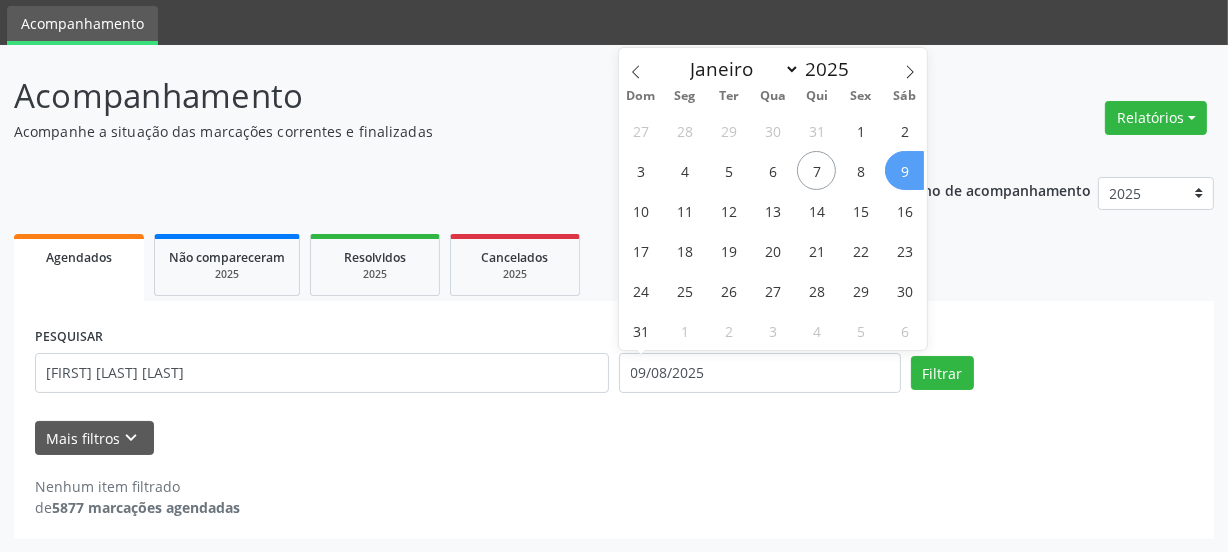click on "9" at bounding box center (904, 170) 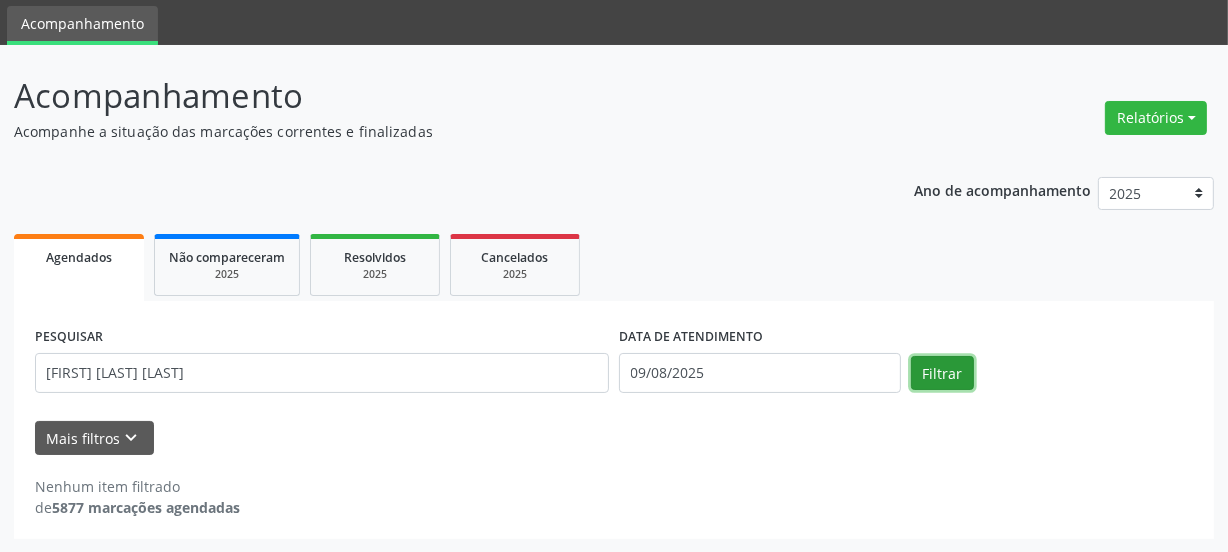 click on "Filtrar" at bounding box center [942, 373] 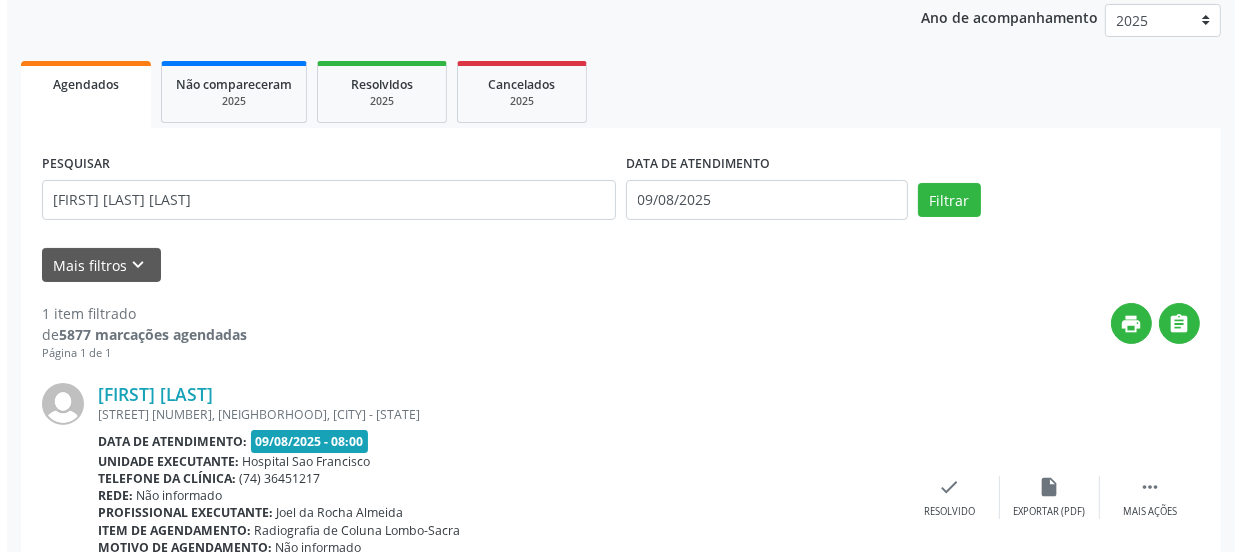 scroll, scrollTop: 352, scrollLeft: 0, axis: vertical 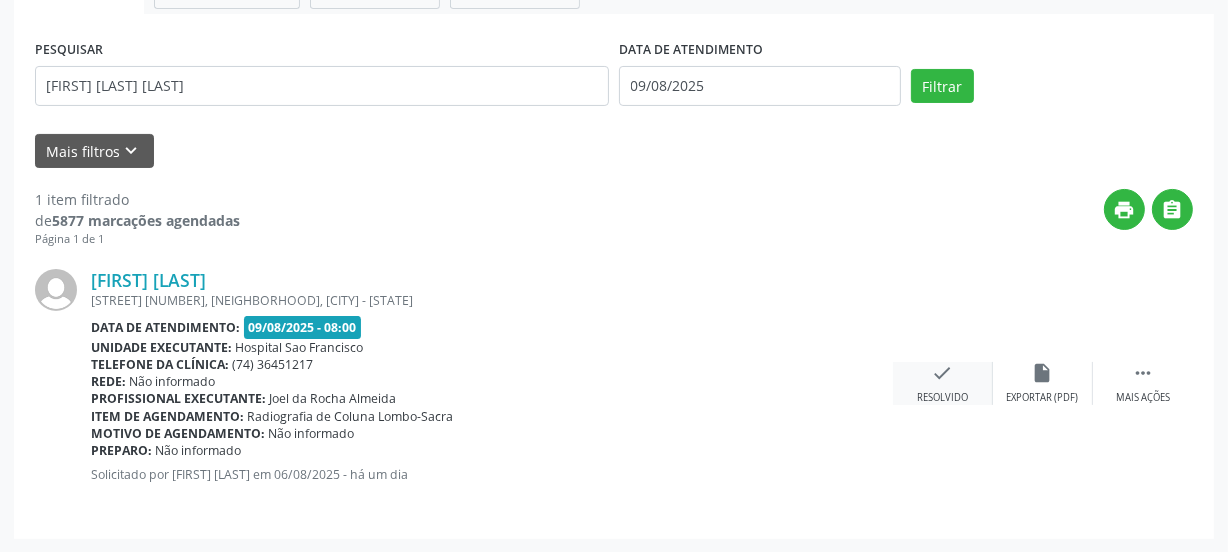 click on "check" at bounding box center [943, 373] 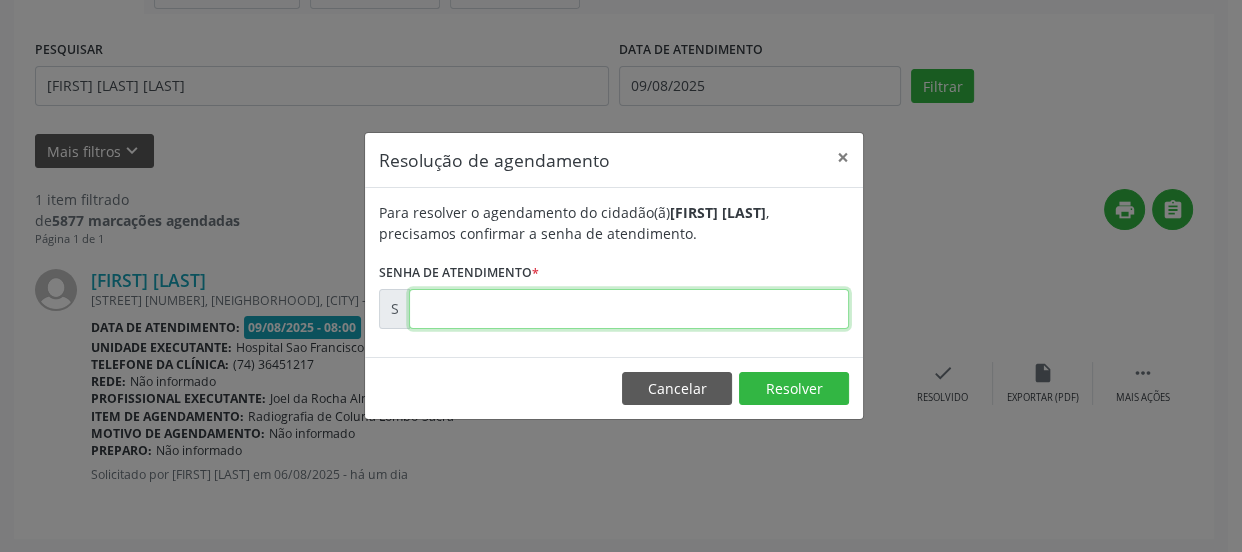 click at bounding box center (629, 309) 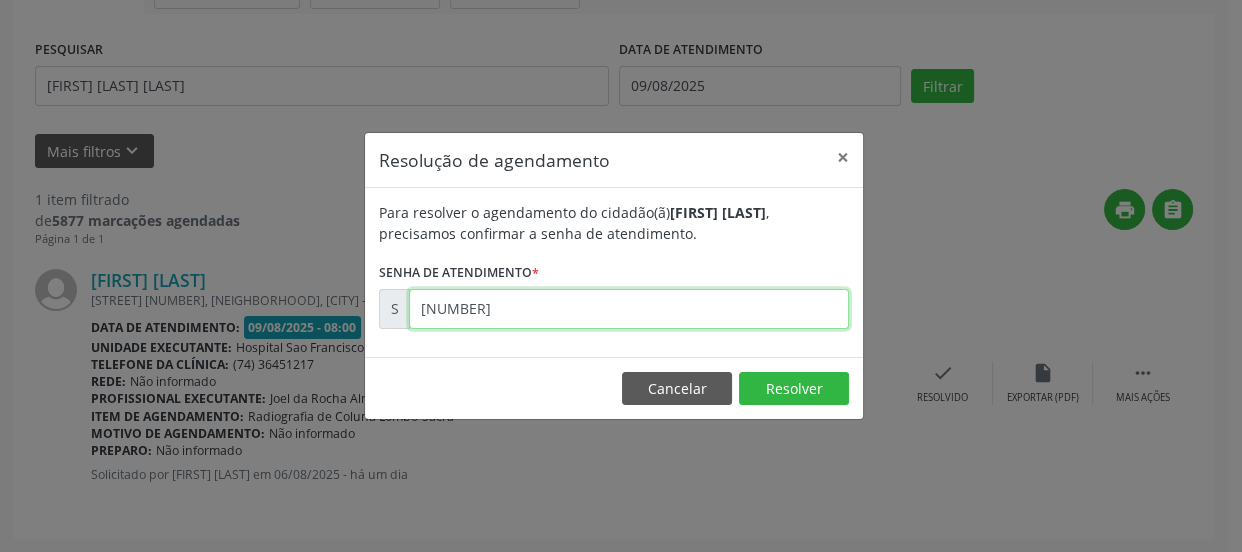 type on "[NUMBER]" 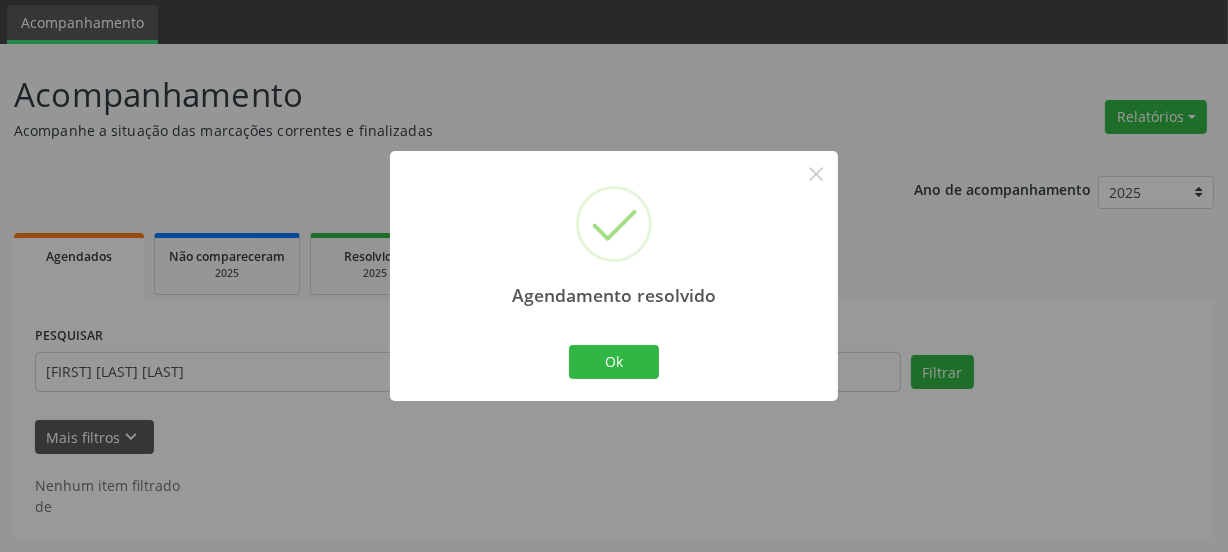 scroll, scrollTop: 65, scrollLeft: 0, axis: vertical 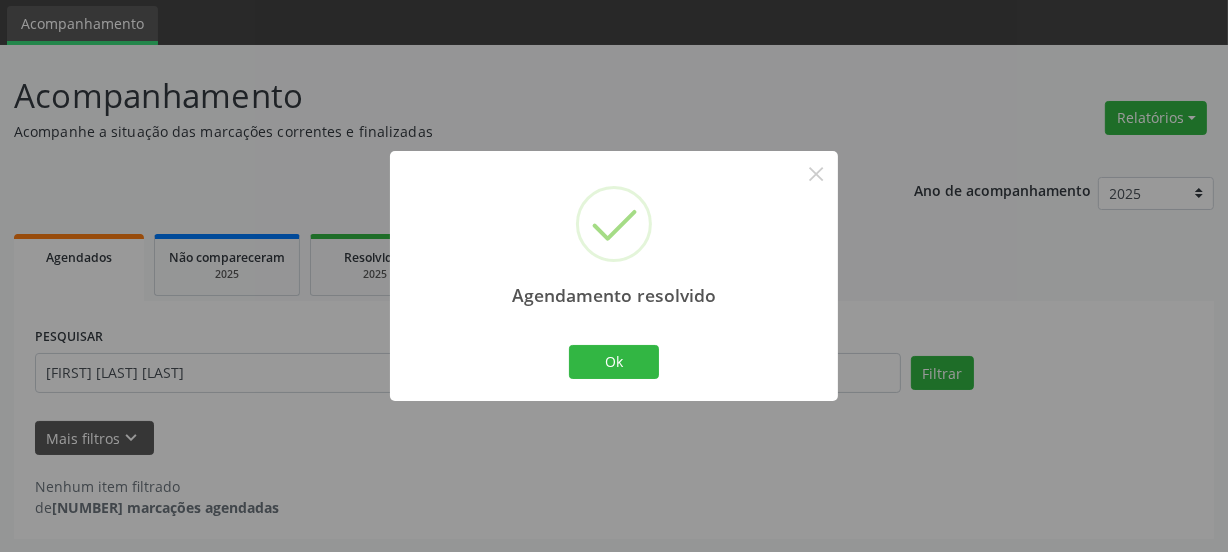 drag, startPoint x: 616, startPoint y: 391, endPoint x: 611, endPoint y: 382, distance: 10.29563 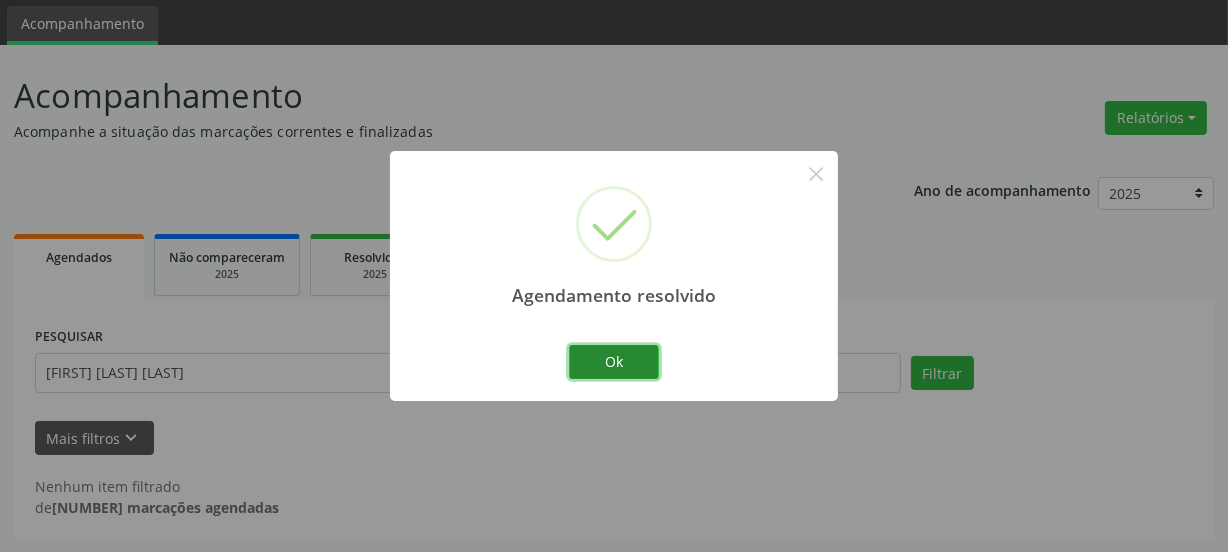 click on "Ok" at bounding box center [614, 362] 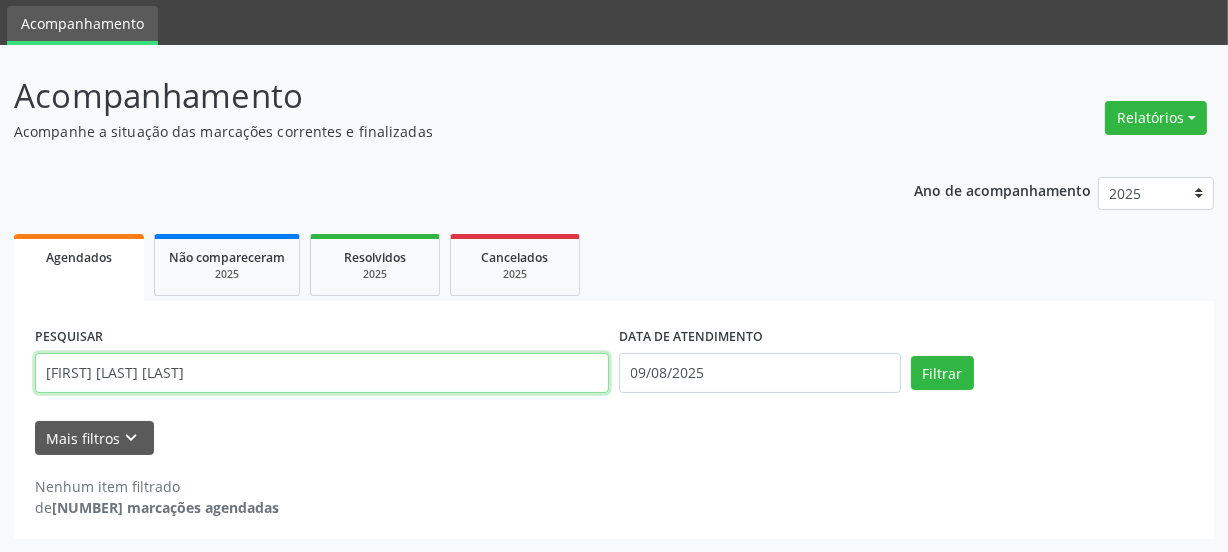 drag, startPoint x: 96, startPoint y: 385, endPoint x: 0, endPoint y: 461, distance: 122.441826 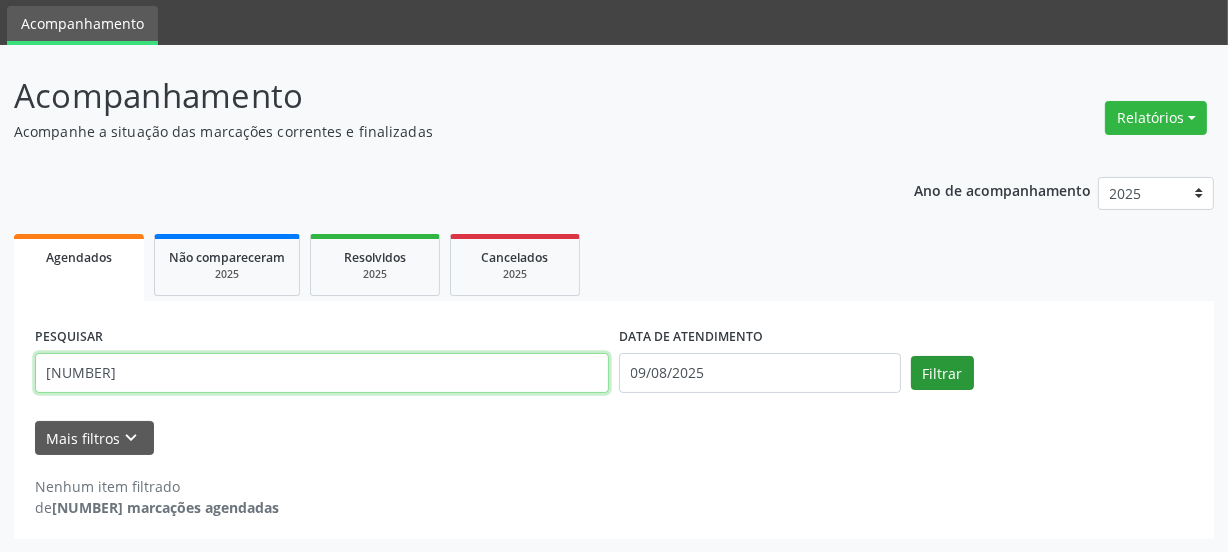 type on "[NUMBER]" 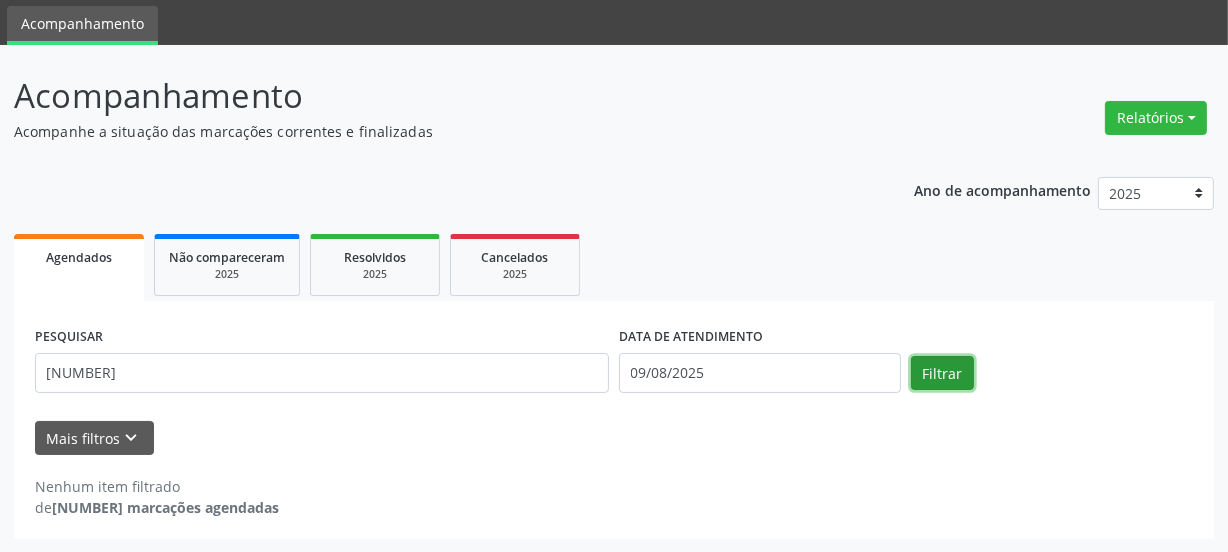 click on "Filtrar" at bounding box center [942, 373] 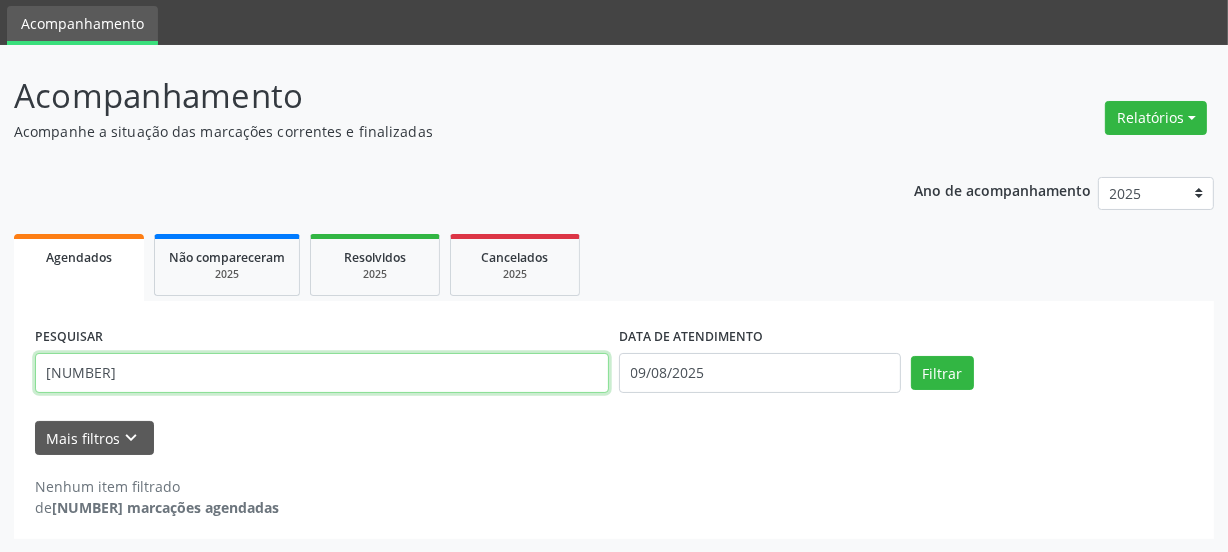 drag, startPoint x: 330, startPoint y: 382, endPoint x: 0, endPoint y: 374, distance: 330.09695 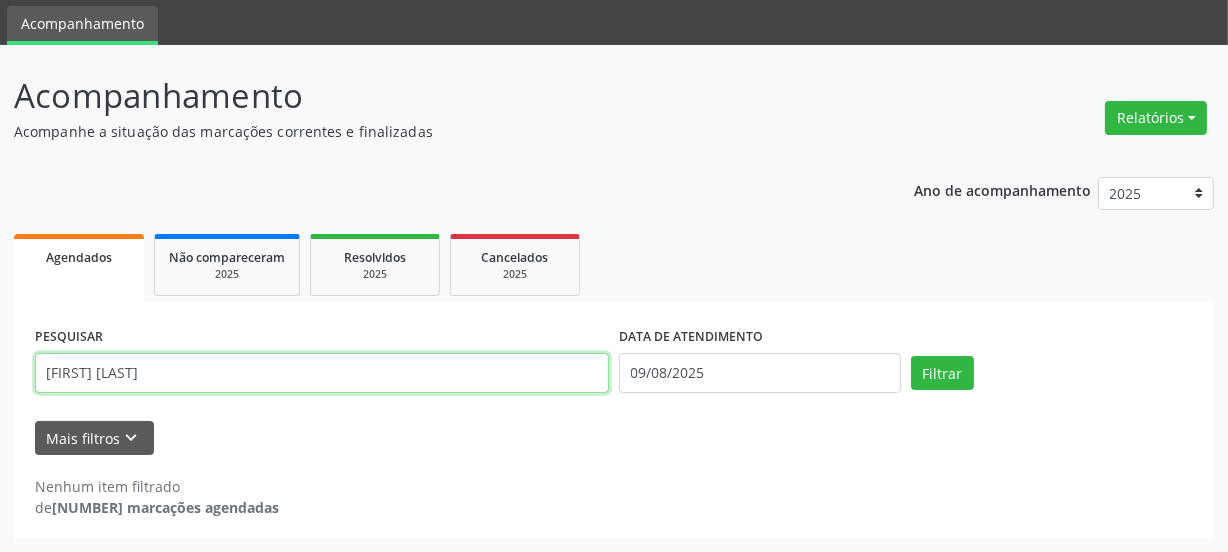 type on "[FIRST] [LAST]" 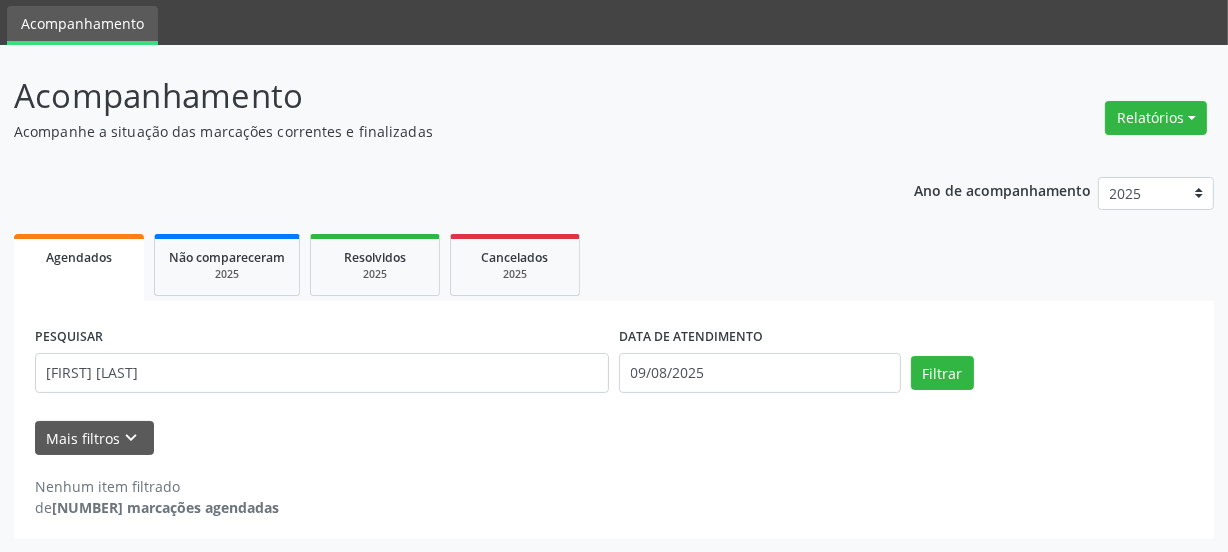 click on "Agendados   Não compareceram
2025
Resolvidos
2025
Cancelados
2025" at bounding box center [614, 265] 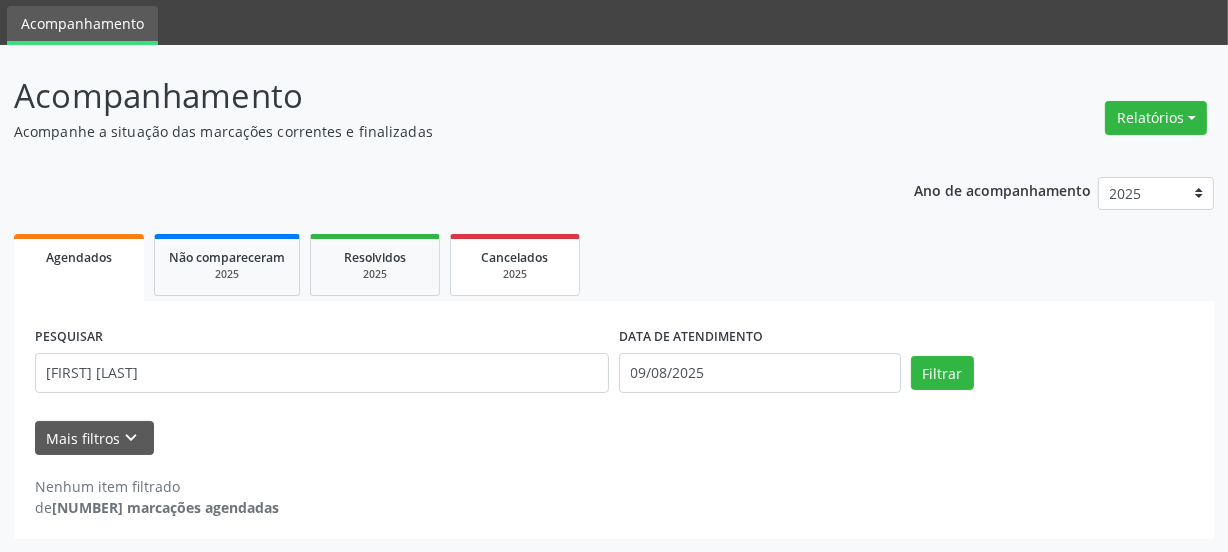 click on "2025" at bounding box center (515, 274) 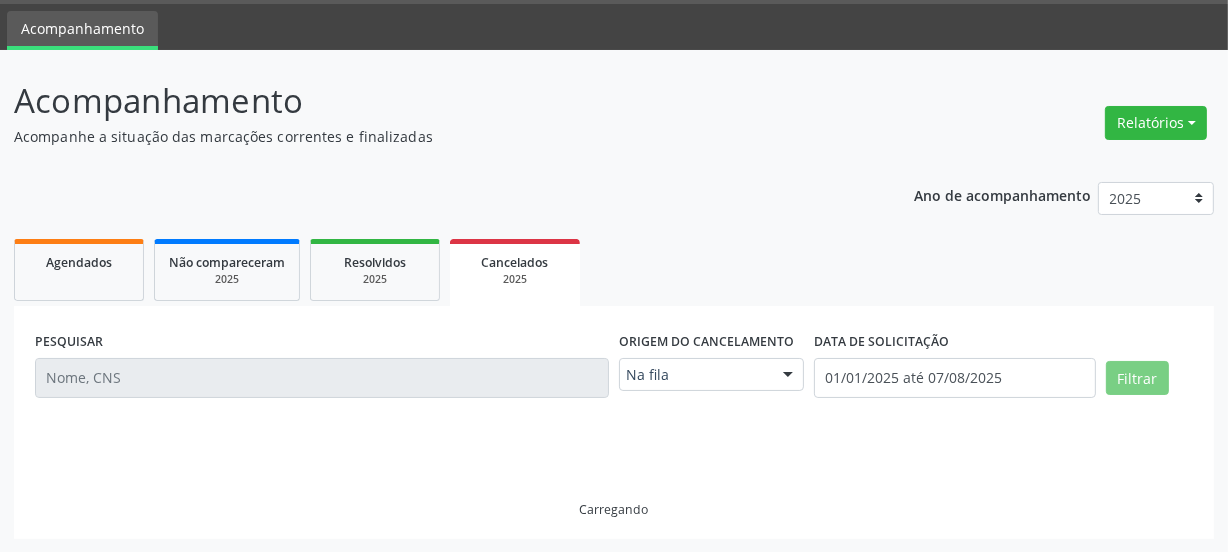 scroll, scrollTop: 17, scrollLeft: 0, axis: vertical 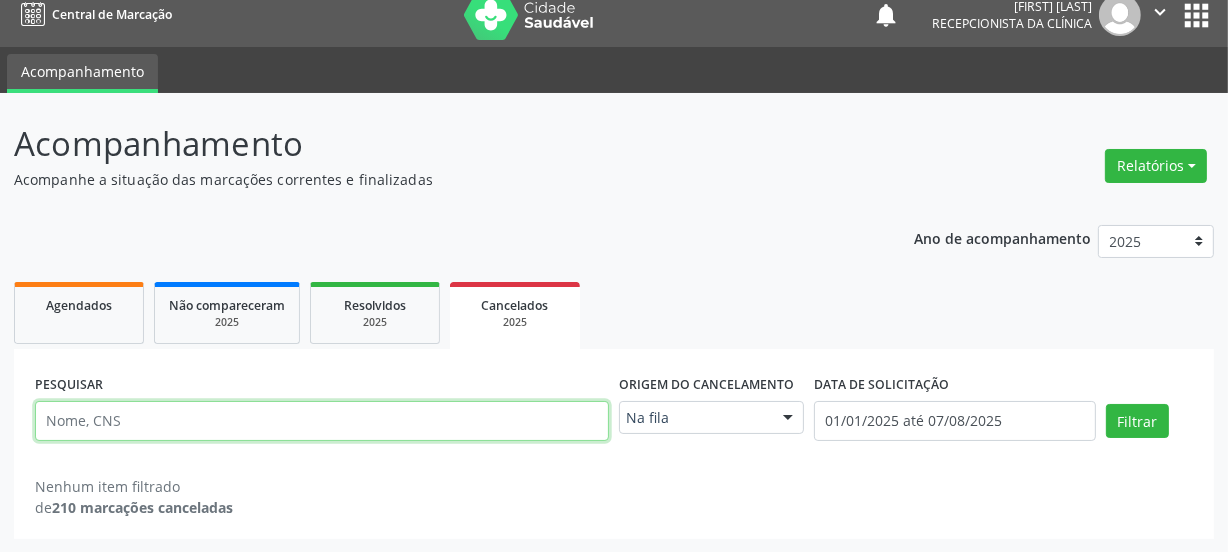 click at bounding box center (322, 421) 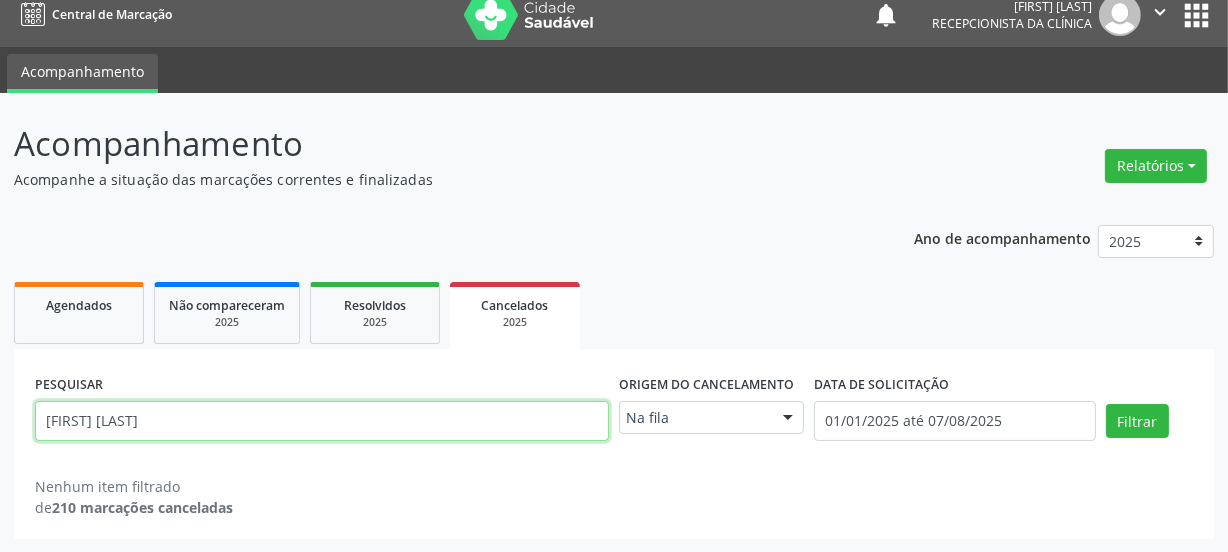 drag, startPoint x: 210, startPoint y: 407, endPoint x: 0, endPoint y: 407, distance: 210 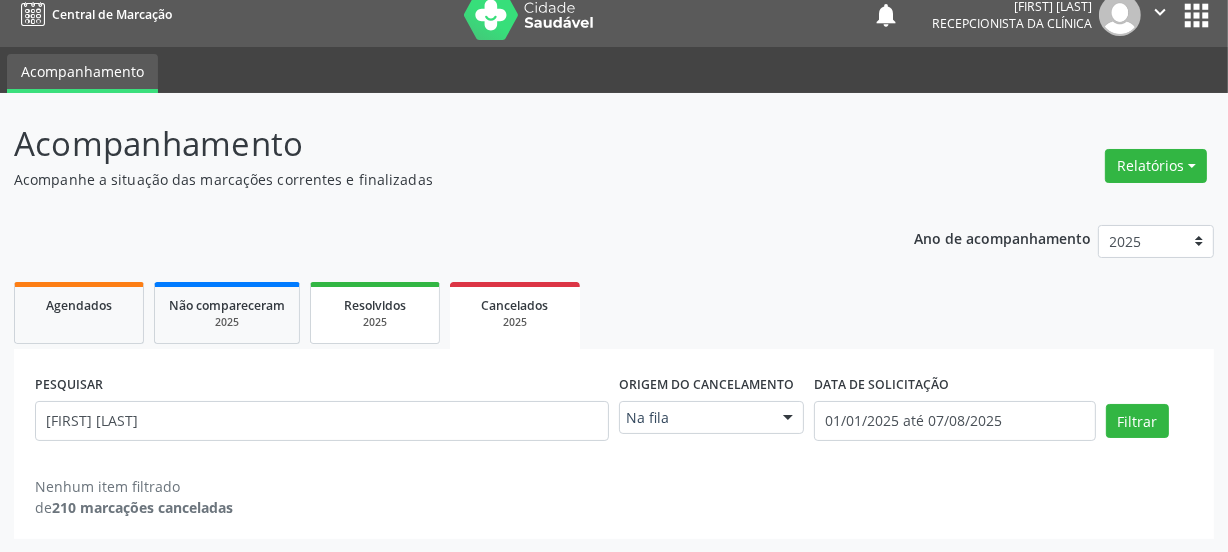 click on "Resolvidos" at bounding box center (375, 304) 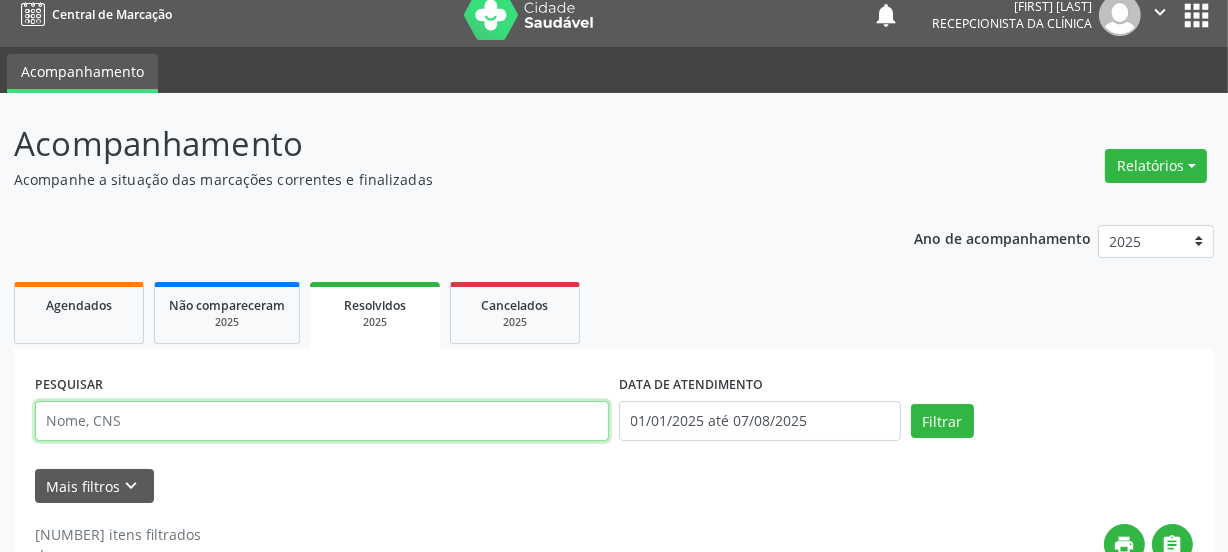 click at bounding box center (322, 421) 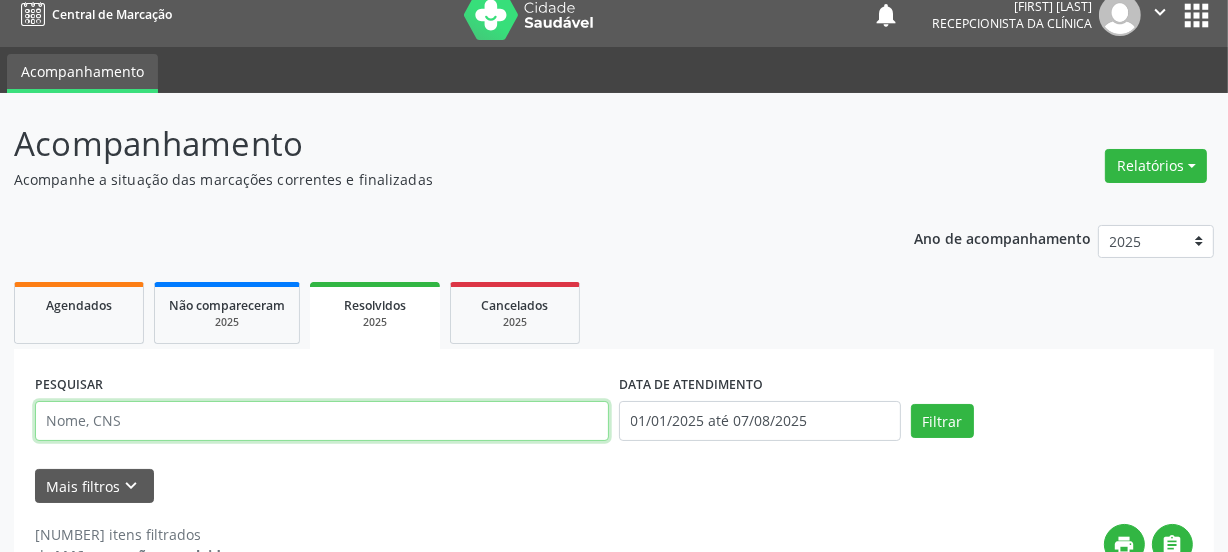 paste on "[FIRST] [LAST]" 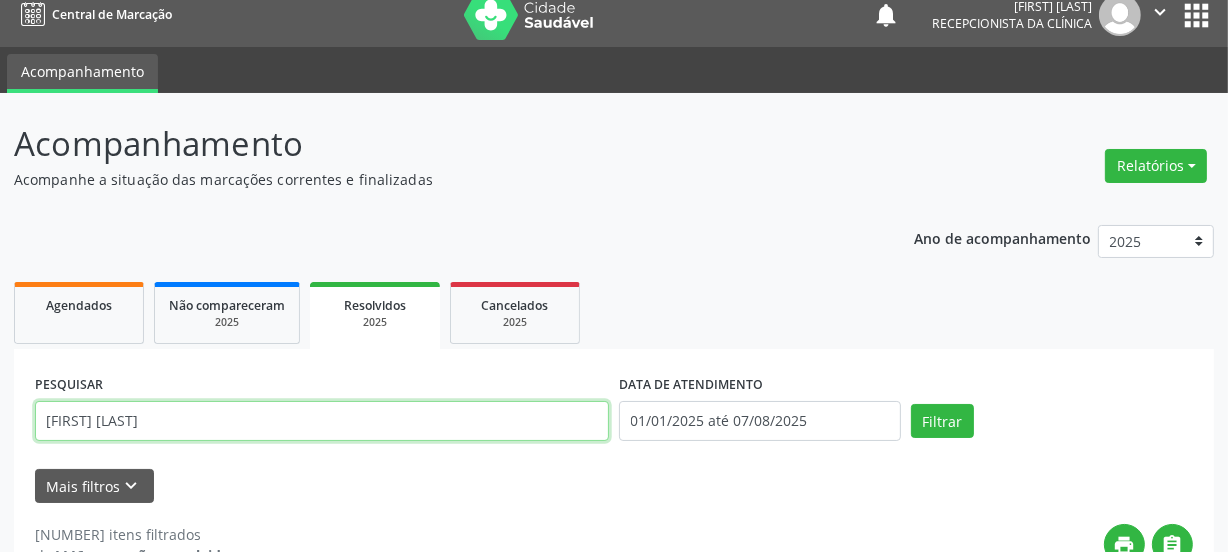 type on "[FIRST] [LAST]" 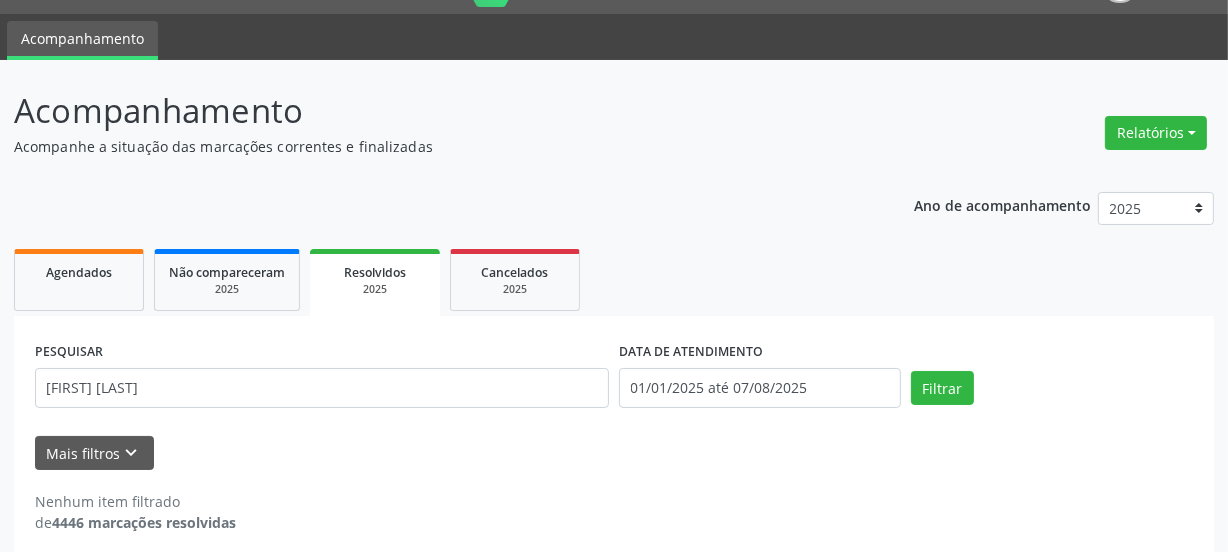scroll, scrollTop: 65, scrollLeft: 0, axis: vertical 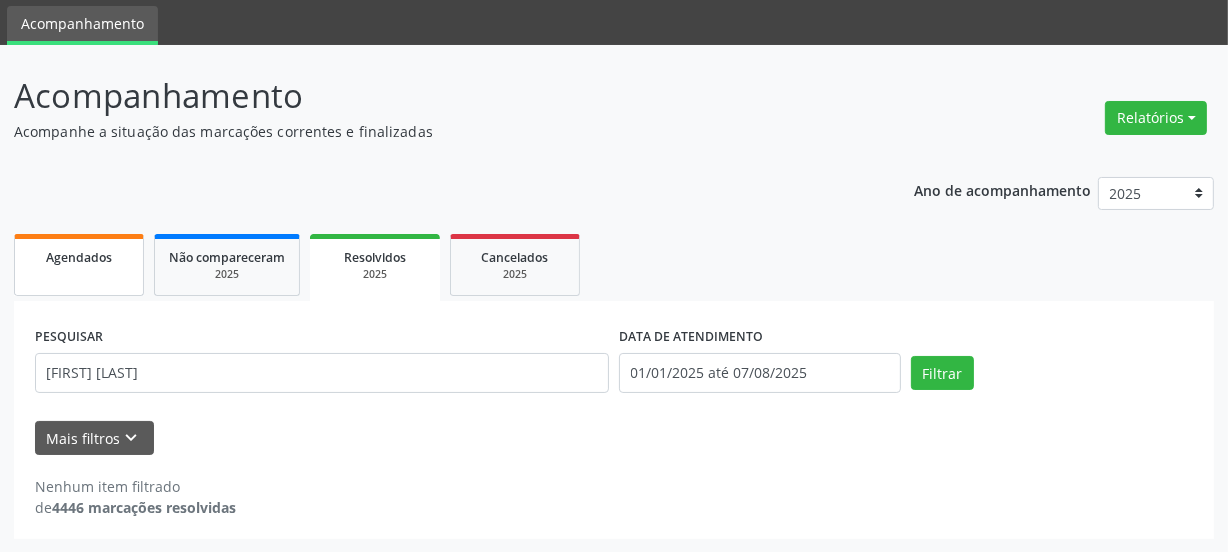 click on "Agendados" at bounding box center (79, 265) 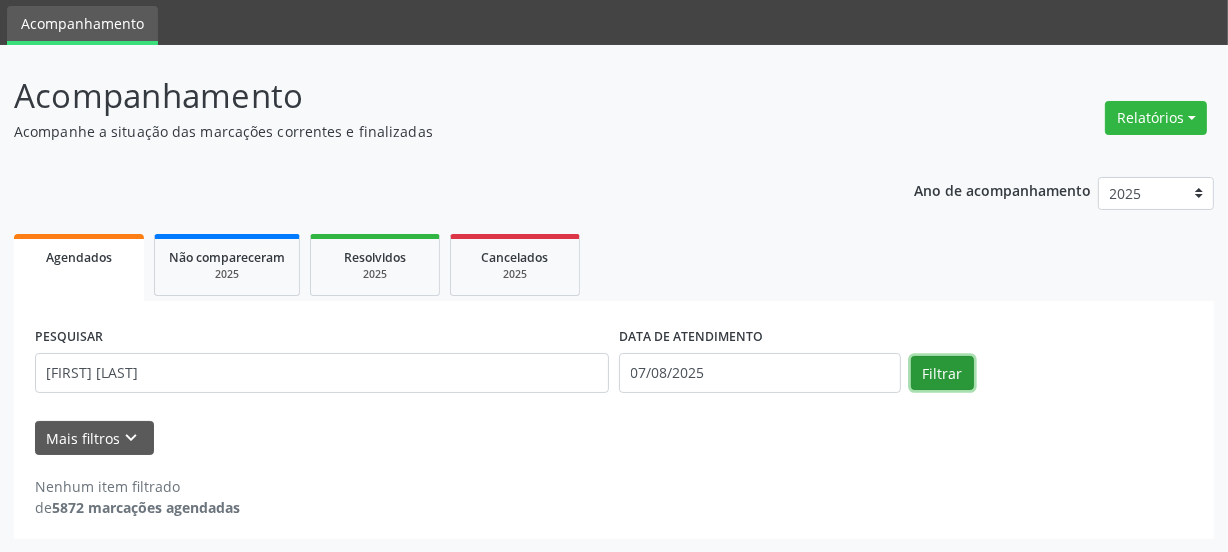 click on "Filtrar" at bounding box center [942, 373] 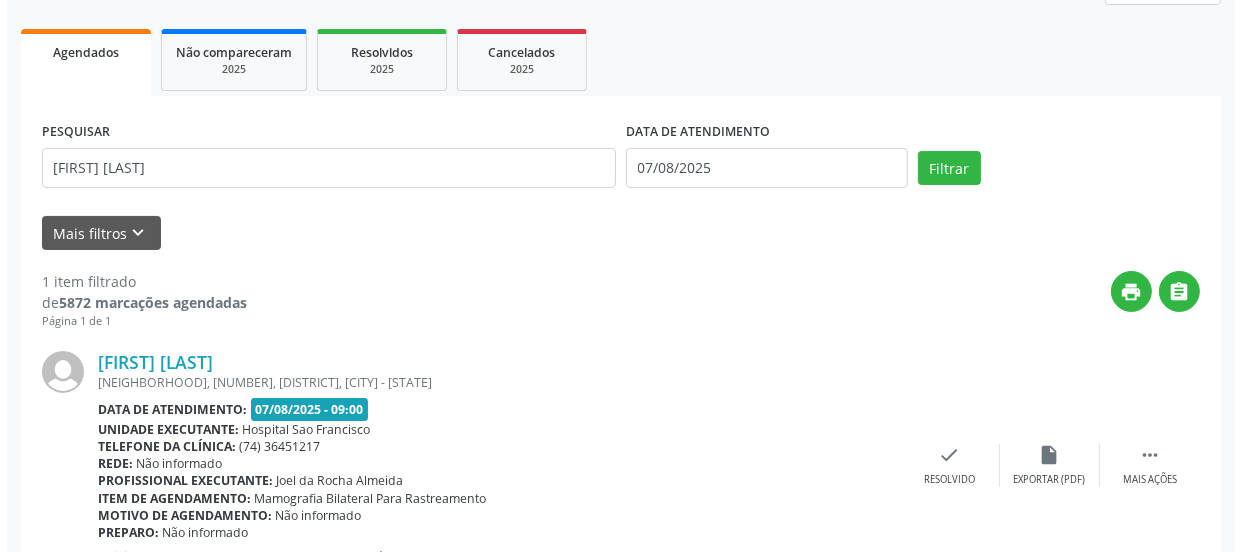 scroll, scrollTop: 352, scrollLeft: 0, axis: vertical 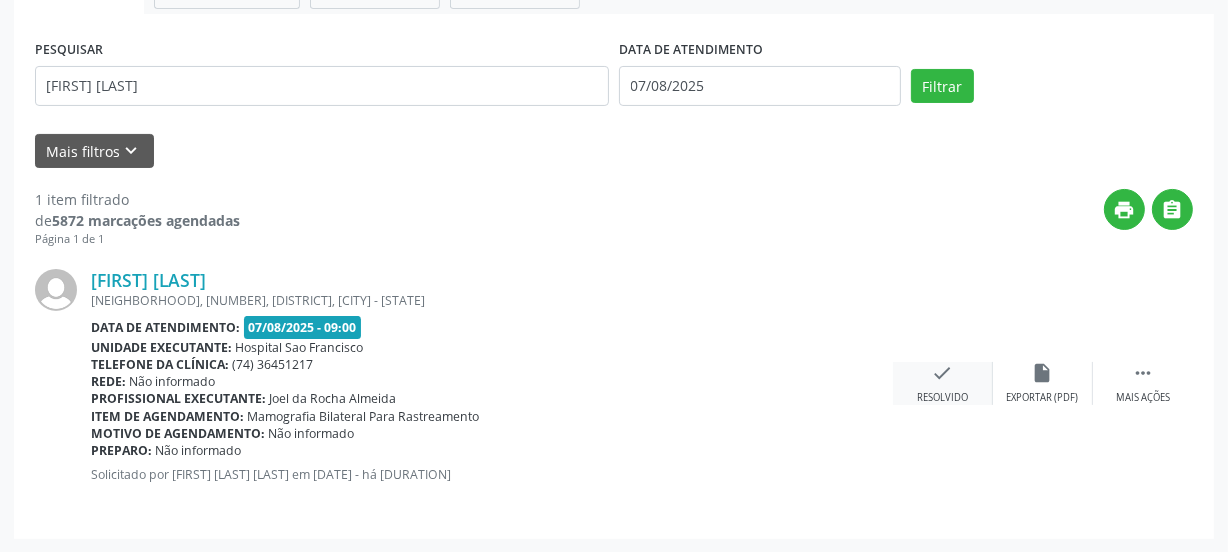 click on "check
Resolvido" at bounding box center [943, 383] 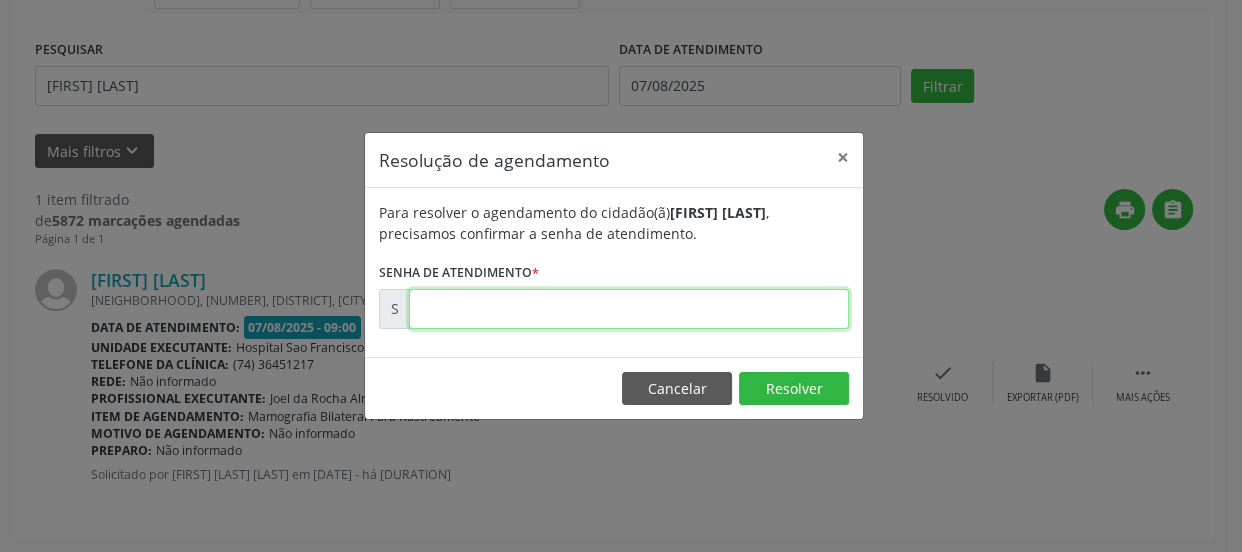 click at bounding box center (629, 309) 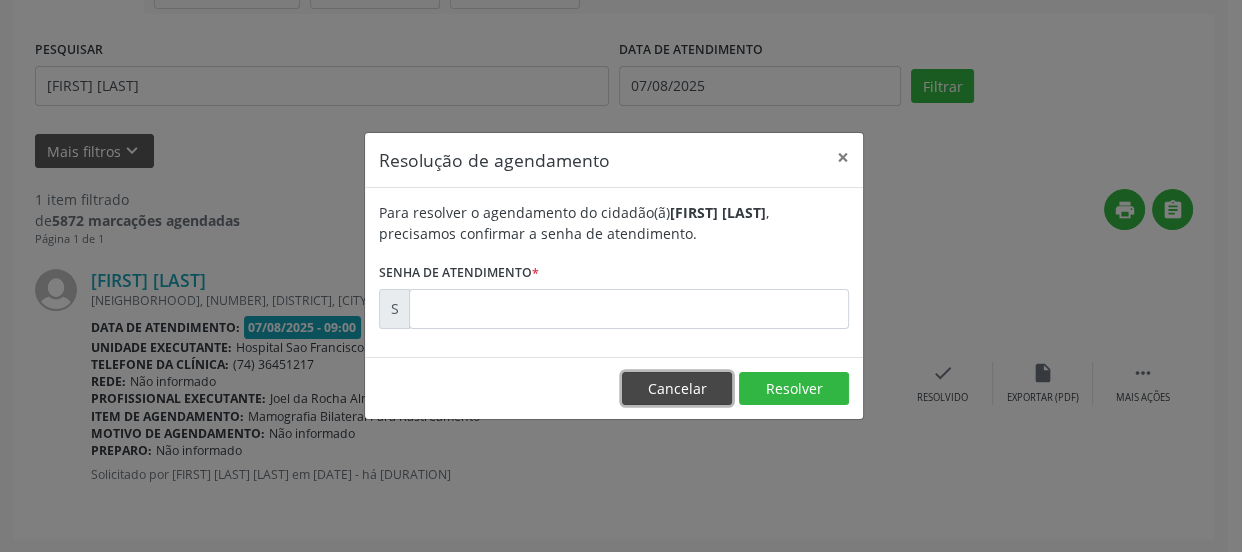 drag, startPoint x: 661, startPoint y: 398, endPoint x: 706, endPoint y: 398, distance: 45 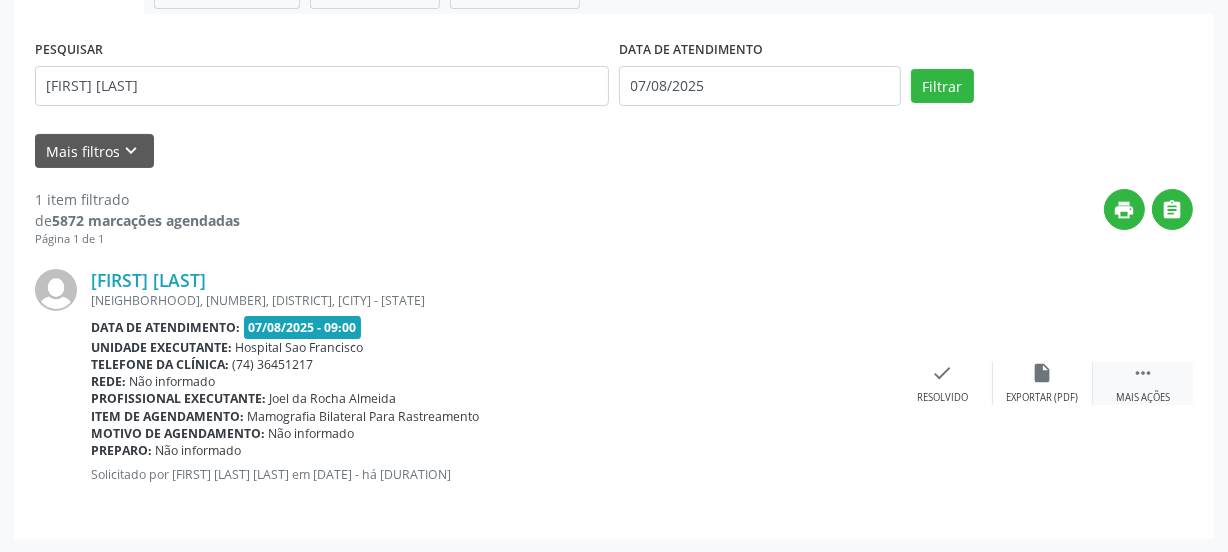 drag, startPoint x: 1122, startPoint y: 388, endPoint x: 1095, endPoint y: 383, distance: 27.45906 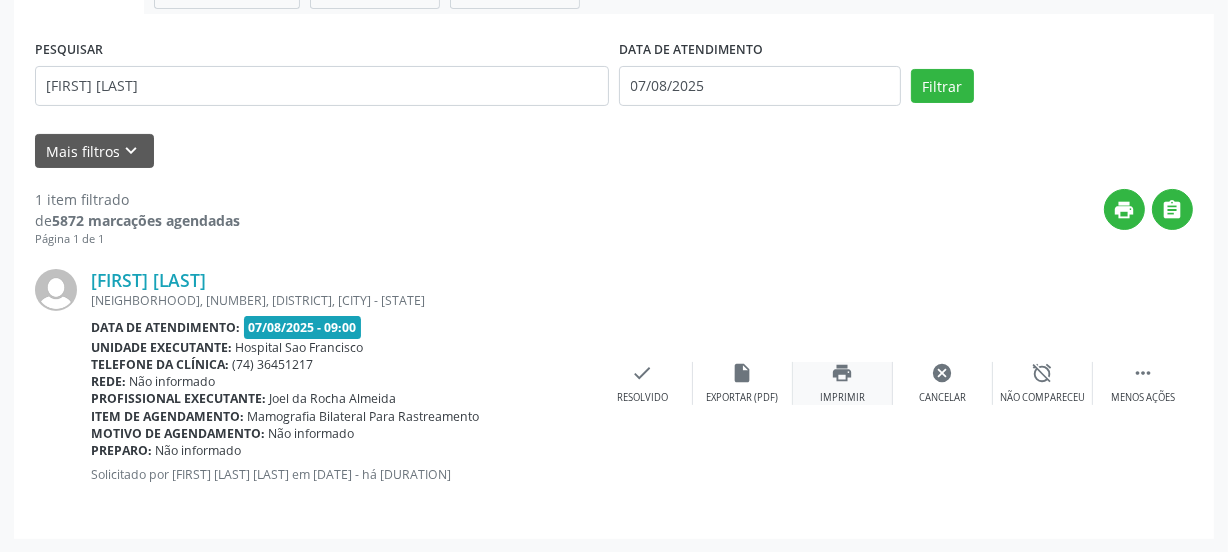 click on "Imprimir" at bounding box center [842, 398] 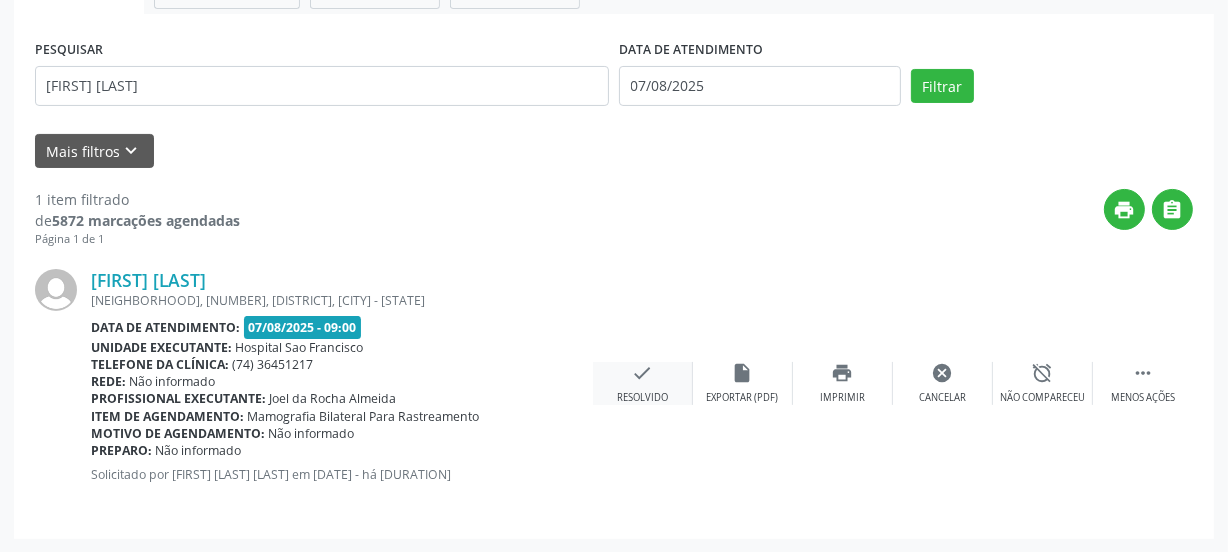 click on "check
Resolvido" at bounding box center [643, 383] 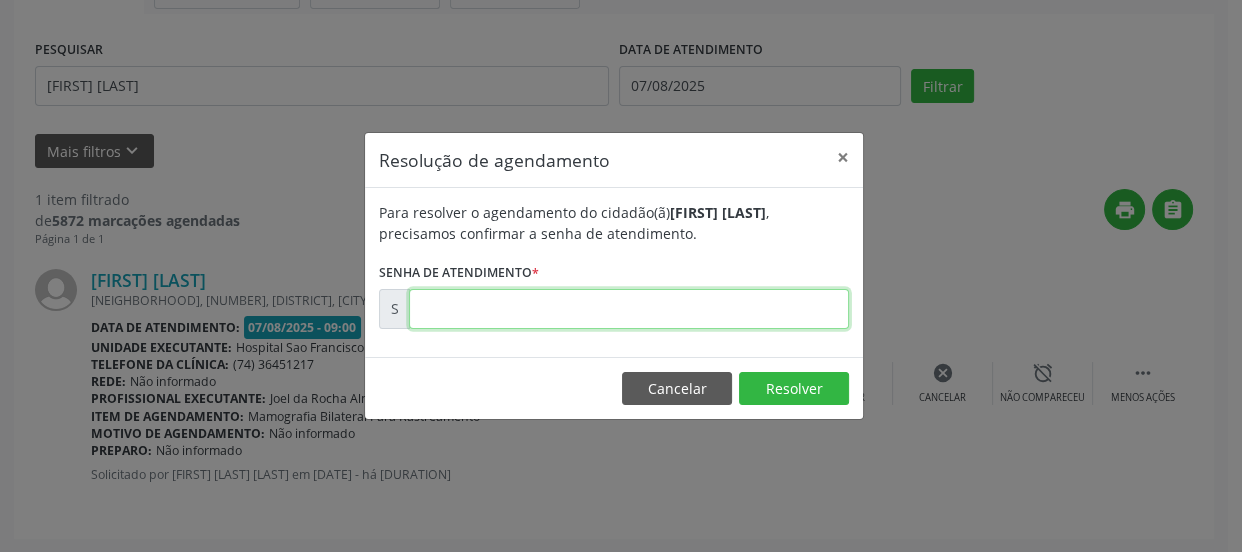 click at bounding box center (629, 309) 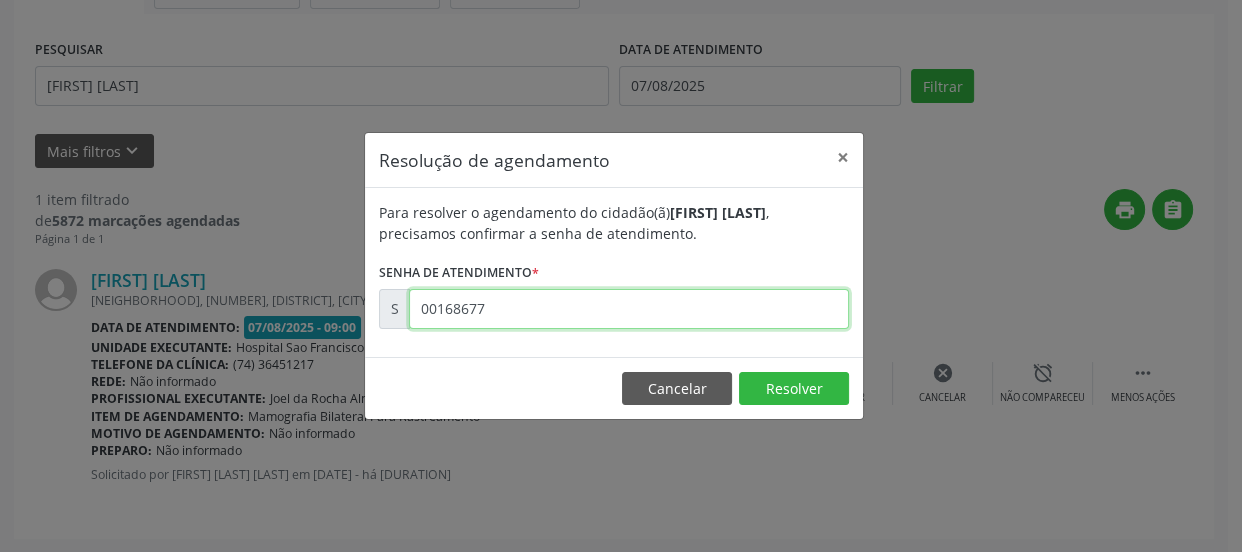 type on "00168677" 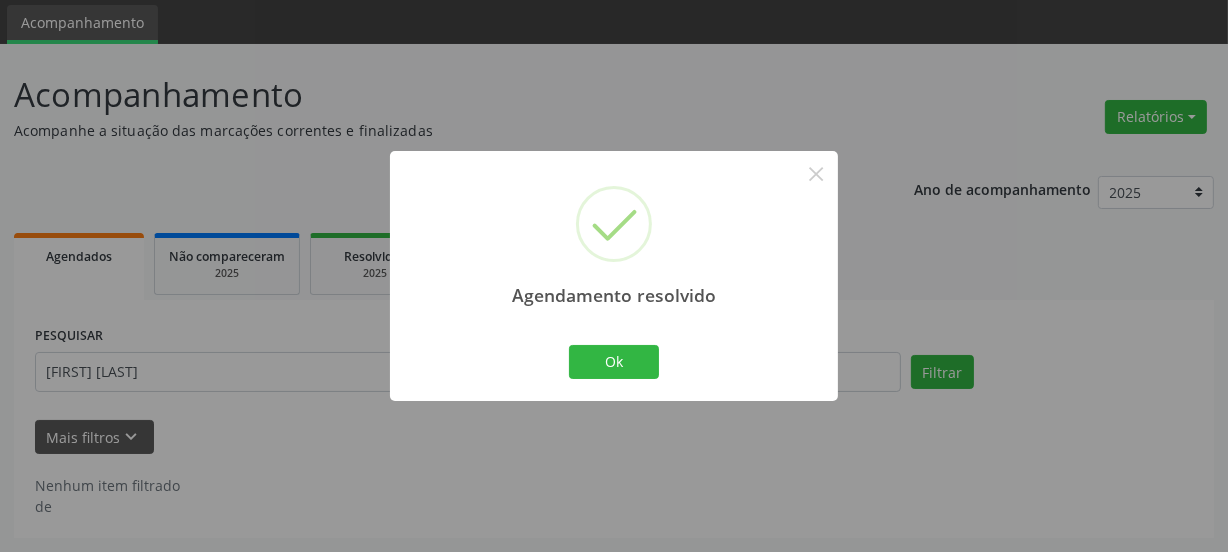 scroll, scrollTop: 65, scrollLeft: 0, axis: vertical 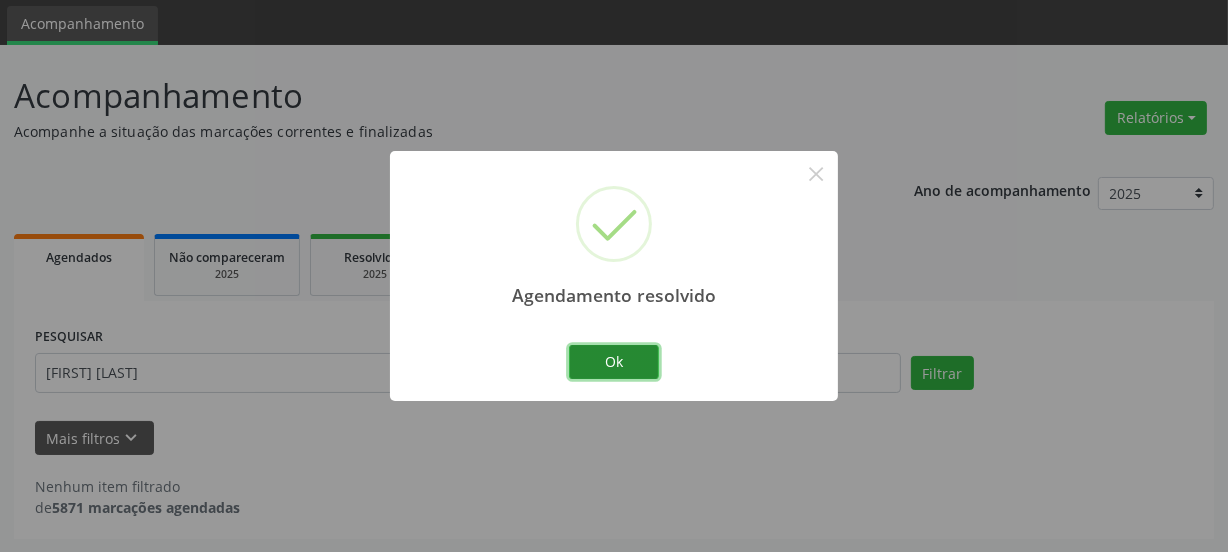 click on "Ok" at bounding box center (614, 362) 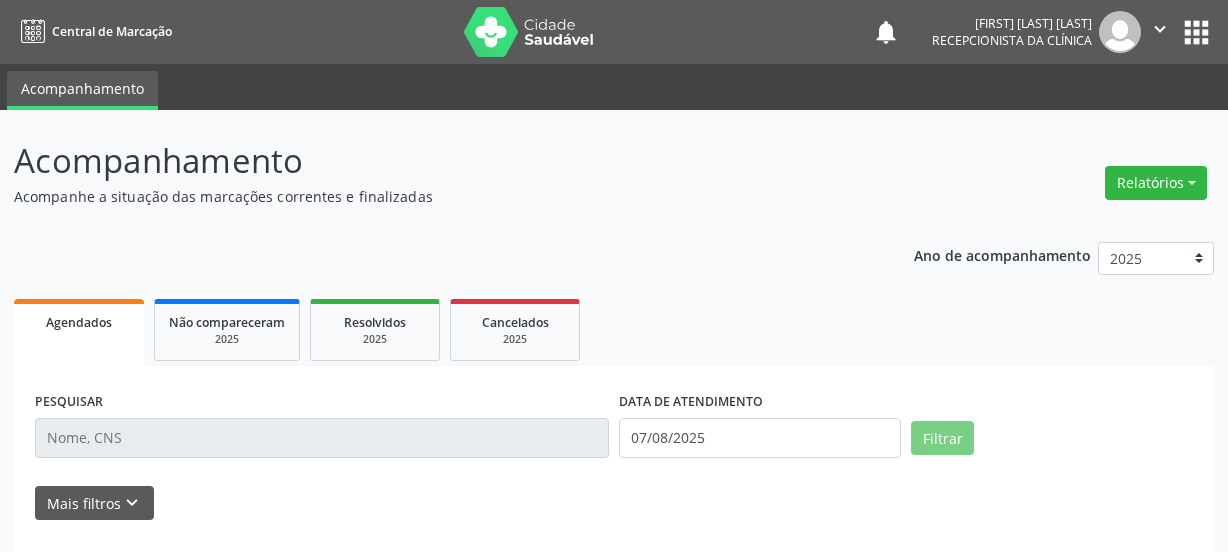 scroll, scrollTop: 0, scrollLeft: 0, axis: both 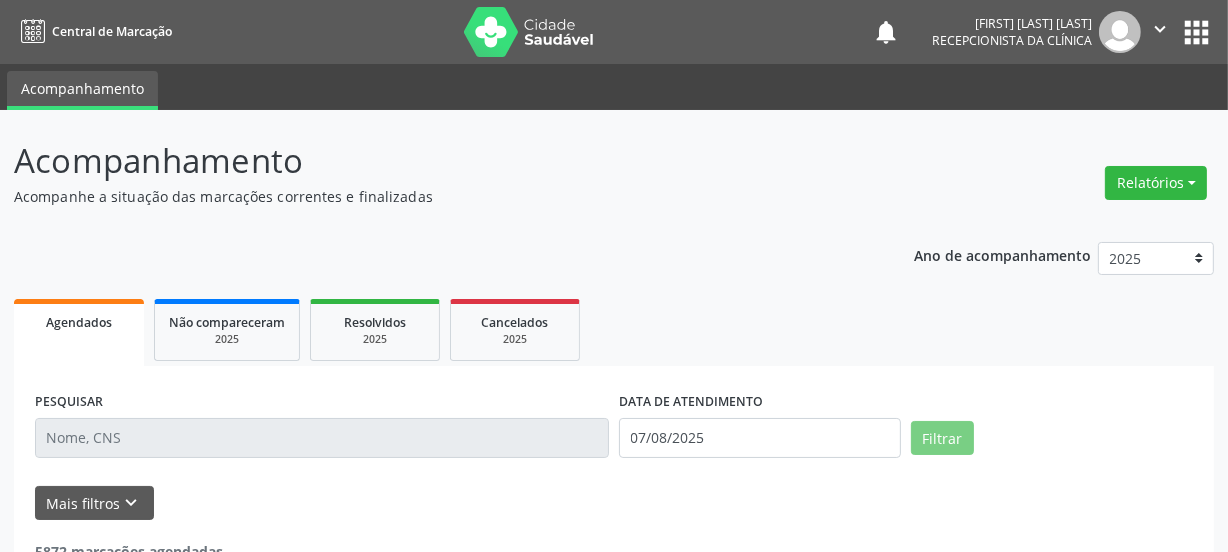 click at bounding box center [322, 438] 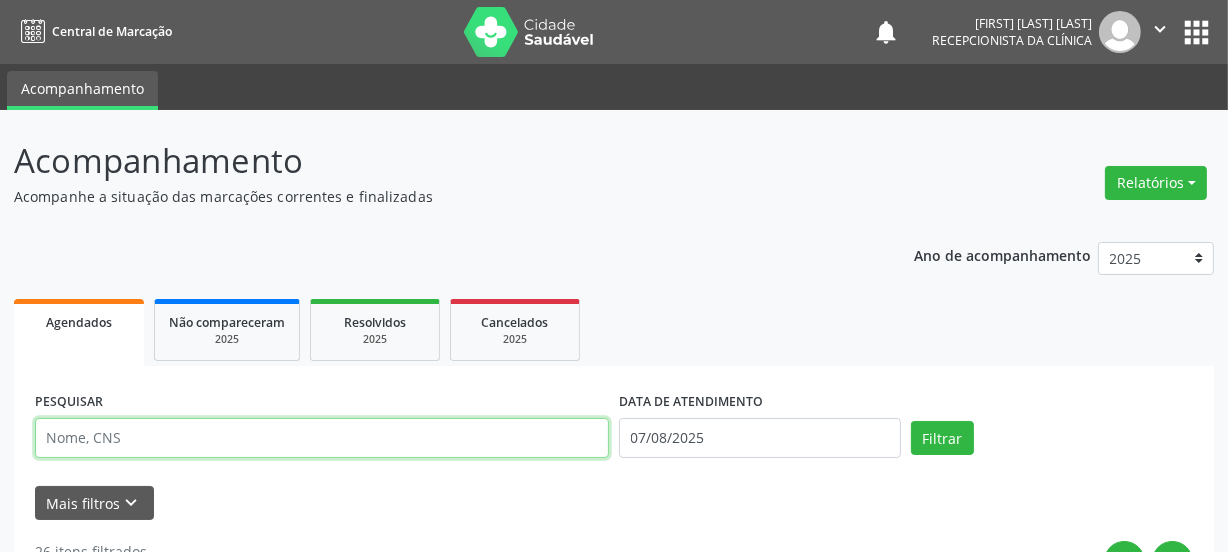 click at bounding box center (322, 438) 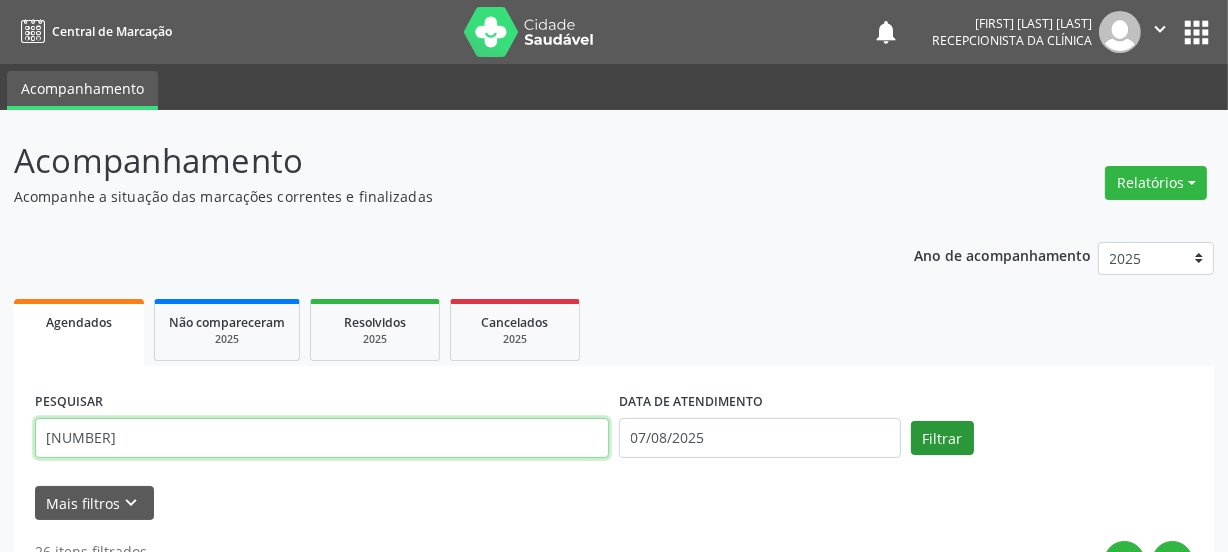 type on "[NUMBER]" 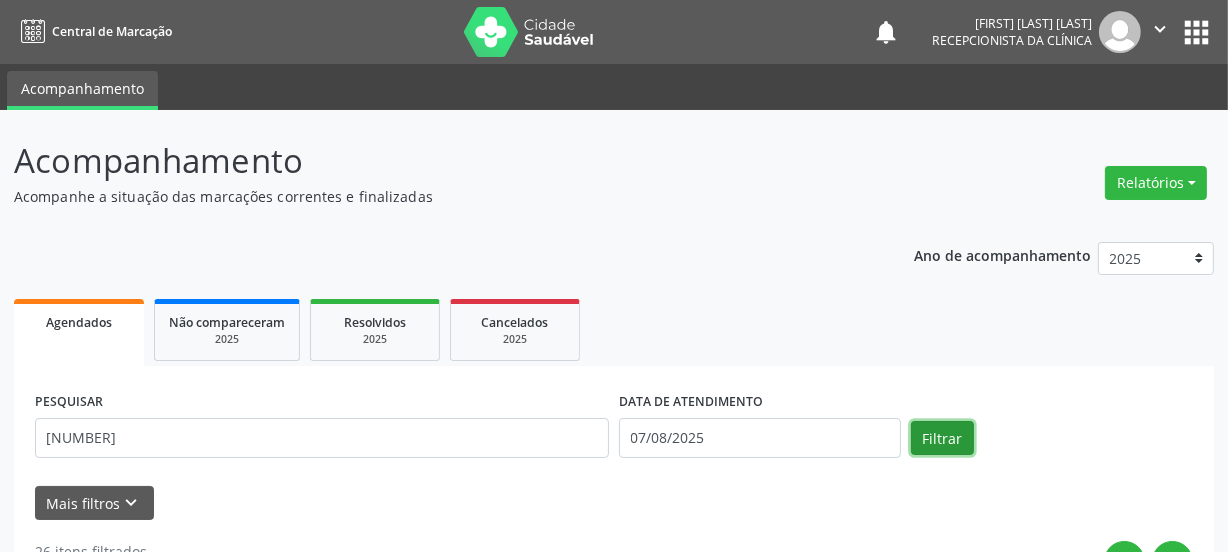 click on "Filtrar" at bounding box center [942, 438] 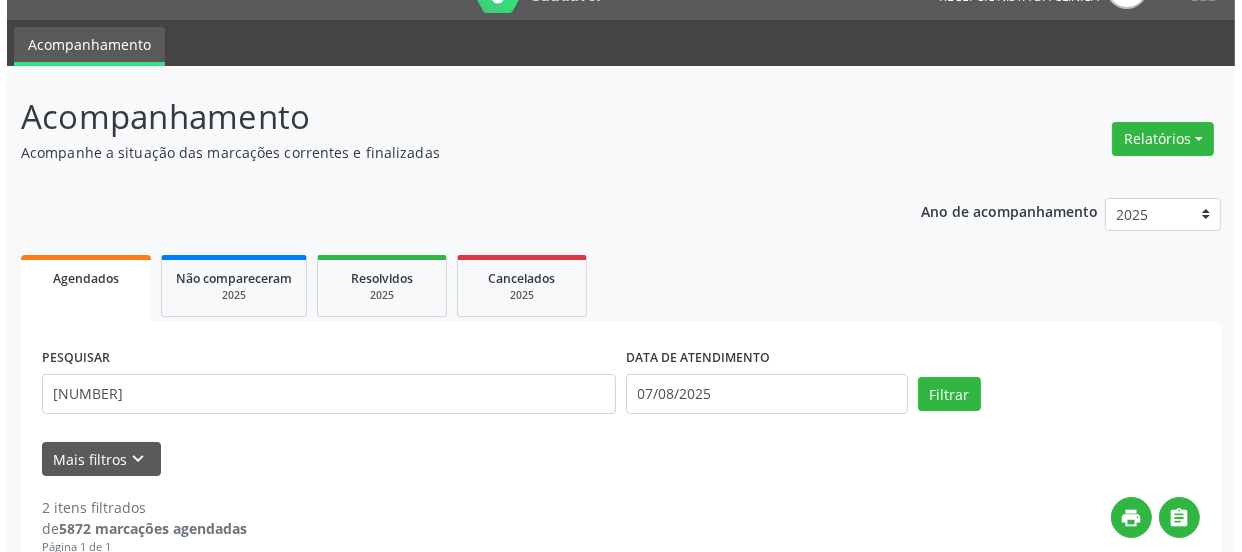 scroll, scrollTop: 623, scrollLeft: 0, axis: vertical 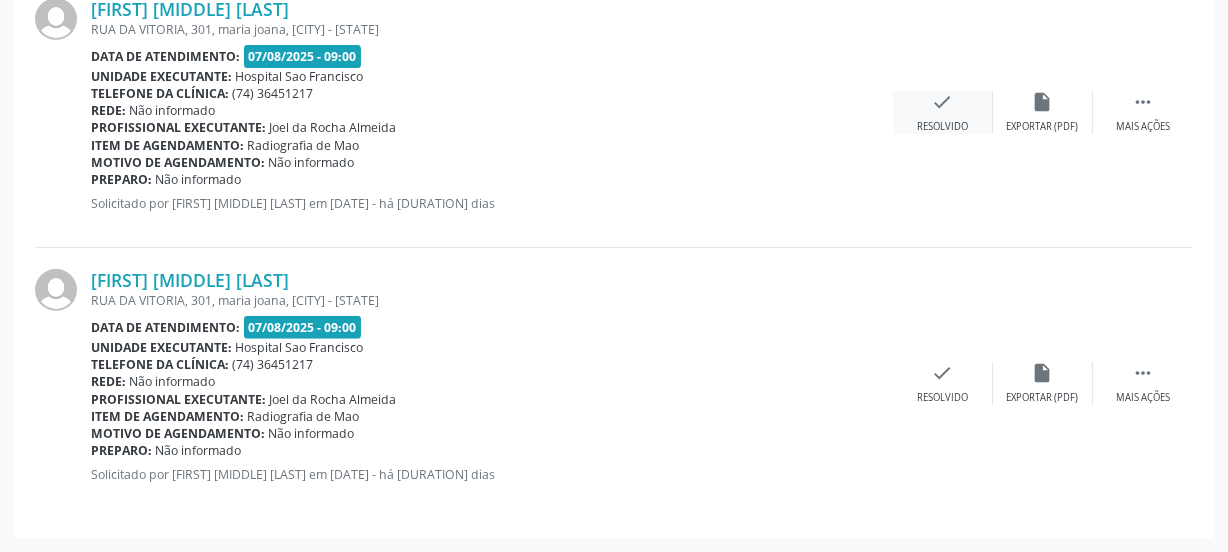 click on "check
Resolvido" at bounding box center (943, 112) 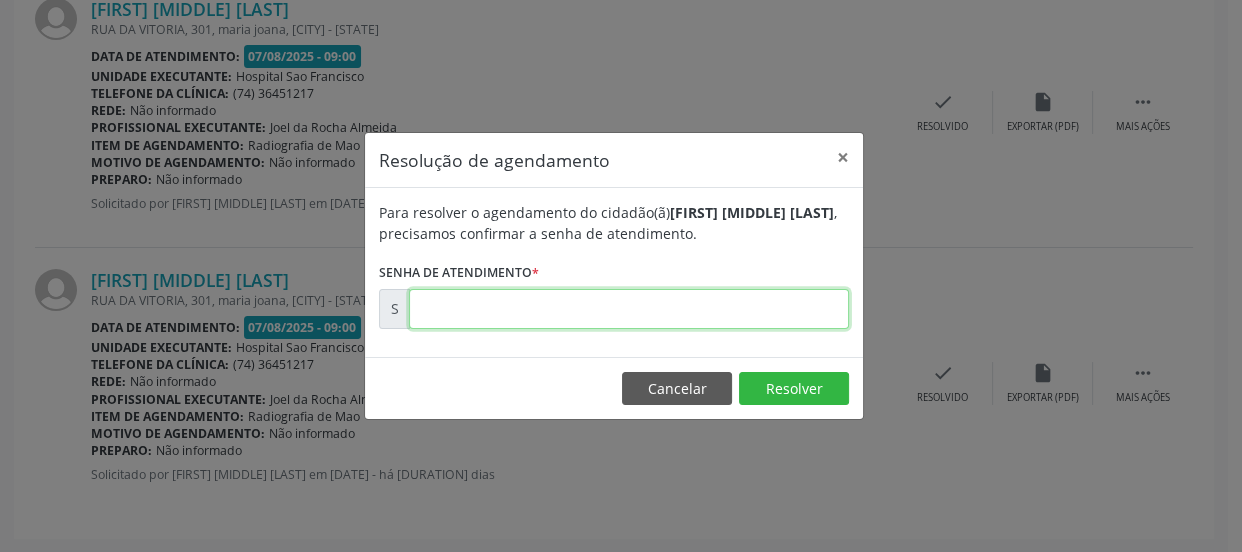click at bounding box center [629, 309] 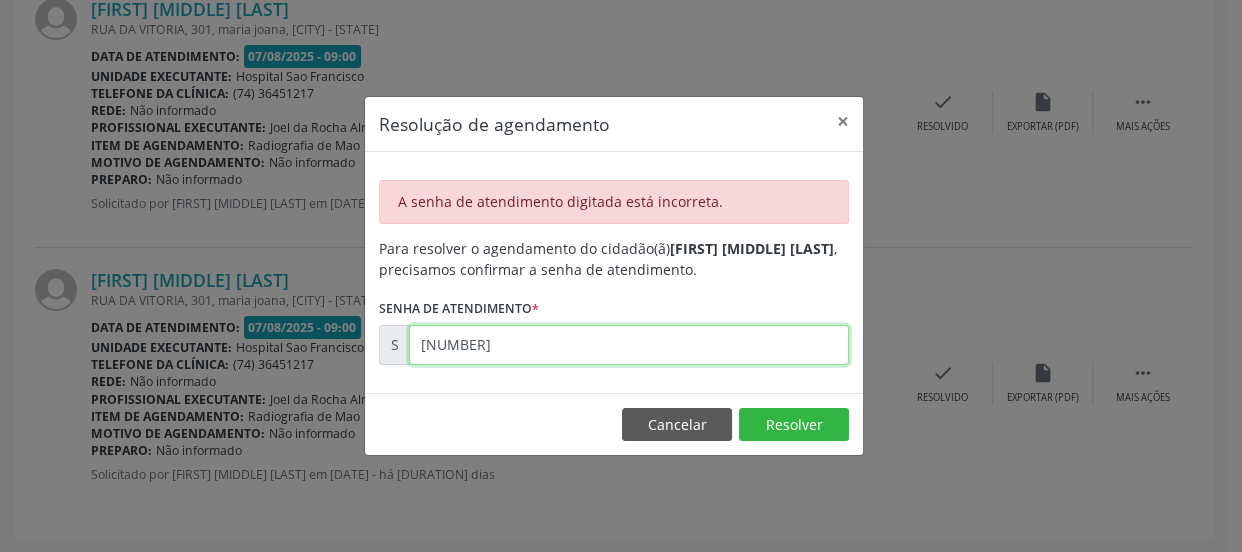 click on "00168895" at bounding box center (629, 345) 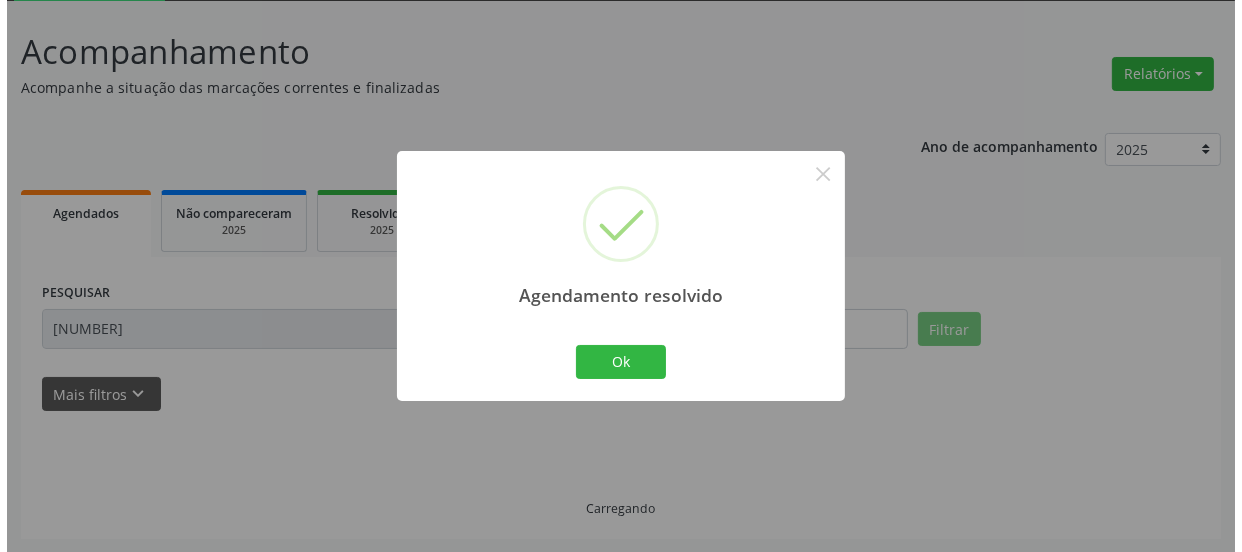 scroll, scrollTop: 352, scrollLeft: 0, axis: vertical 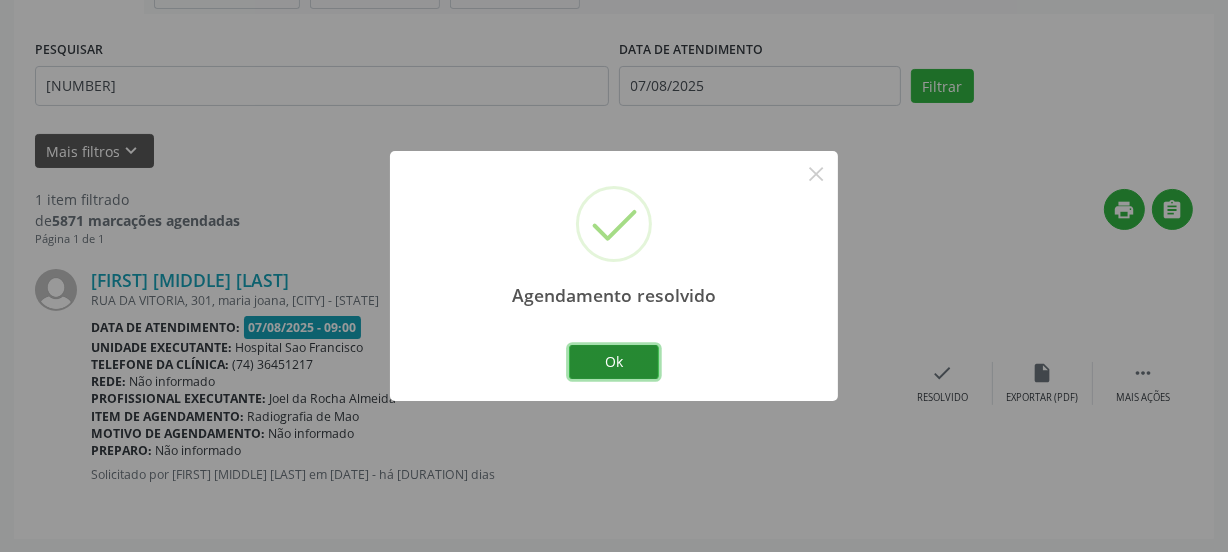 click on "Ok" at bounding box center [614, 362] 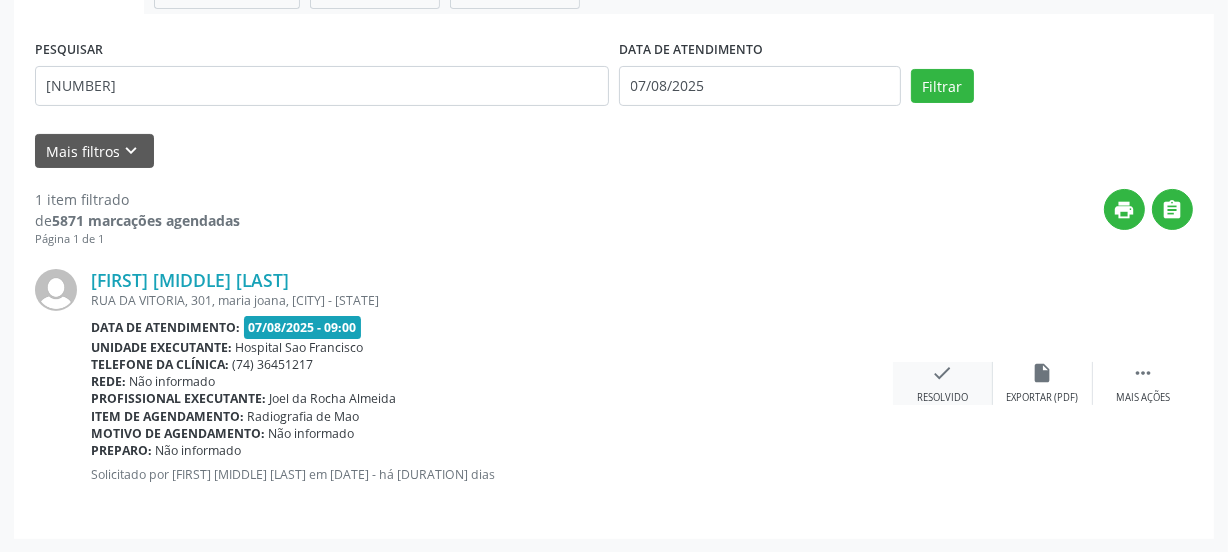 click on "check
Resolvido" at bounding box center (943, 383) 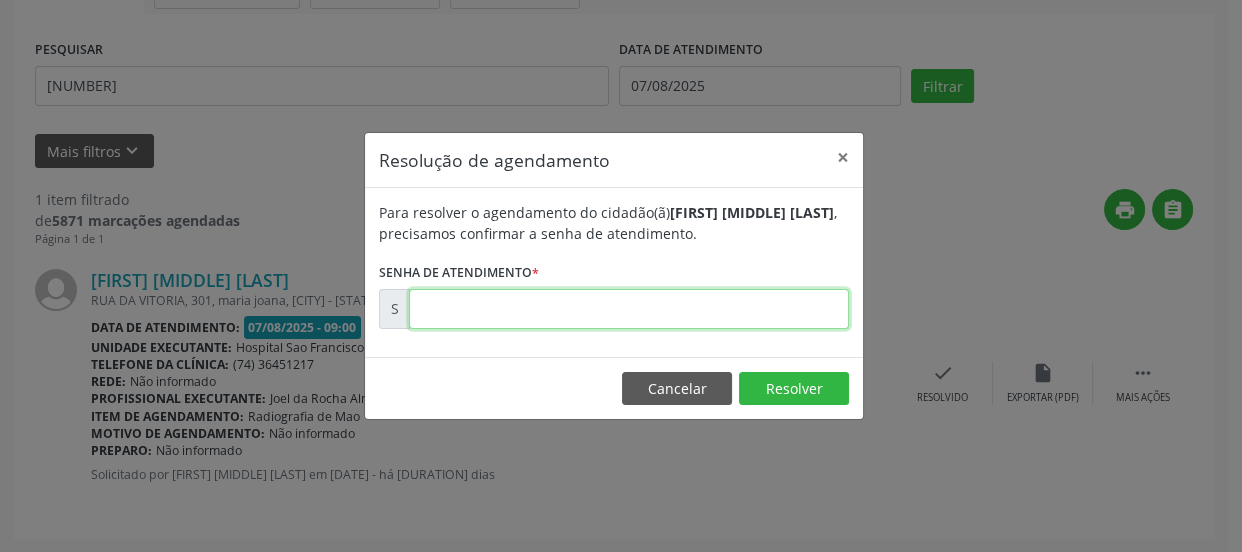 click at bounding box center [629, 309] 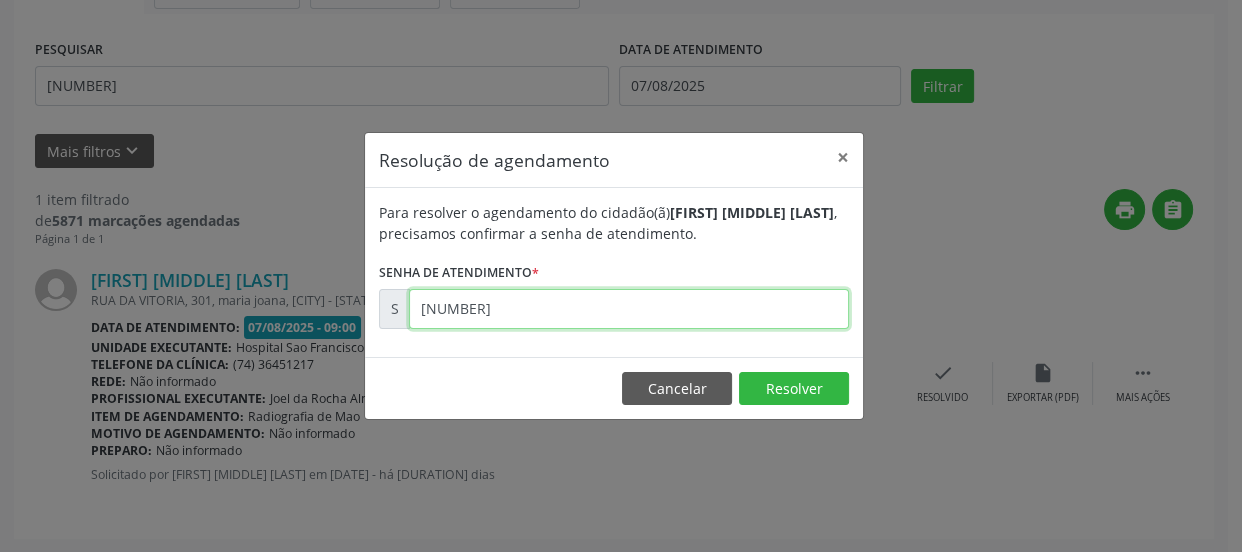 type on "00168895" 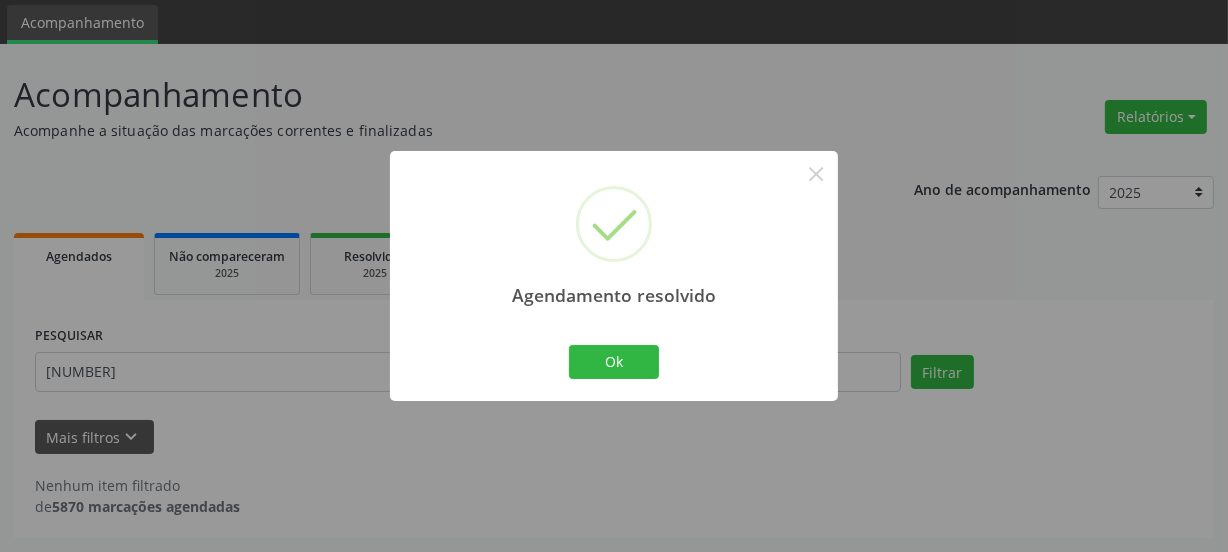scroll, scrollTop: 65, scrollLeft: 0, axis: vertical 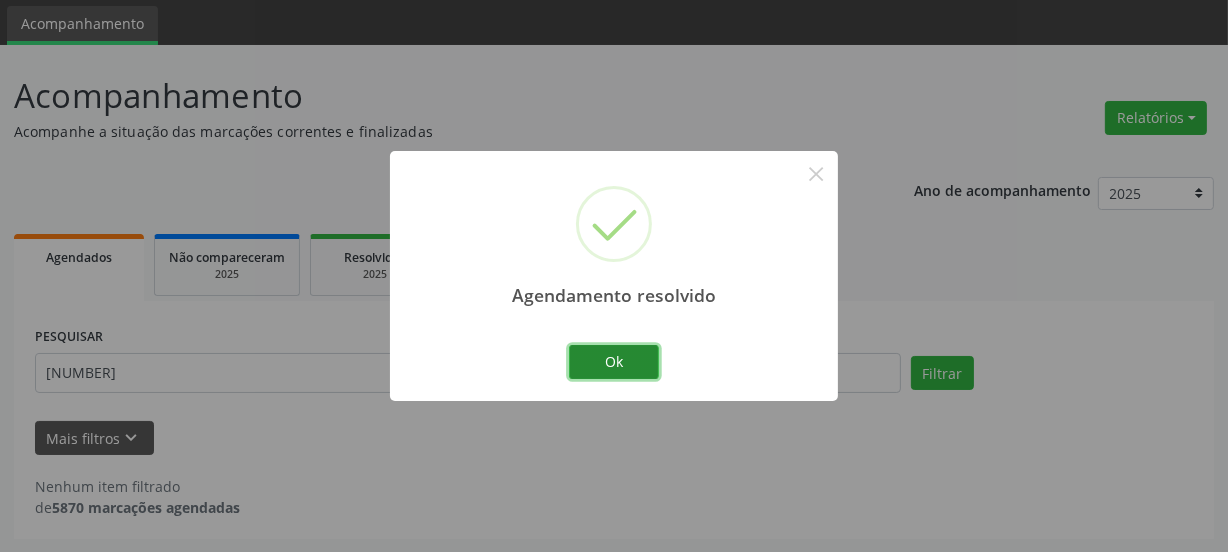 click on "Ok" at bounding box center (614, 362) 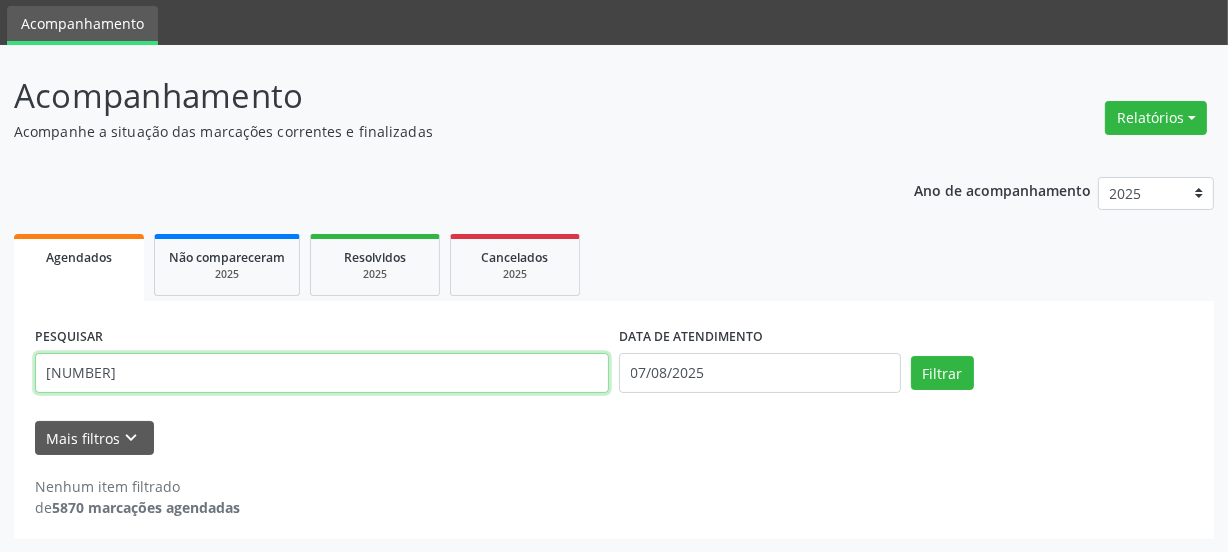 drag, startPoint x: 258, startPoint y: 370, endPoint x: 9, endPoint y: 362, distance: 249.12848 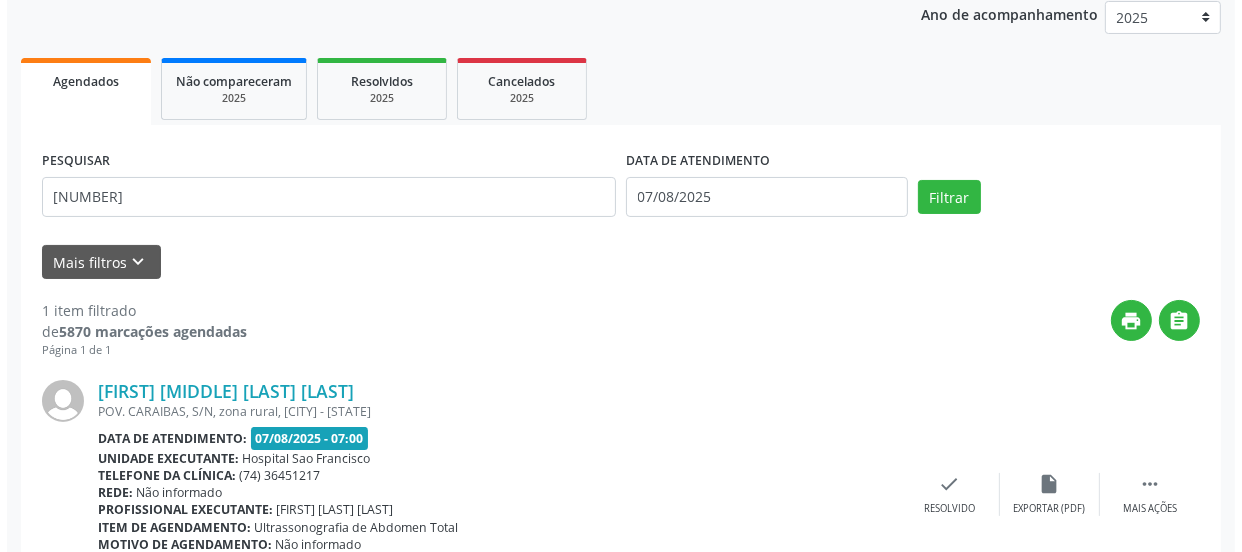 scroll, scrollTop: 352, scrollLeft: 0, axis: vertical 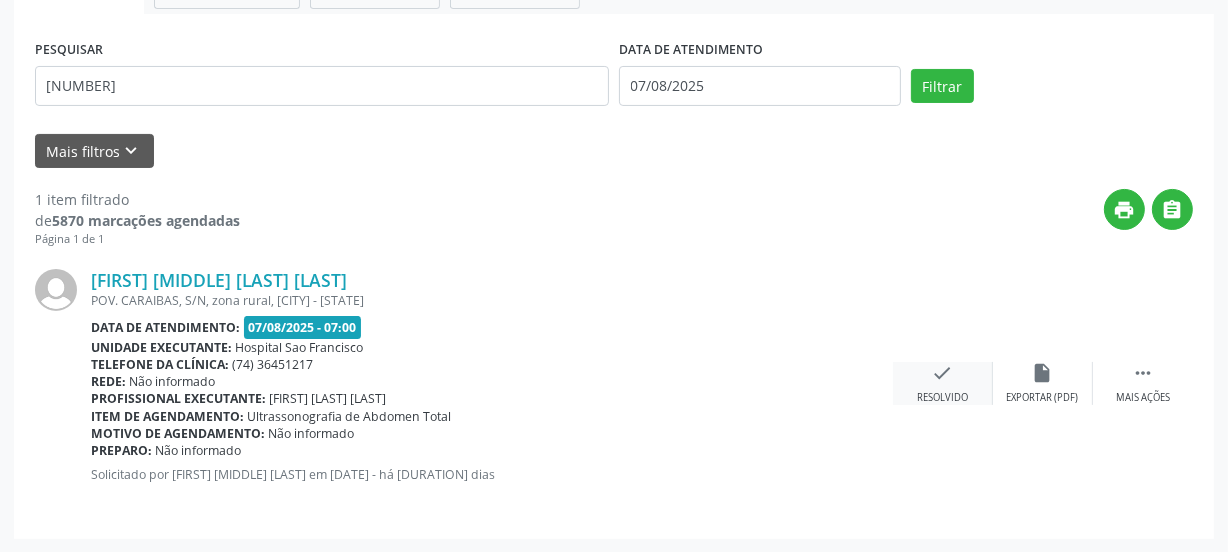 click on "check
Resolvido" at bounding box center [943, 383] 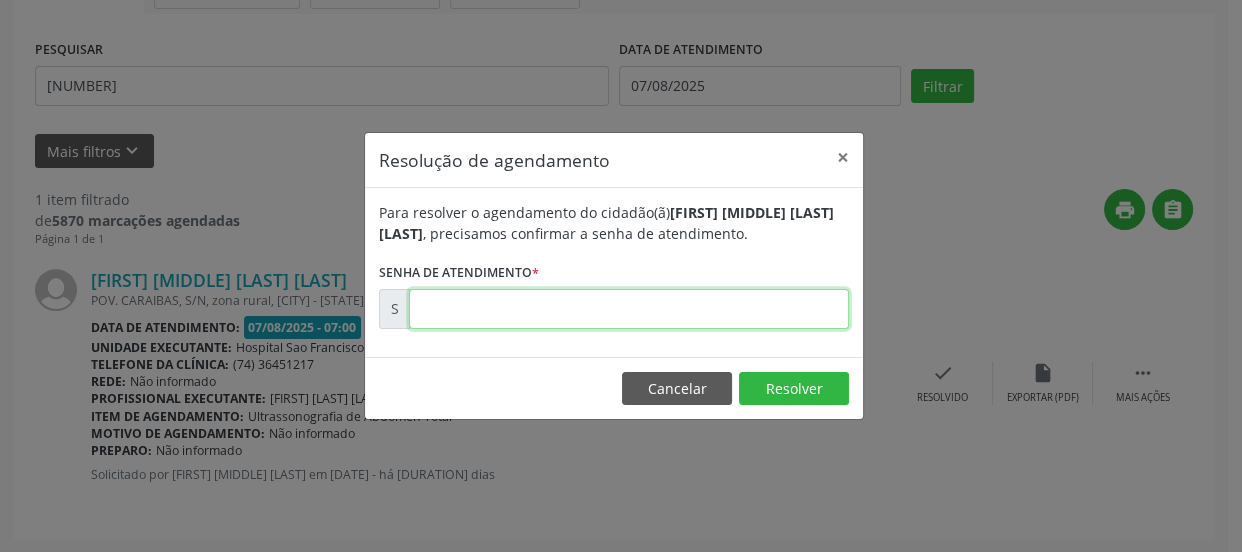 click at bounding box center [629, 309] 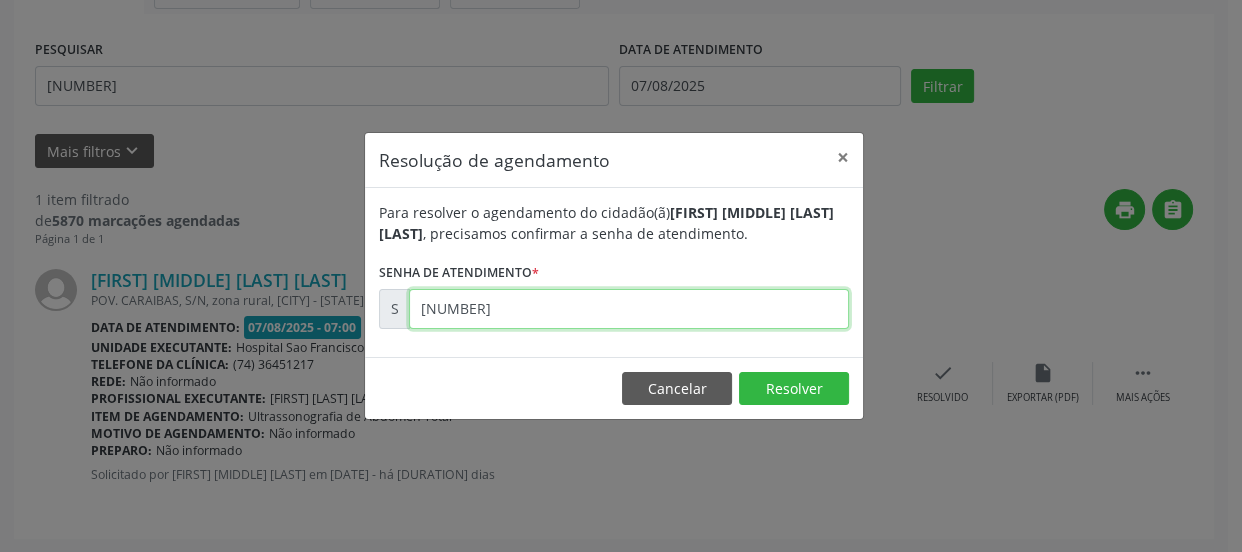 type on "00169317" 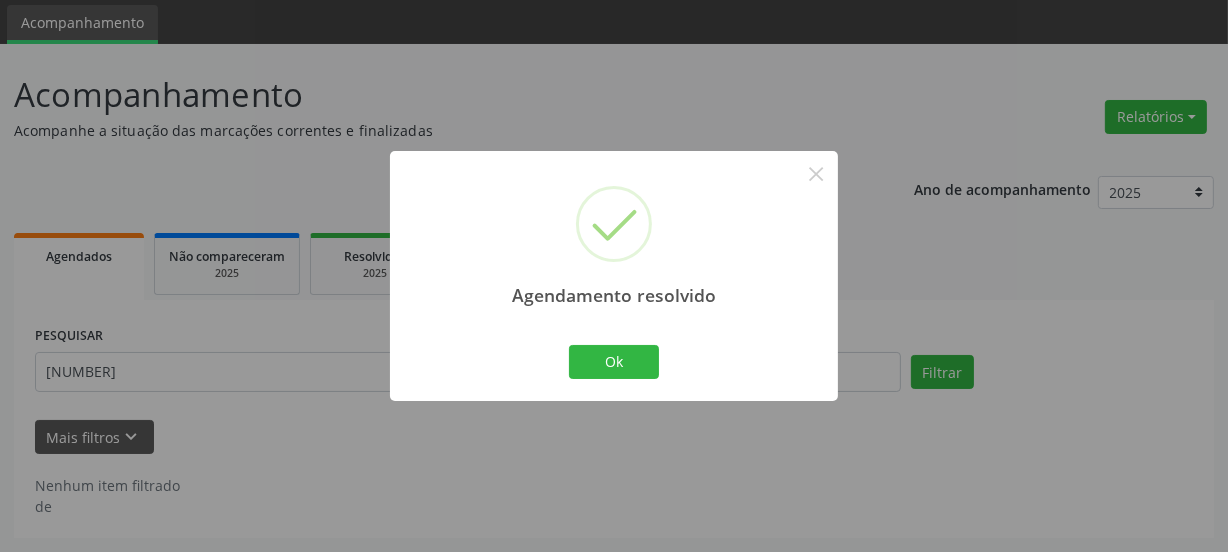scroll, scrollTop: 65, scrollLeft: 0, axis: vertical 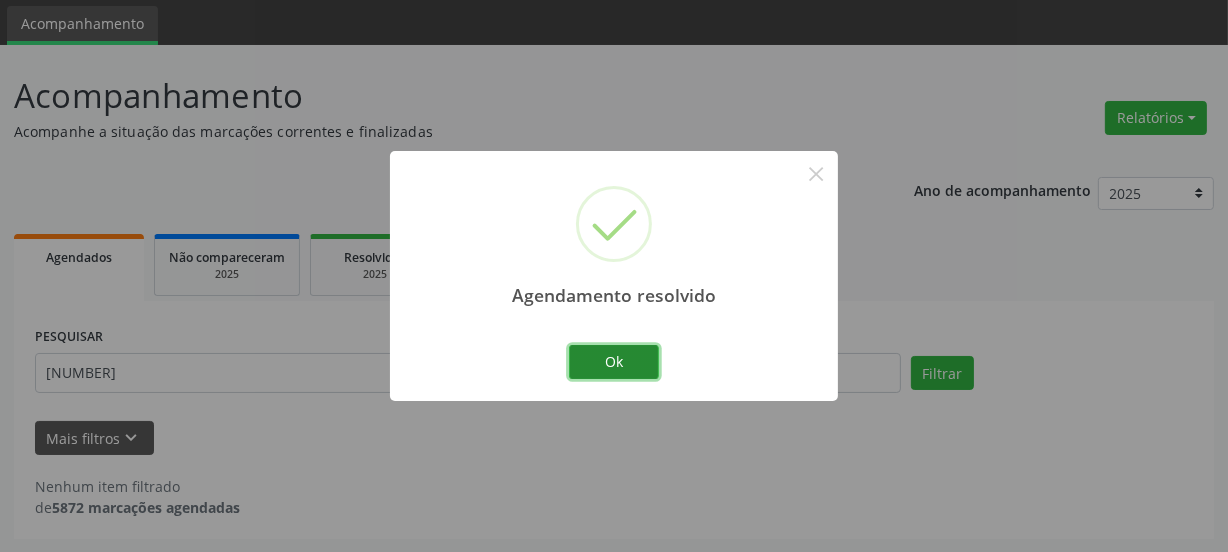 click on "Ok" at bounding box center (614, 362) 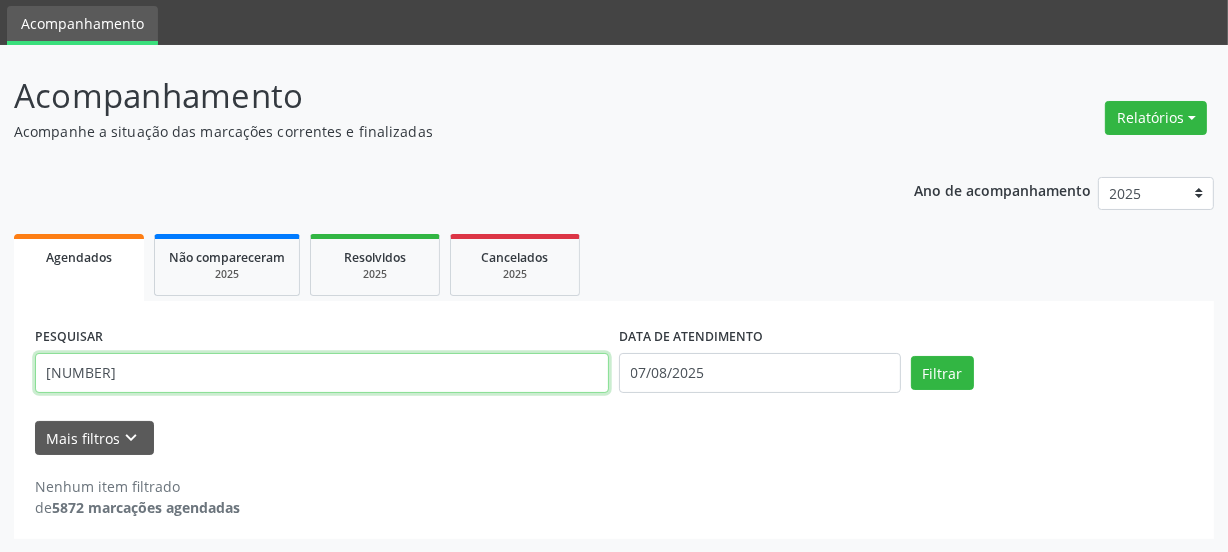 drag, startPoint x: 7, startPoint y: 343, endPoint x: 159, endPoint y: 332, distance: 152.3975 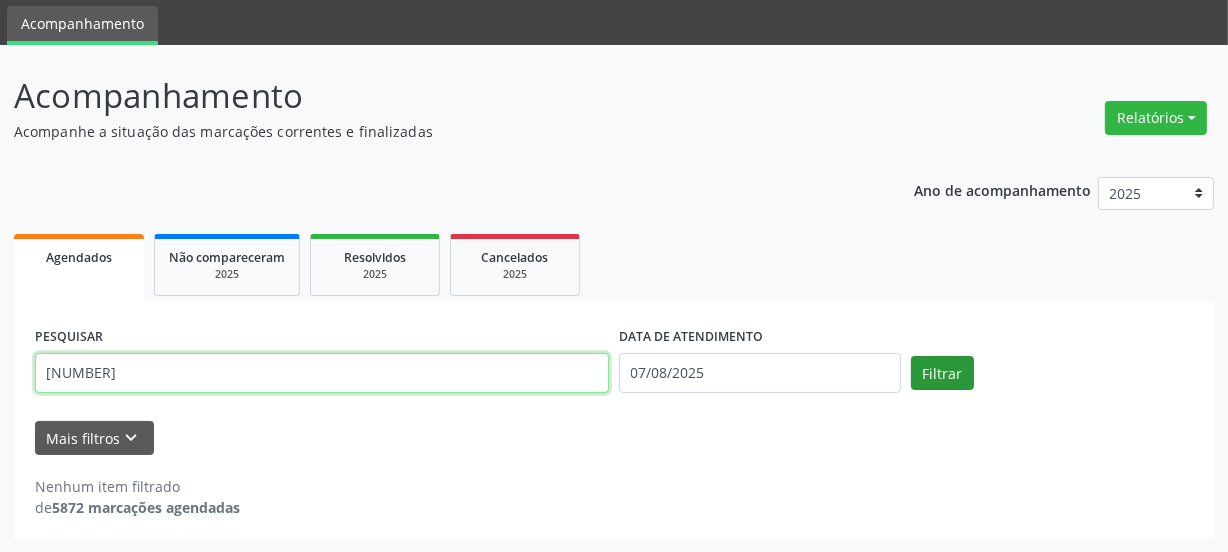 type on "702309124760216" 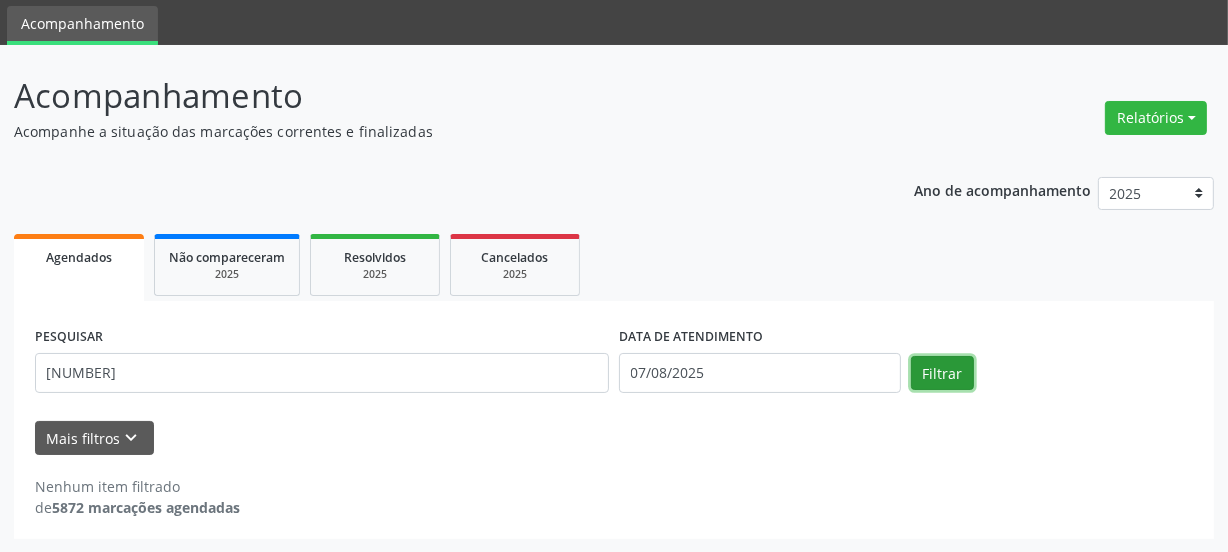 click on "Filtrar" at bounding box center (942, 373) 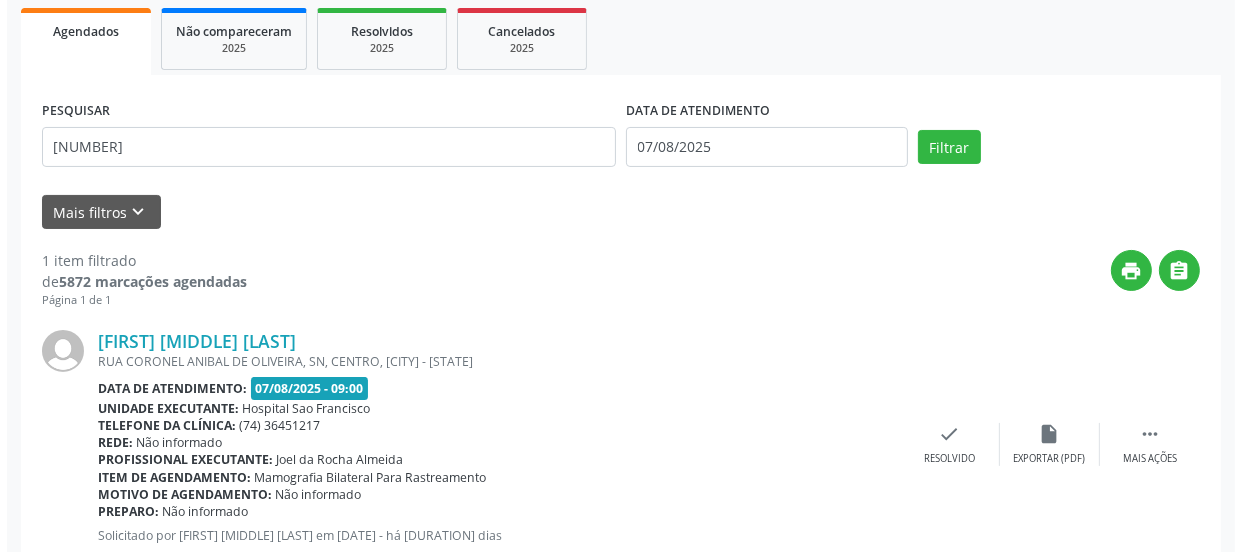 scroll, scrollTop: 352, scrollLeft: 0, axis: vertical 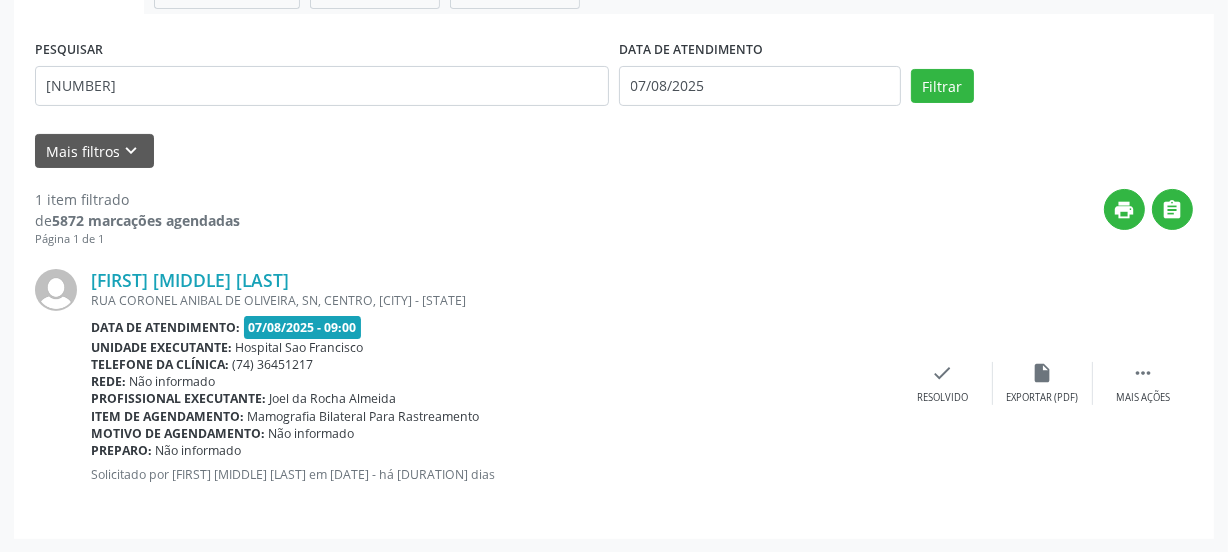 click on "Ana Maria Pinto de Alencar
RUA  CORONEL ANIBAL DE OLIVEIRA, SN, CENTRO, Campo Formoso - BA
Data de atendimento:
07/08/2025 - 09:00
Unidade executante:
Hospital Sao Francisco
Telefone da clínica:
(74) 36451217
Rede:
Não informado
Profissional executante:
Joel da Rocha Almeida
Item de agendamento:
Mamografia Bilateral Para Rastreamento
Motivo de agendamento:
Não informado
Preparo:
Não informado
Solicitado por Jeilane Maria da Silva em 30/07/2025 - há 8 dias

Mais ações
insert_drive_file
Exportar (PDF)
check
Resolvido" at bounding box center (614, 383) 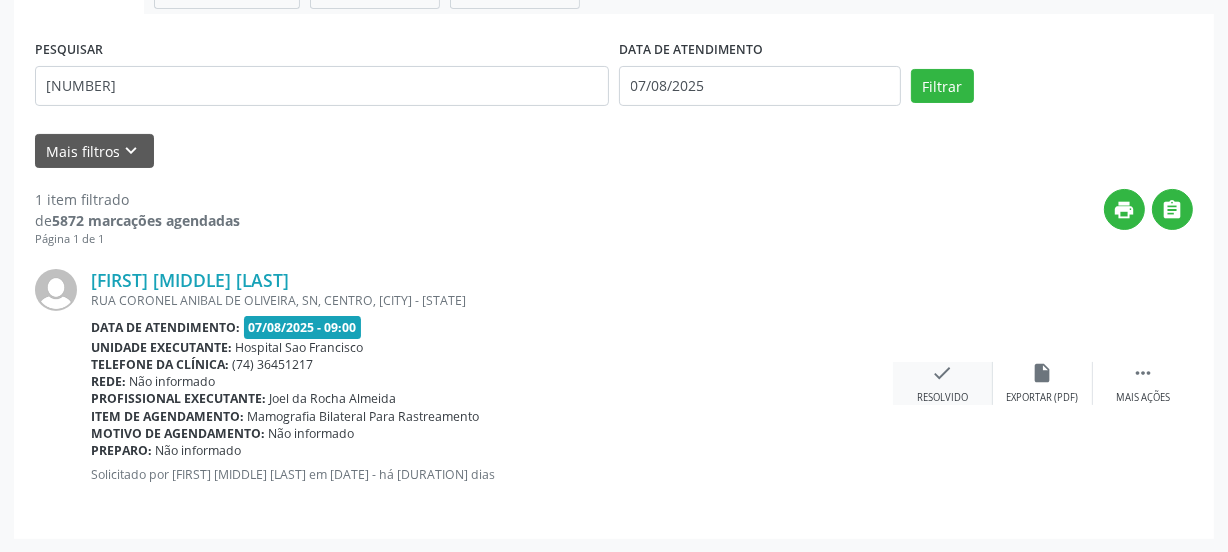 click on "check" at bounding box center [943, 373] 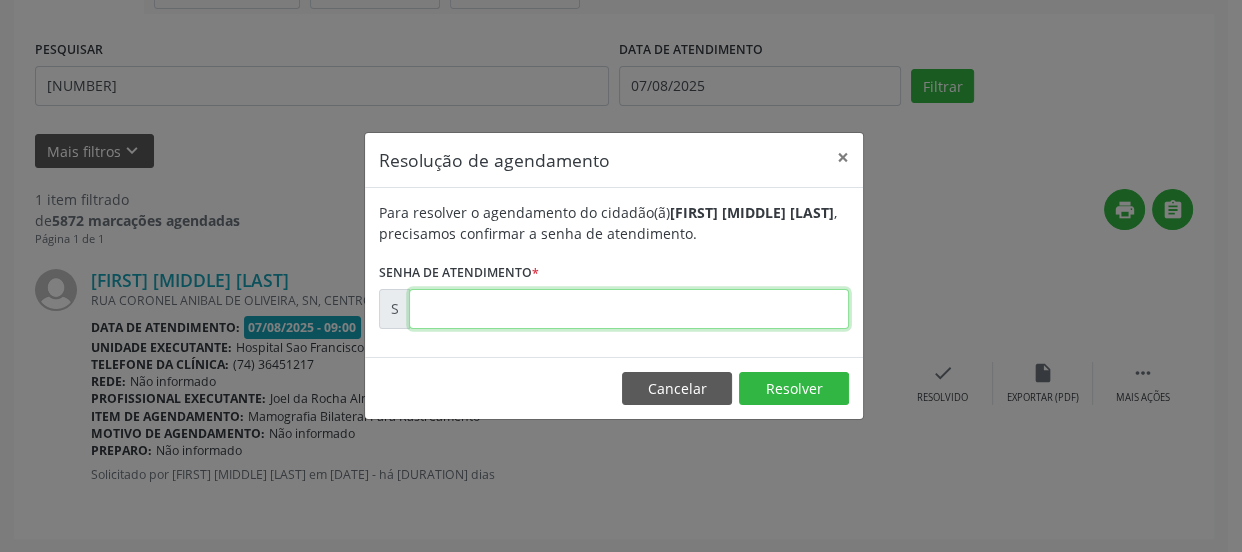 click at bounding box center (629, 309) 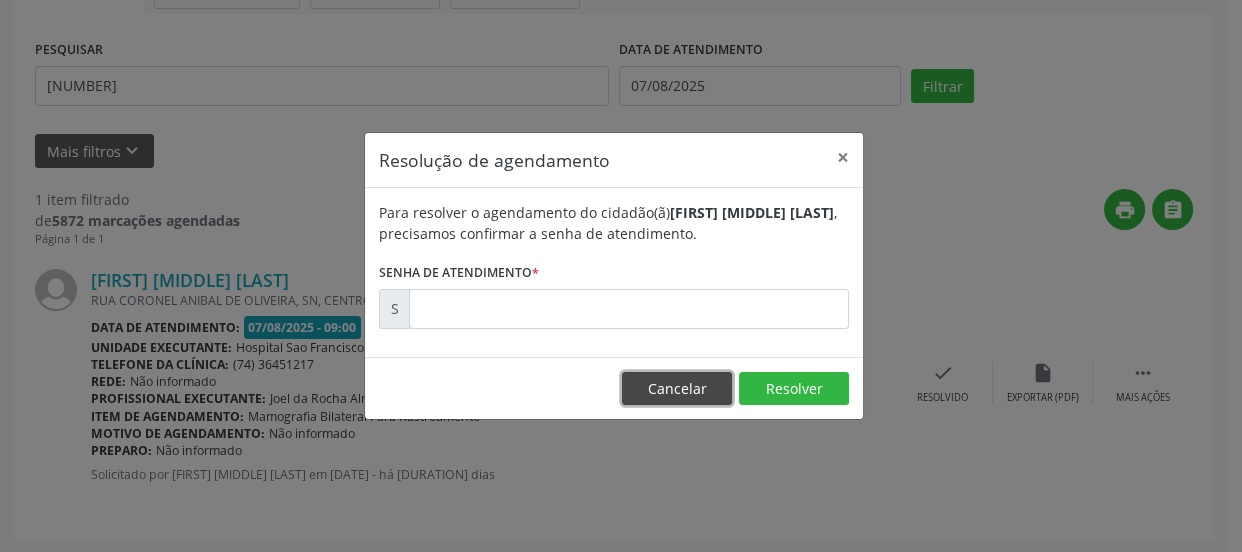 drag, startPoint x: 653, startPoint y: 398, endPoint x: 680, endPoint y: 396, distance: 27.073973 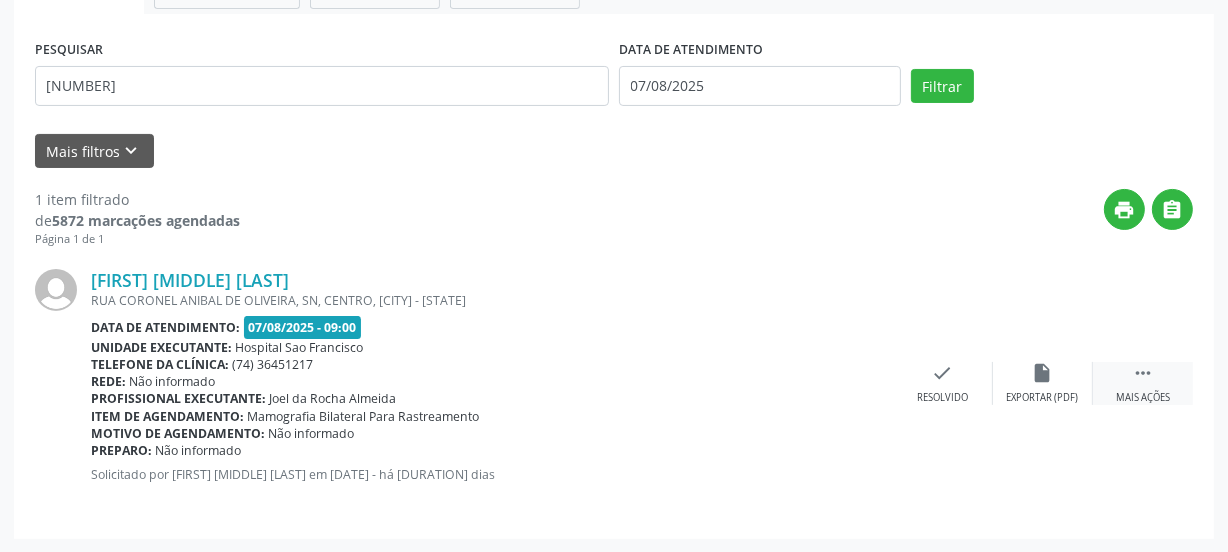 drag, startPoint x: 1160, startPoint y: 374, endPoint x: 1108, endPoint y: 374, distance: 52 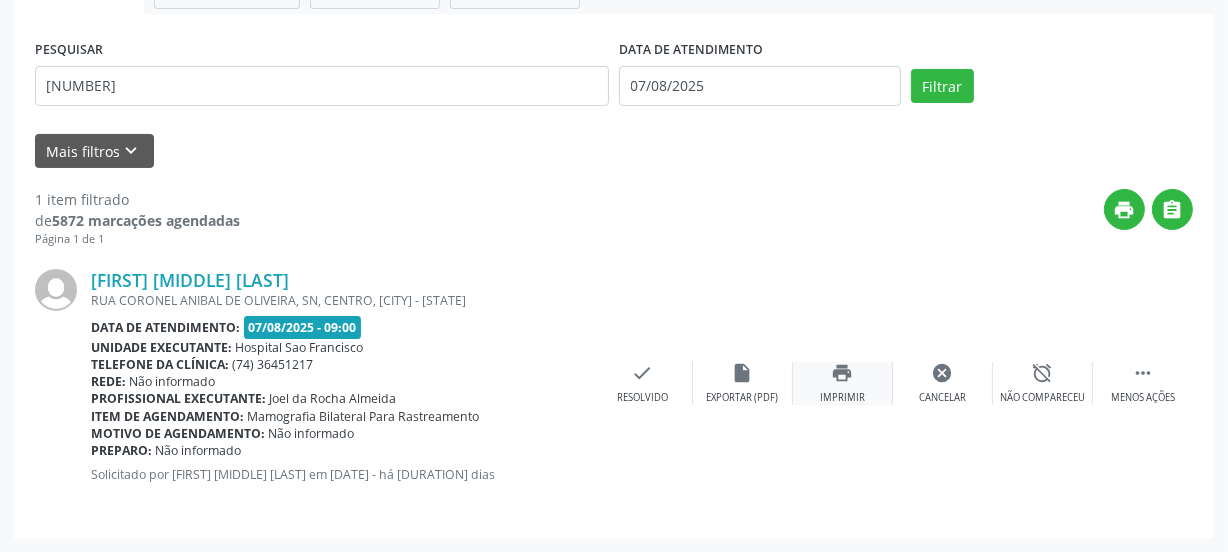 click on "print
Imprimir" at bounding box center (843, 383) 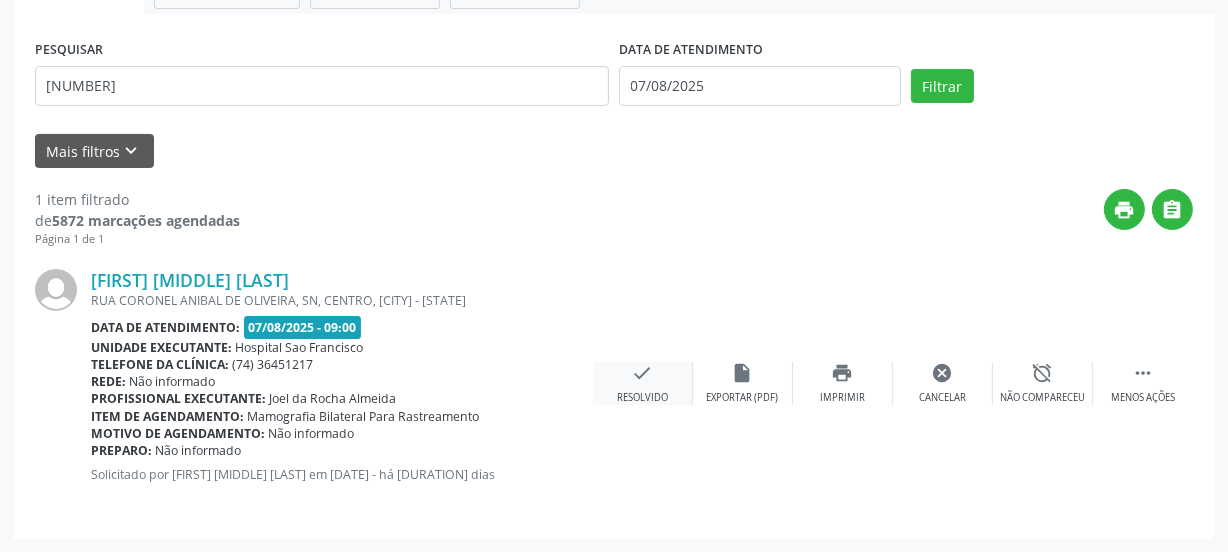 click on "Resolvido" at bounding box center (642, 398) 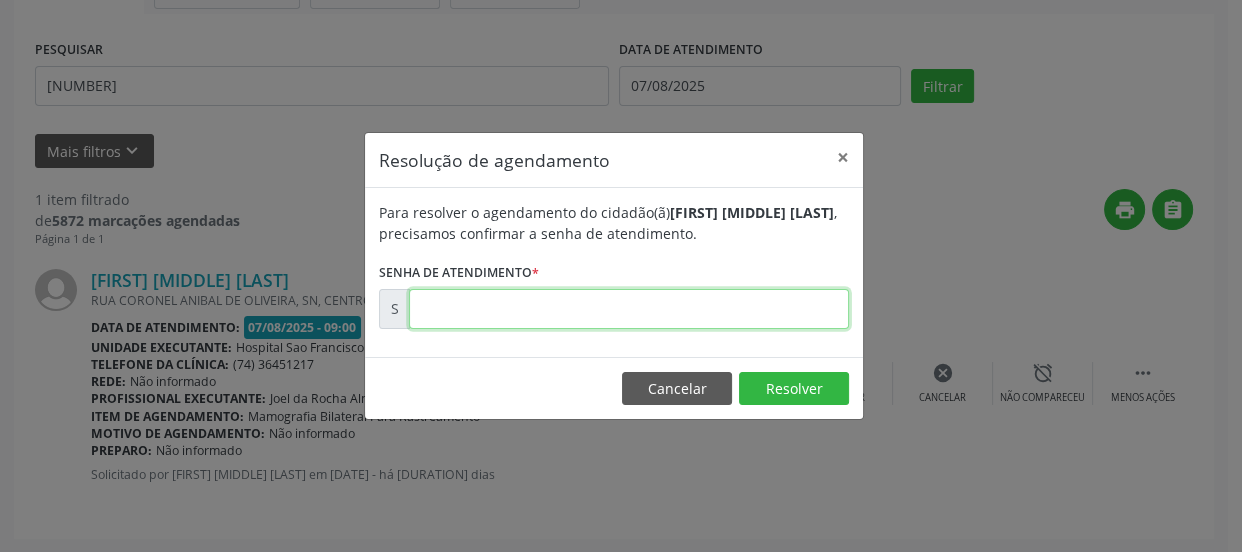 drag, startPoint x: 621, startPoint y: 295, endPoint x: 626, endPoint y: 324, distance: 29.427877 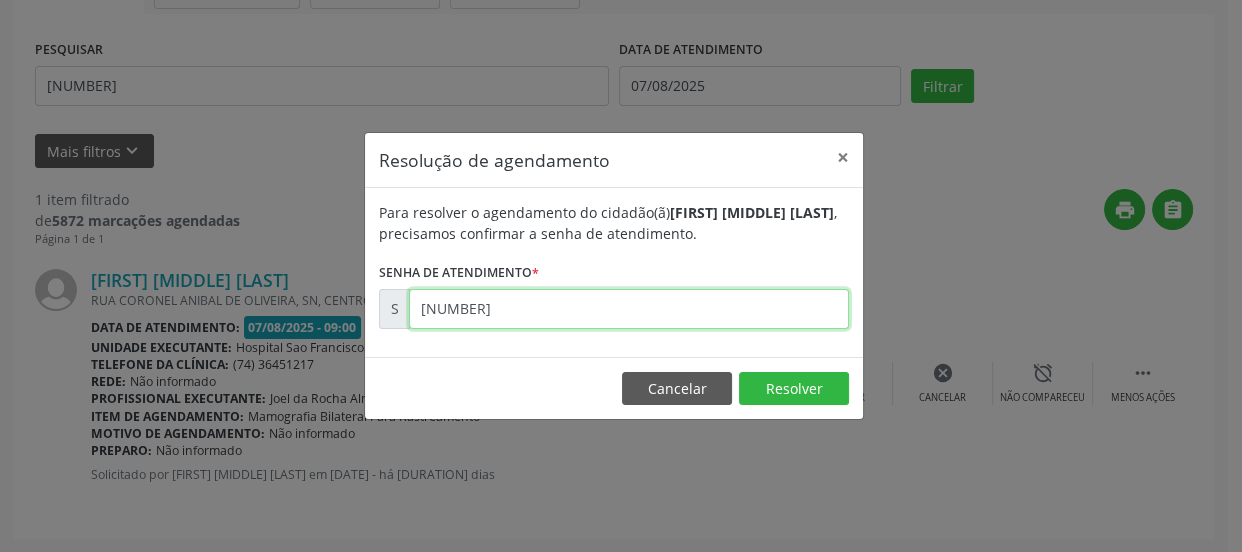 type on "00168601" 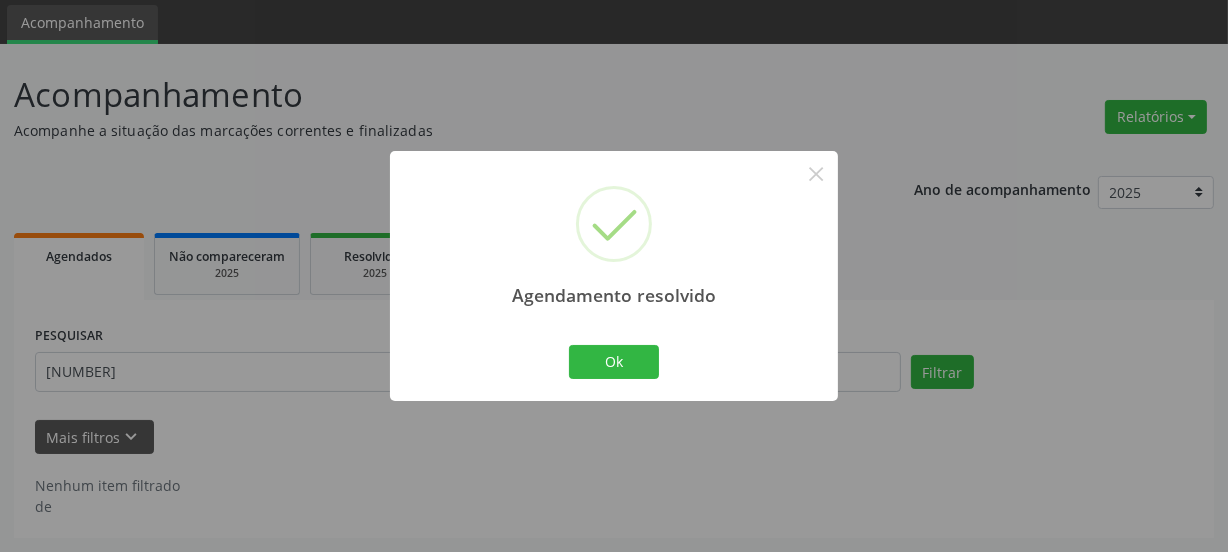 scroll, scrollTop: 65, scrollLeft: 0, axis: vertical 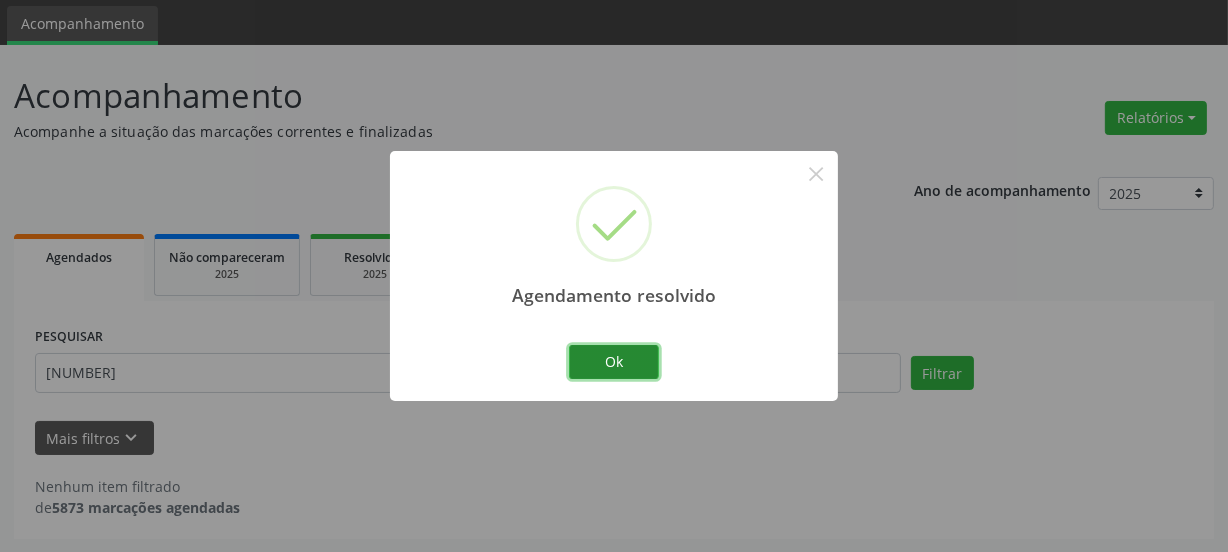 click on "Ok" at bounding box center (614, 362) 